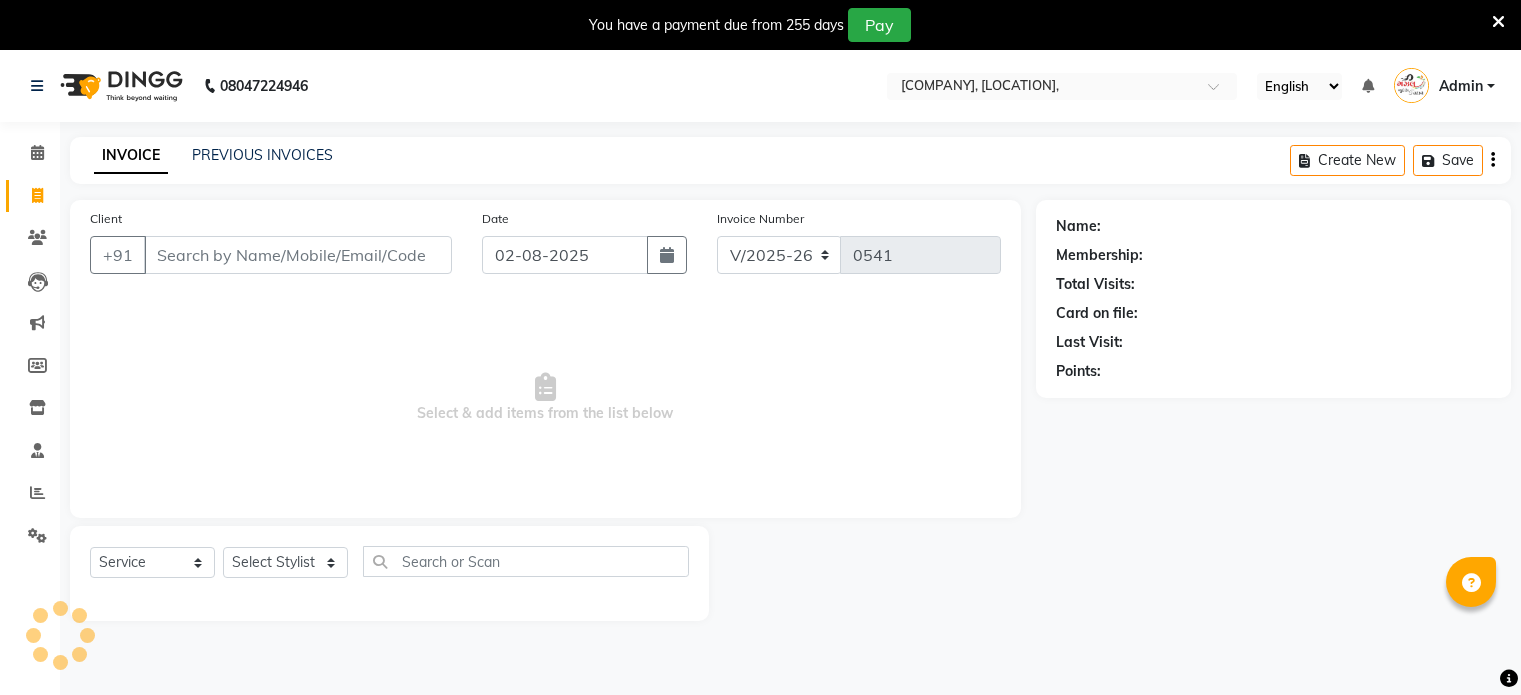 select on "7049" 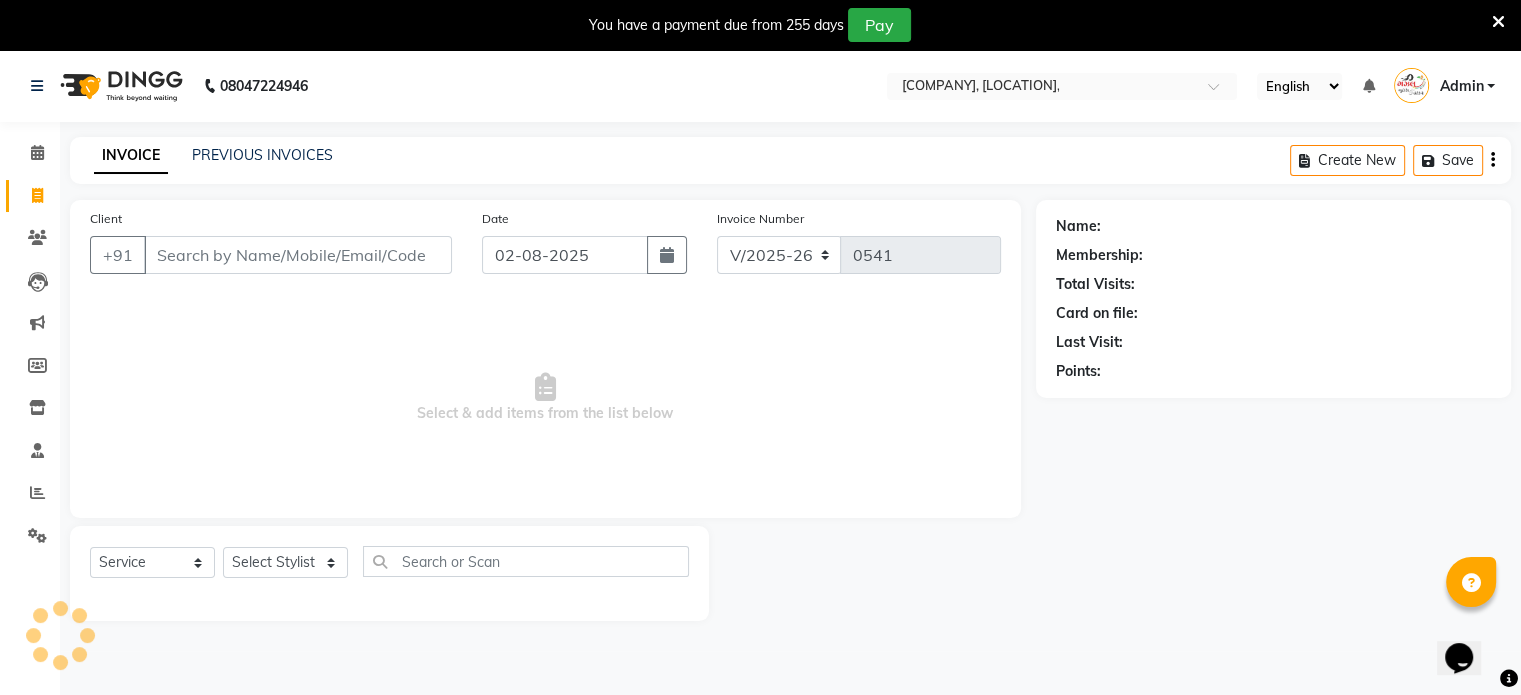 scroll, scrollTop: 0, scrollLeft: 0, axis: both 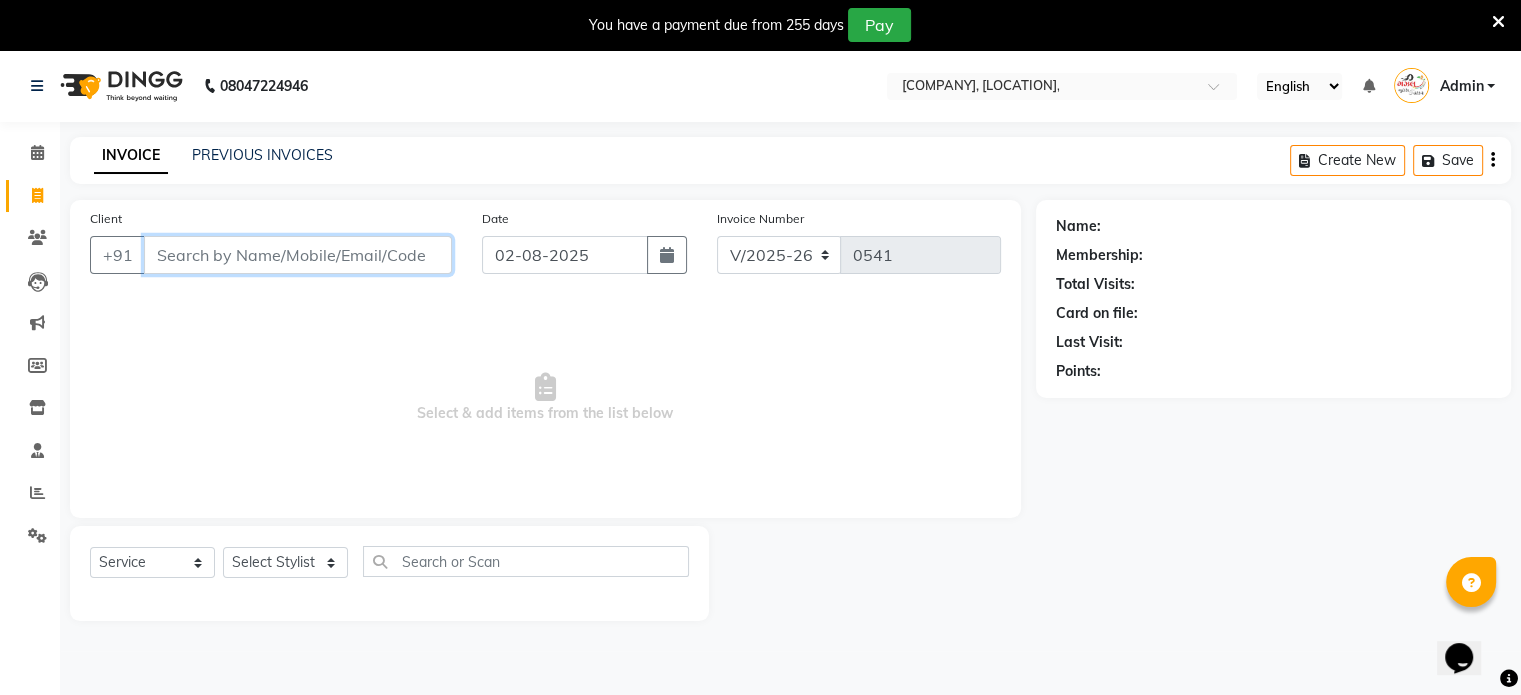 click on "Client" at bounding box center [298, 255] 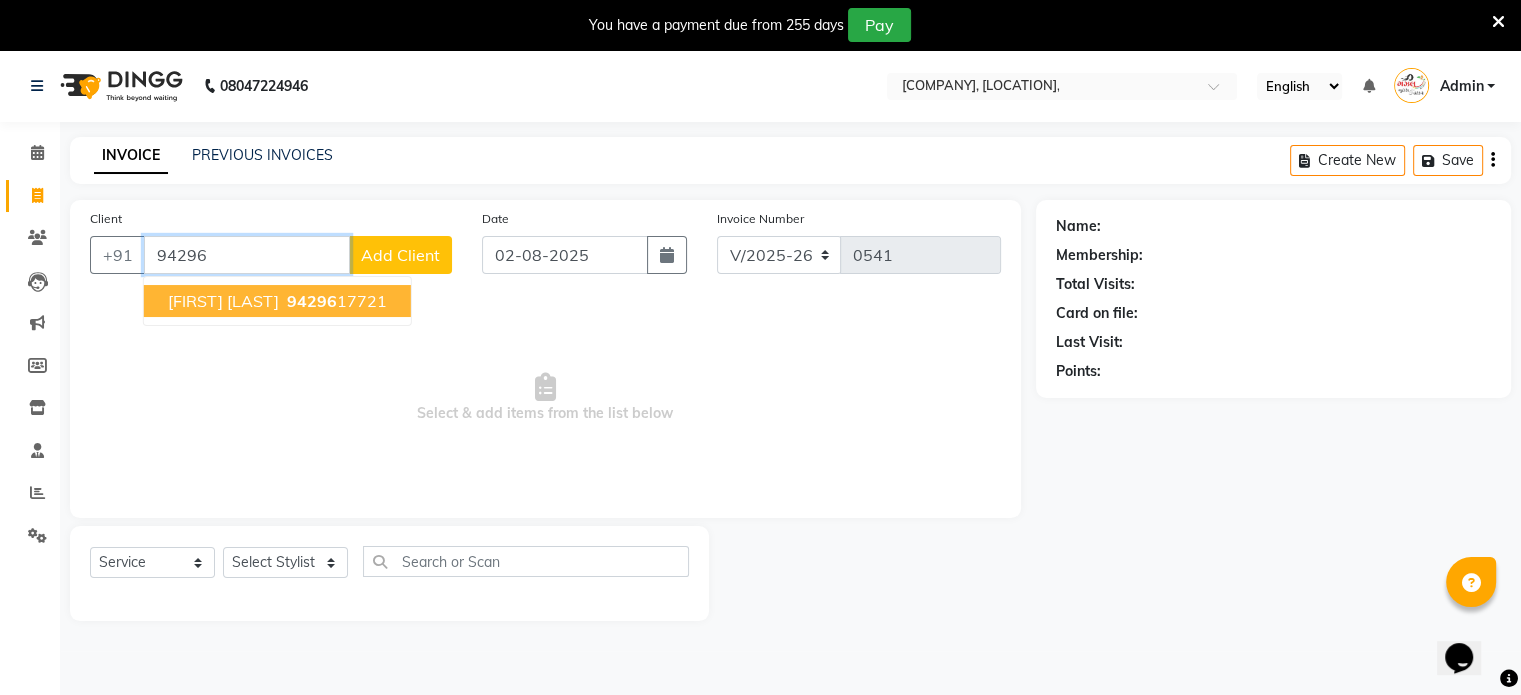 click on "[FIRST] [LAST]" at bounding box center [223, 301] 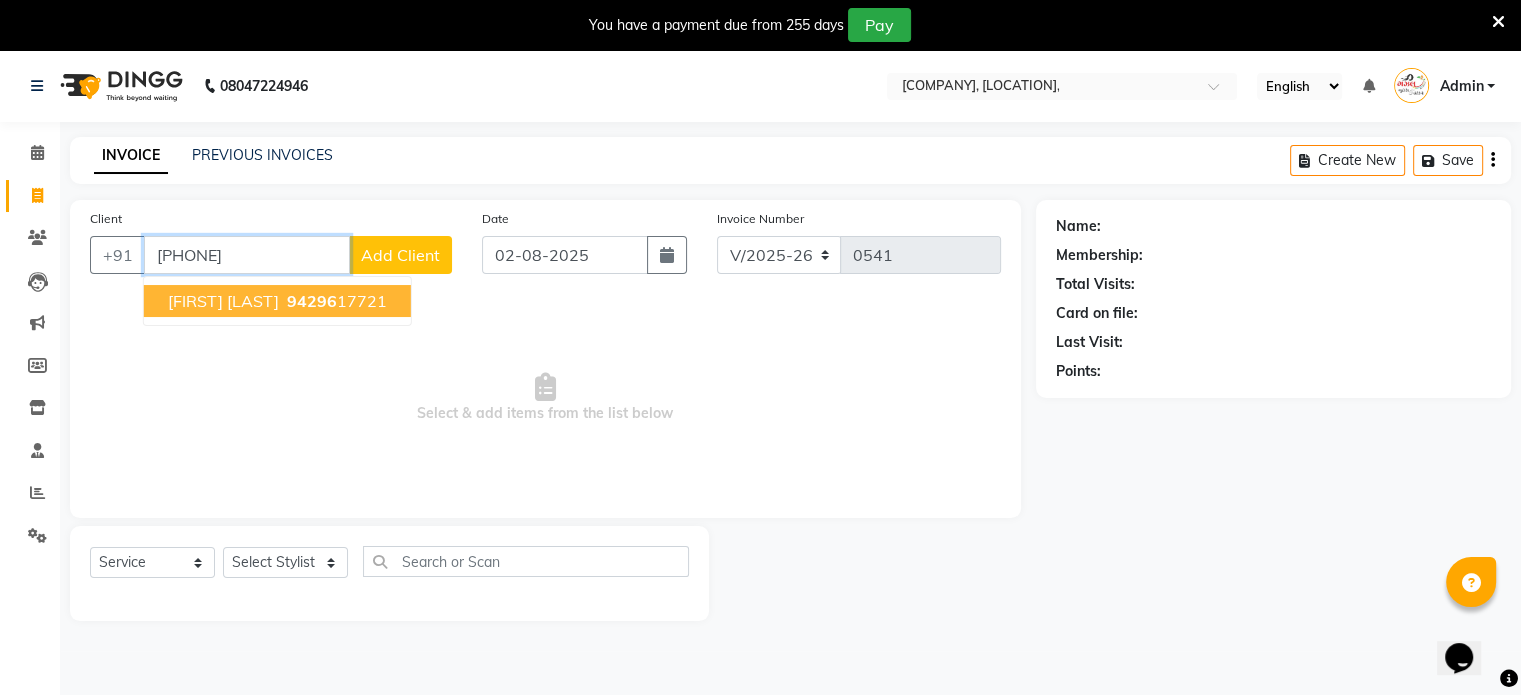 type on "[PHONE]" 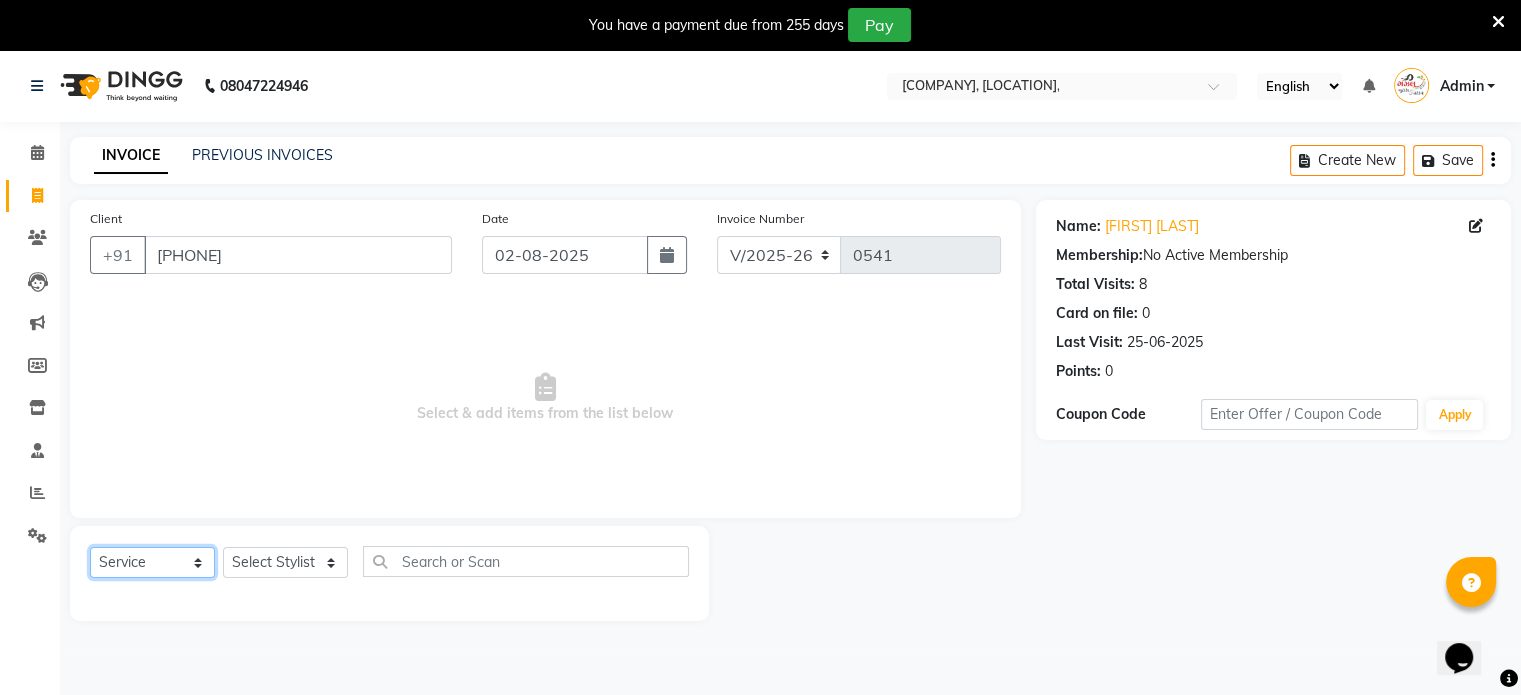 click on "Select  Service  Product  Membership  Package Voucher Prepaid Gift Card" 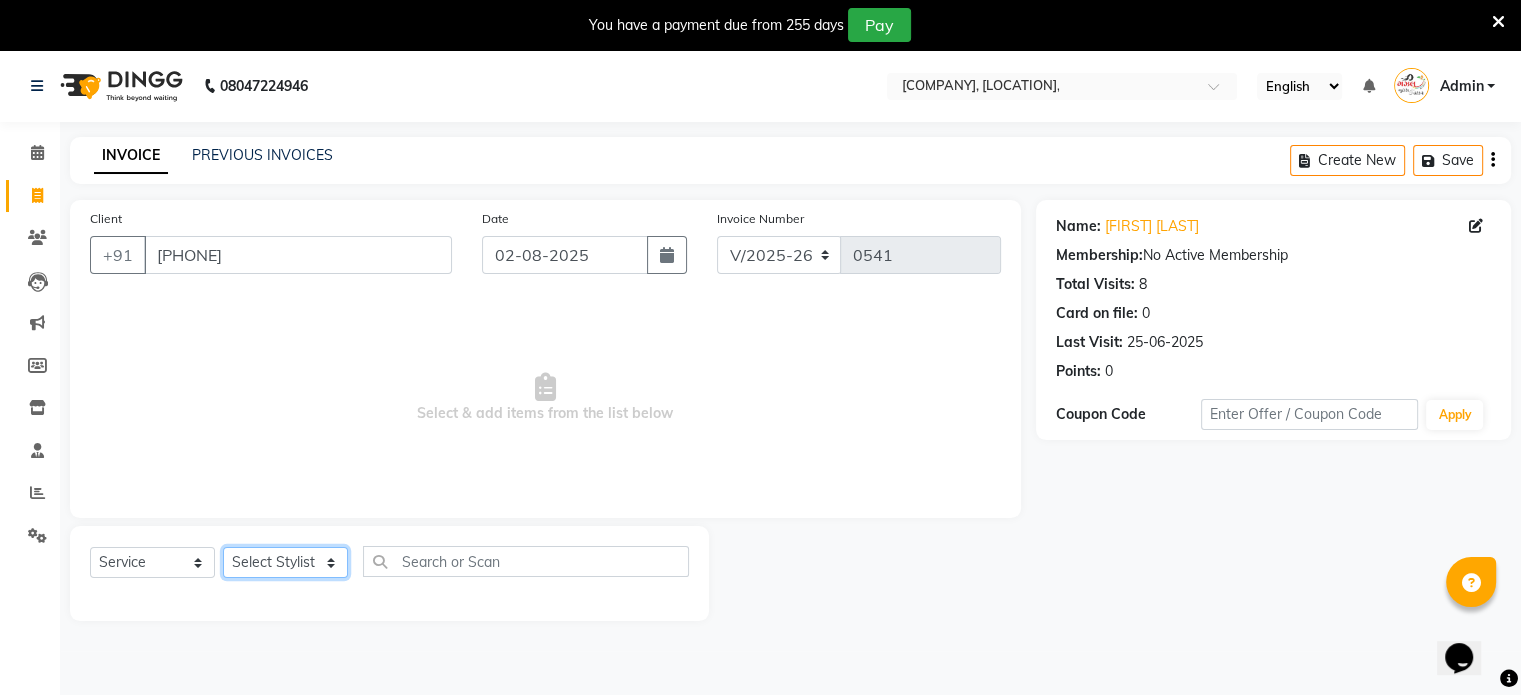 click on "Select Stylist [LAST] [LAST] [LAST] [LAST] [LAST] [LAST]" 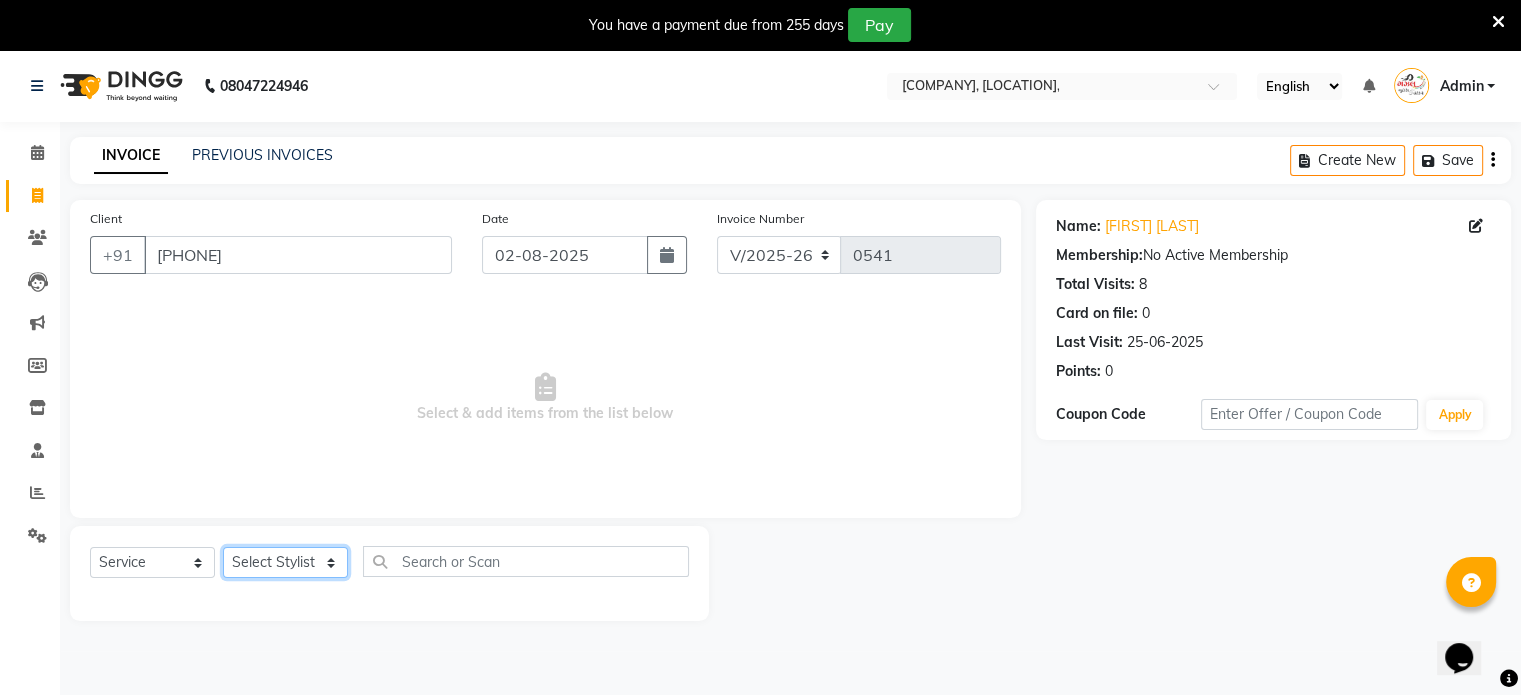 select on "59039" 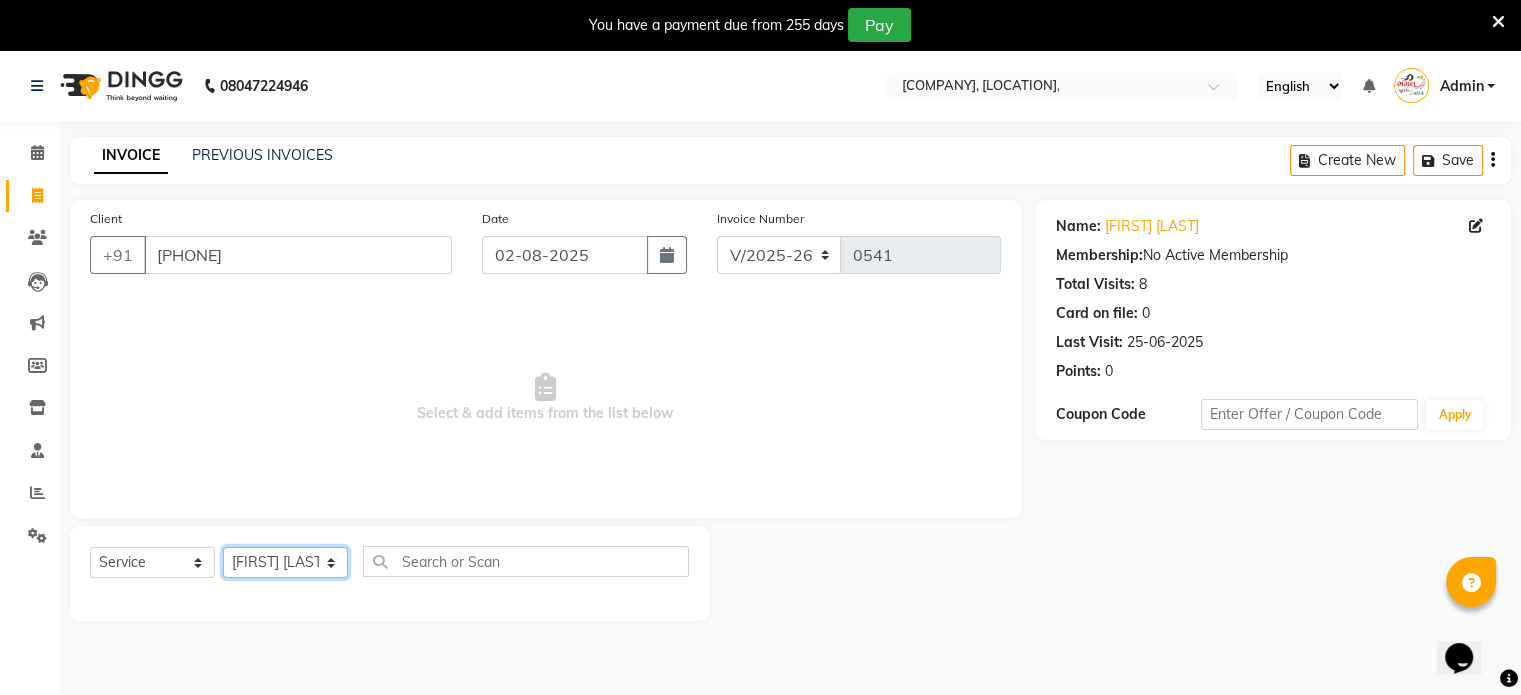 click on "Select Stylist [LAST] [LAST] [LAST] [LAST] [LAST] [LAST]" 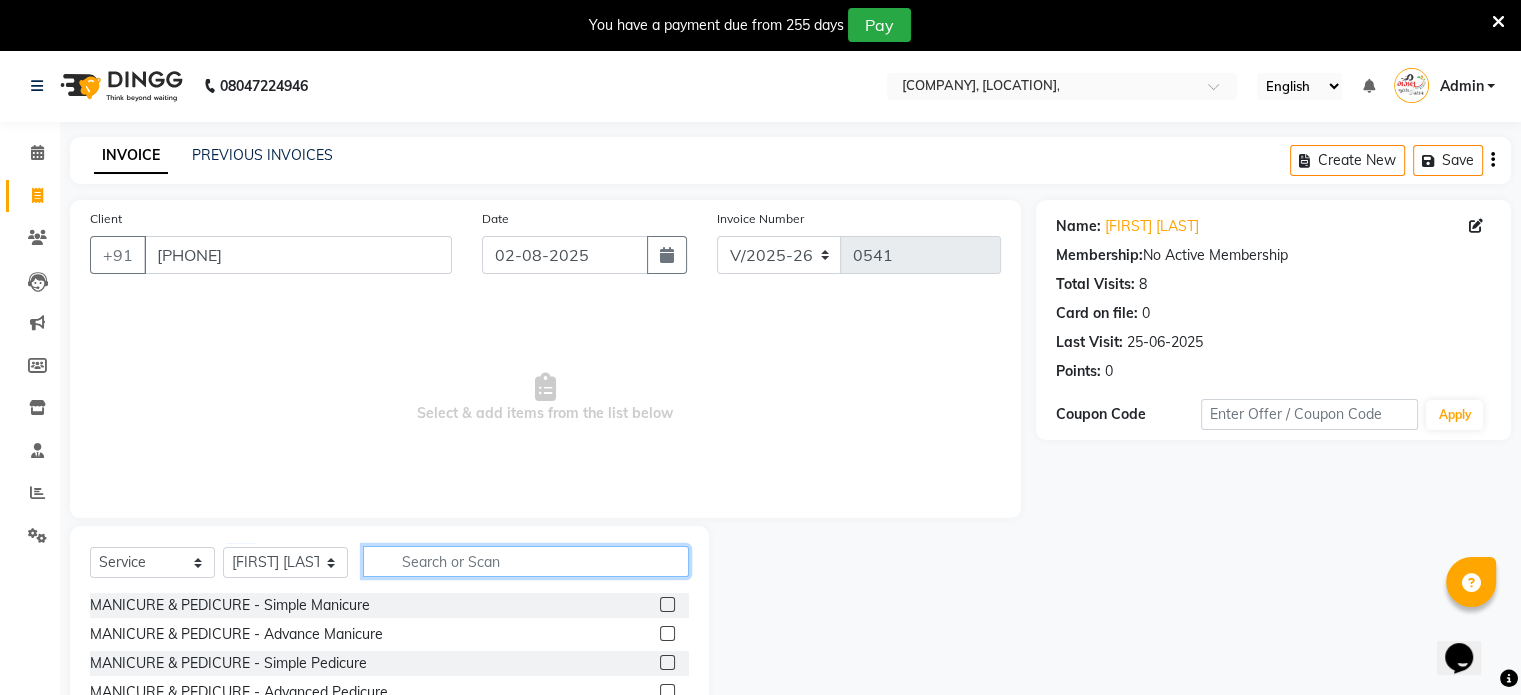 click 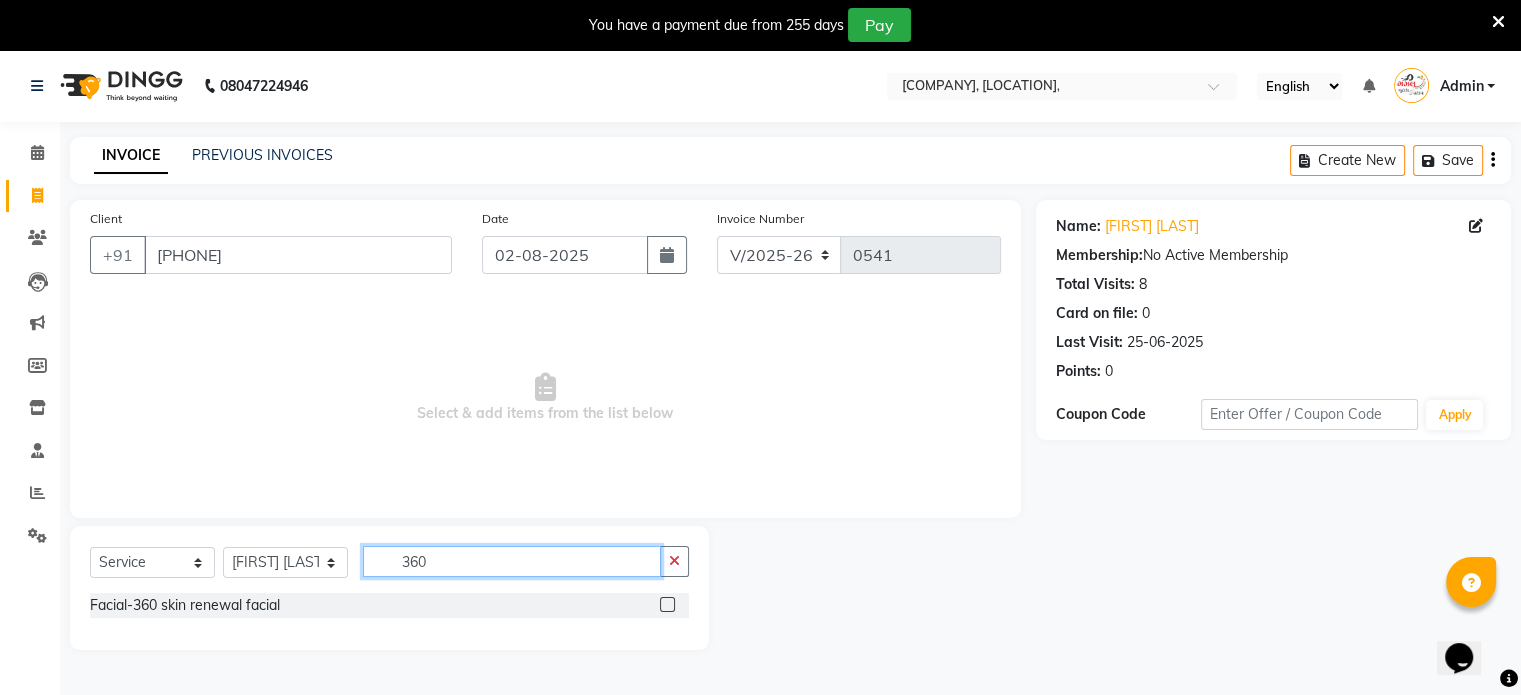 type on "360" 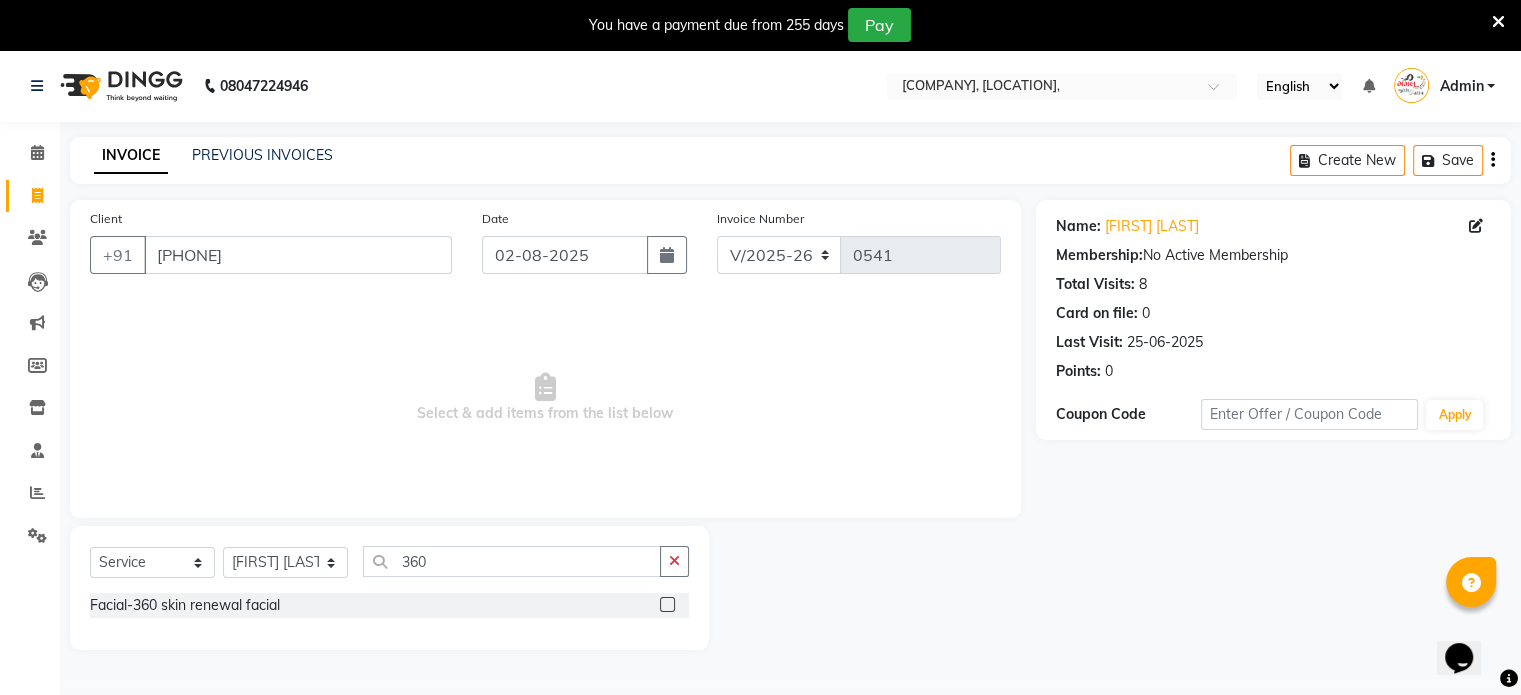 click 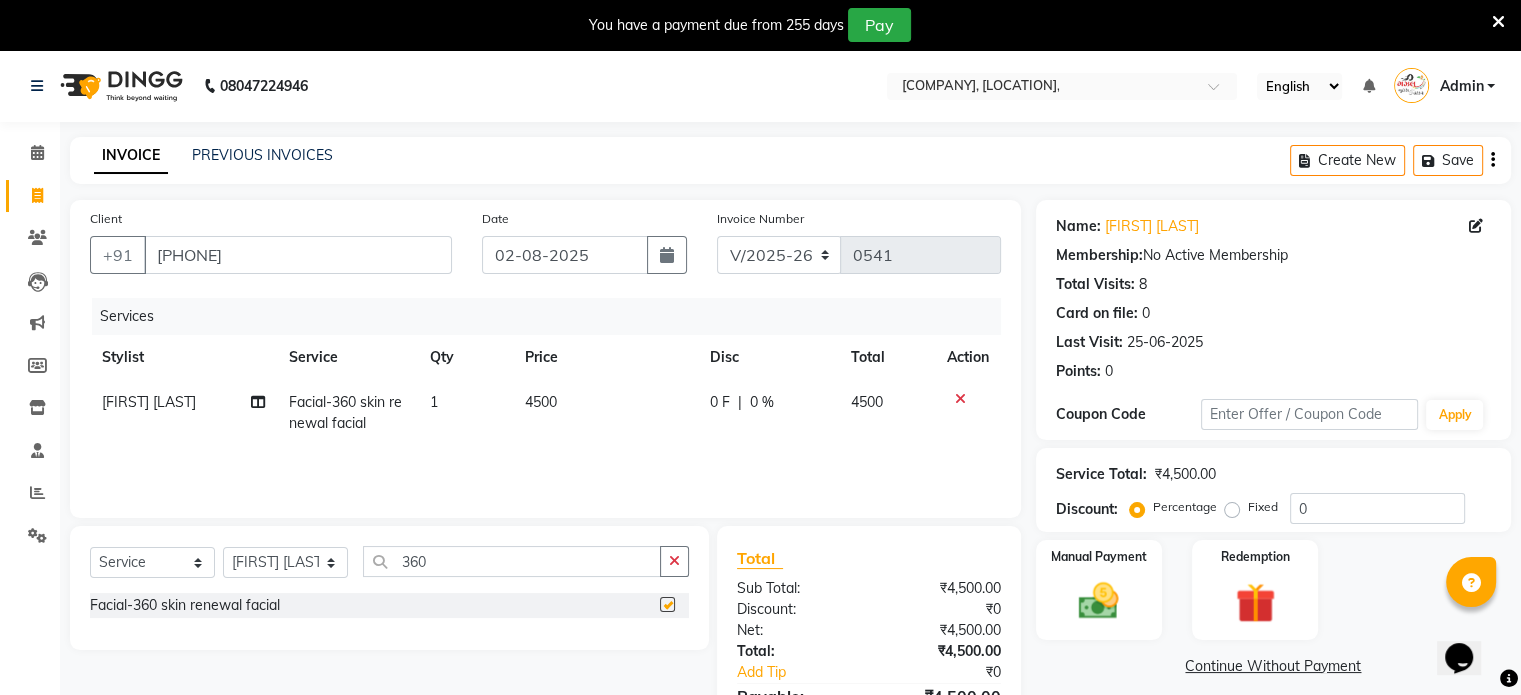checkbox on "false" 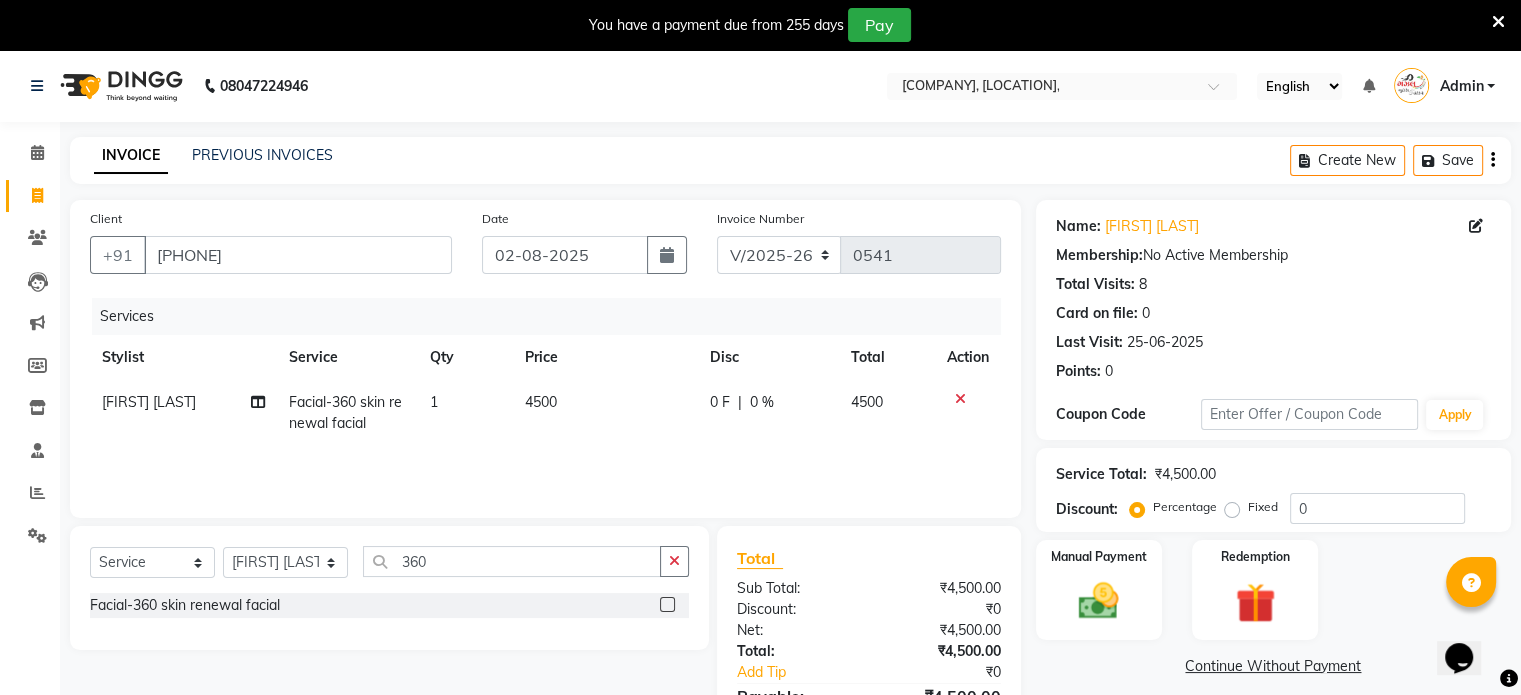 click on "Select  Service  Product  Membership  Package Voucher Prepaid Gift Card  Select Stylist [LAST] [LAST] [LAST] [LAST] [LAST] [LAST] 360" 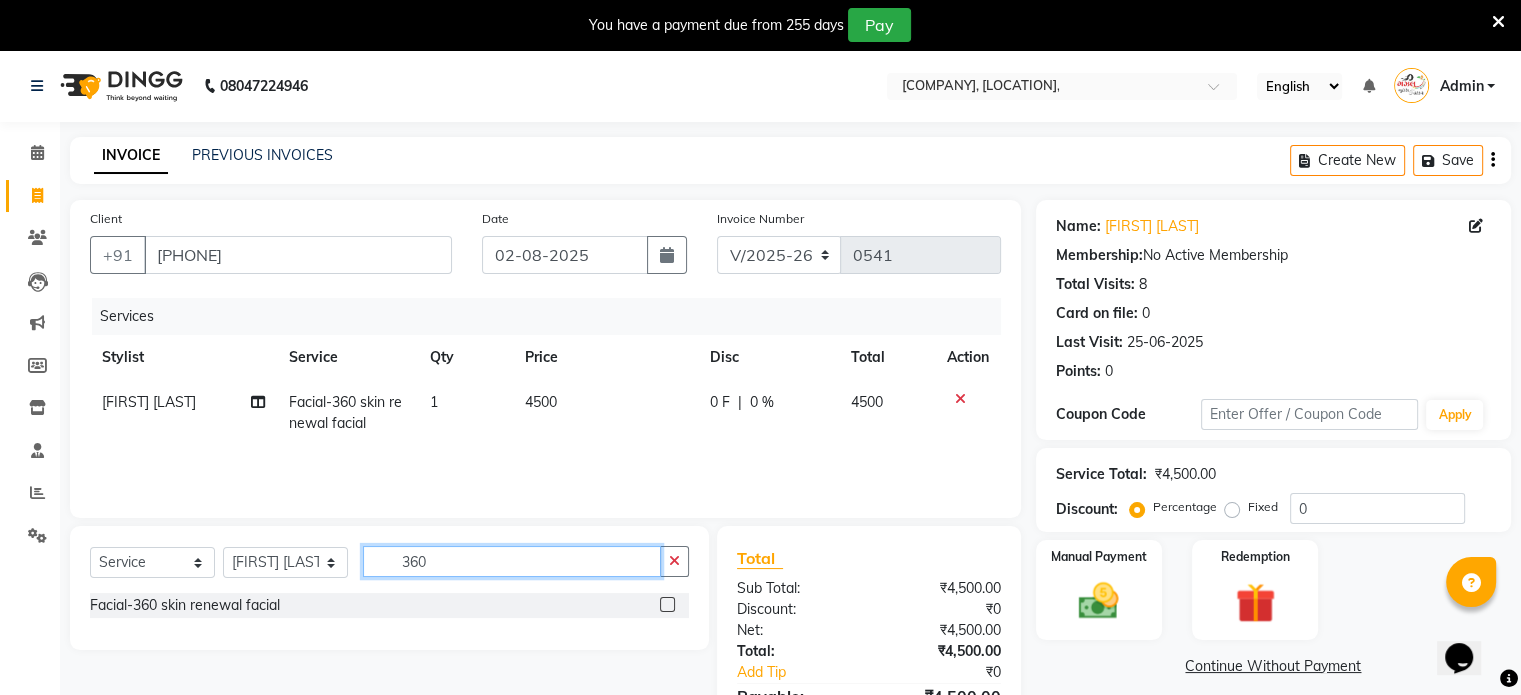 click on "360" 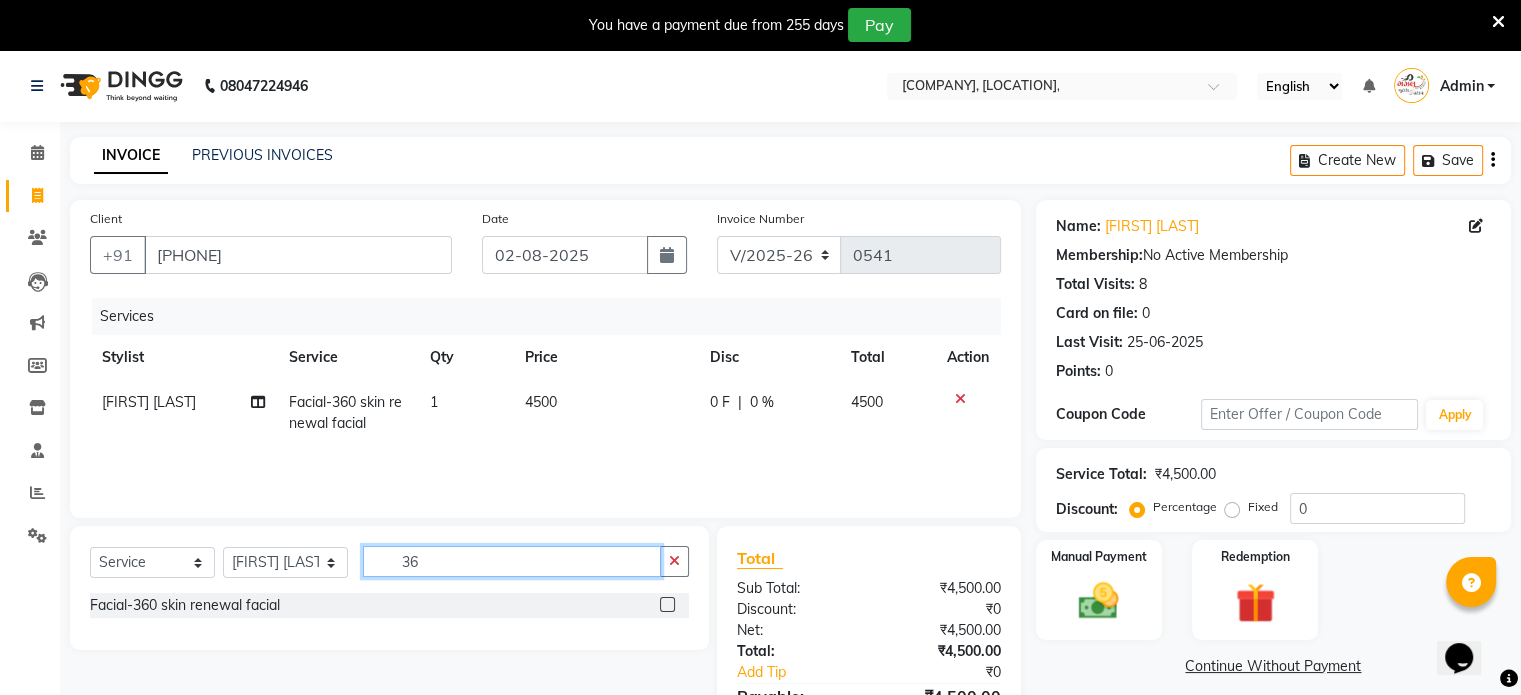 type on "3" 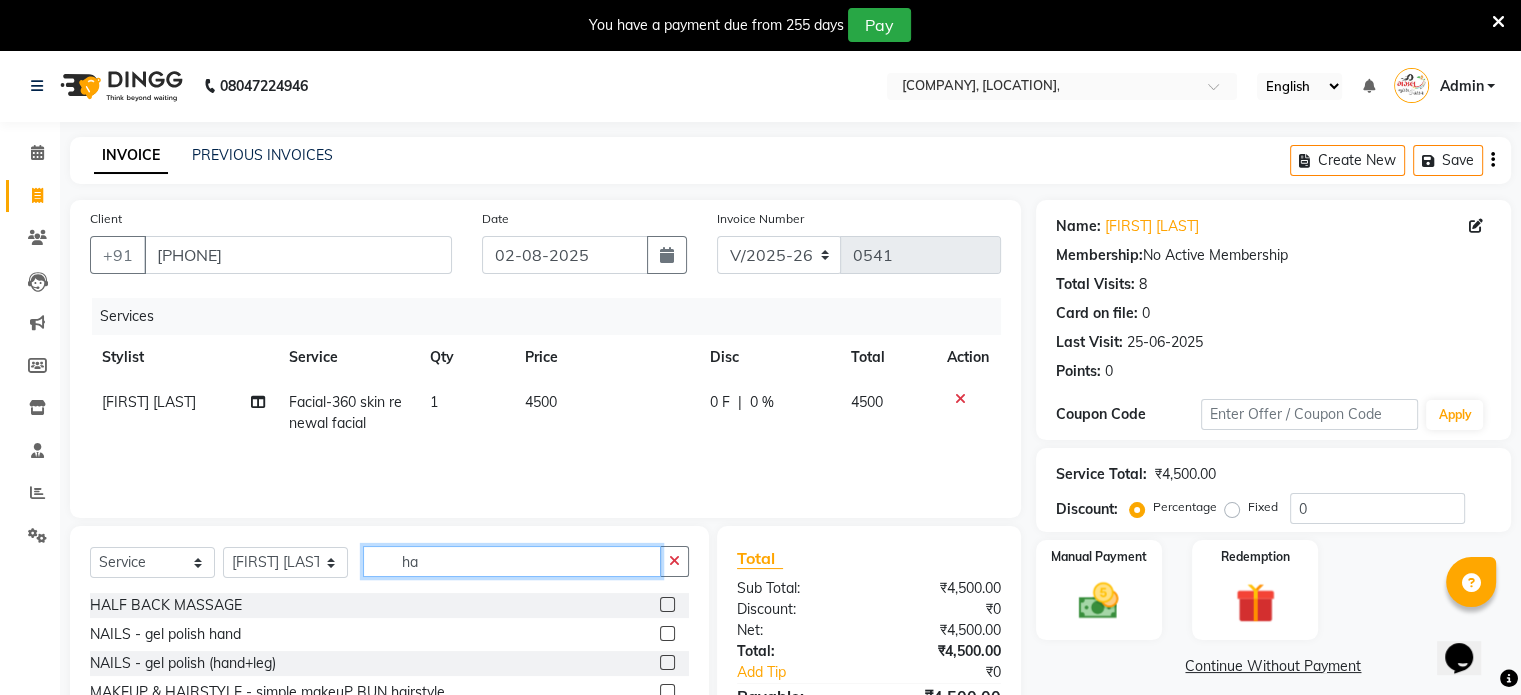type on "h" 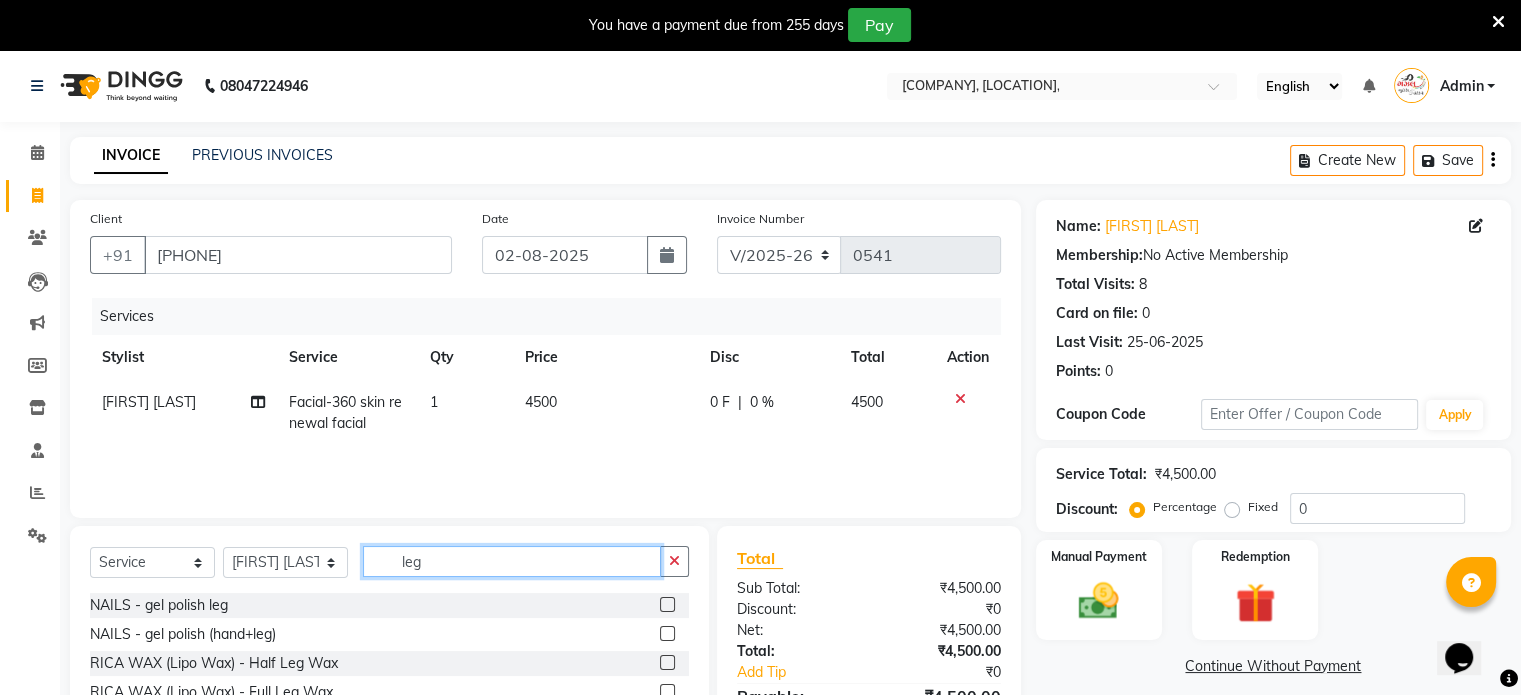 type on "leg" 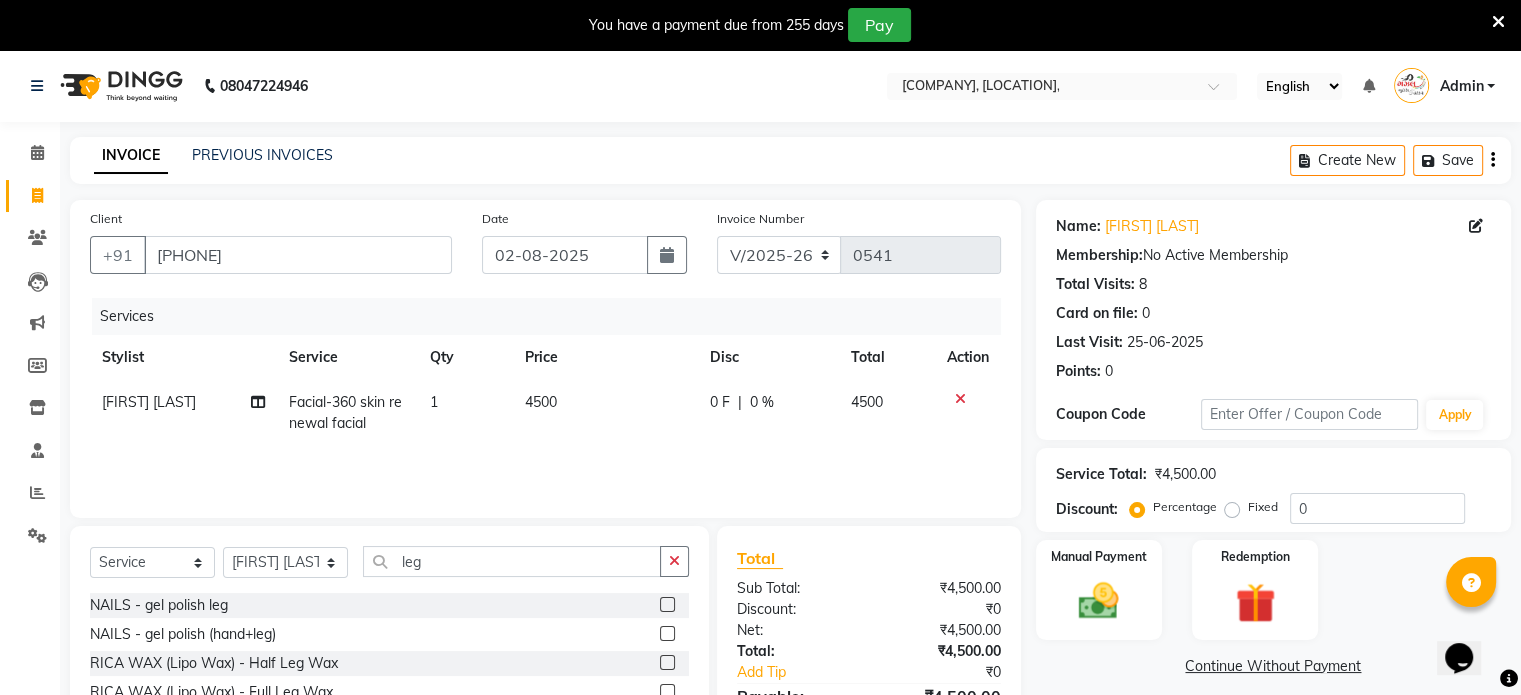 click 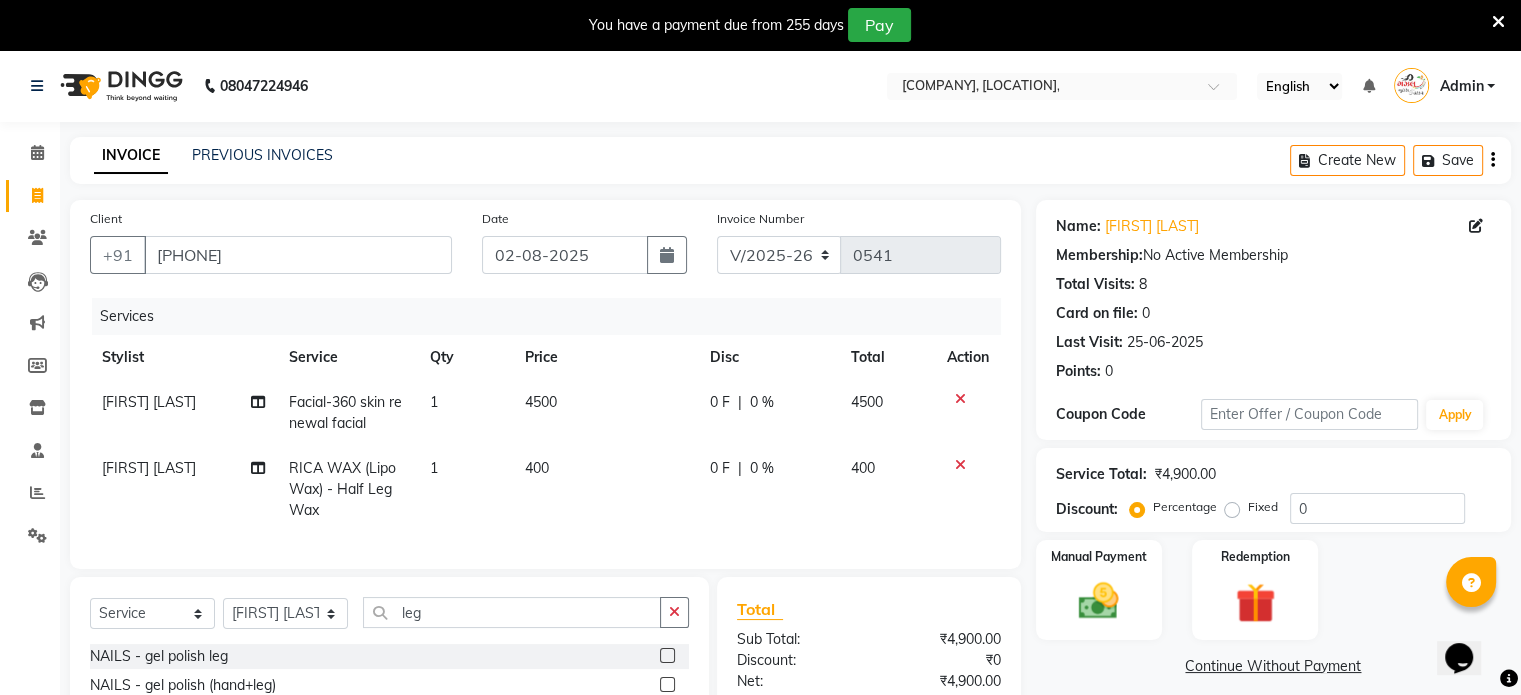checkbox on "false" 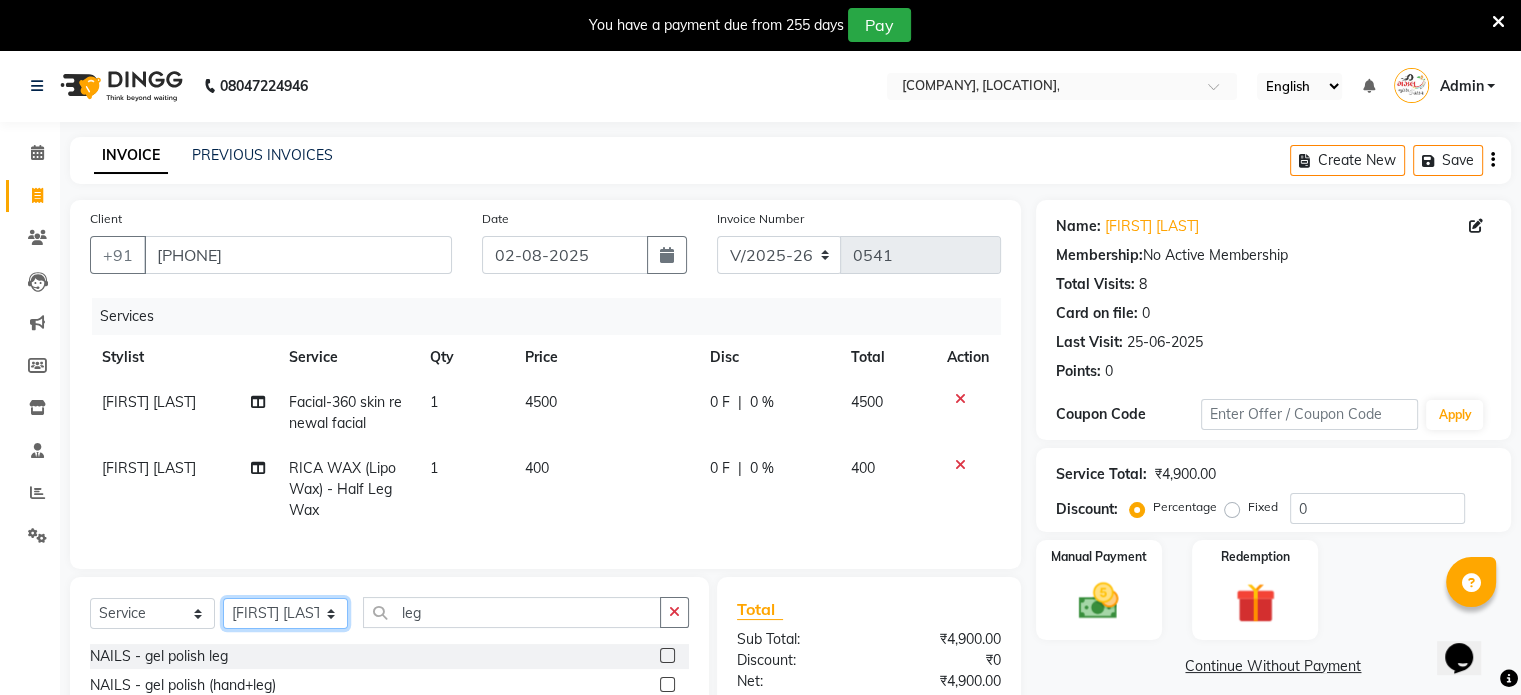 click on "Select Stylist [LAST] [LAST] [LAST] [LAST] [LAST] [LAST]" 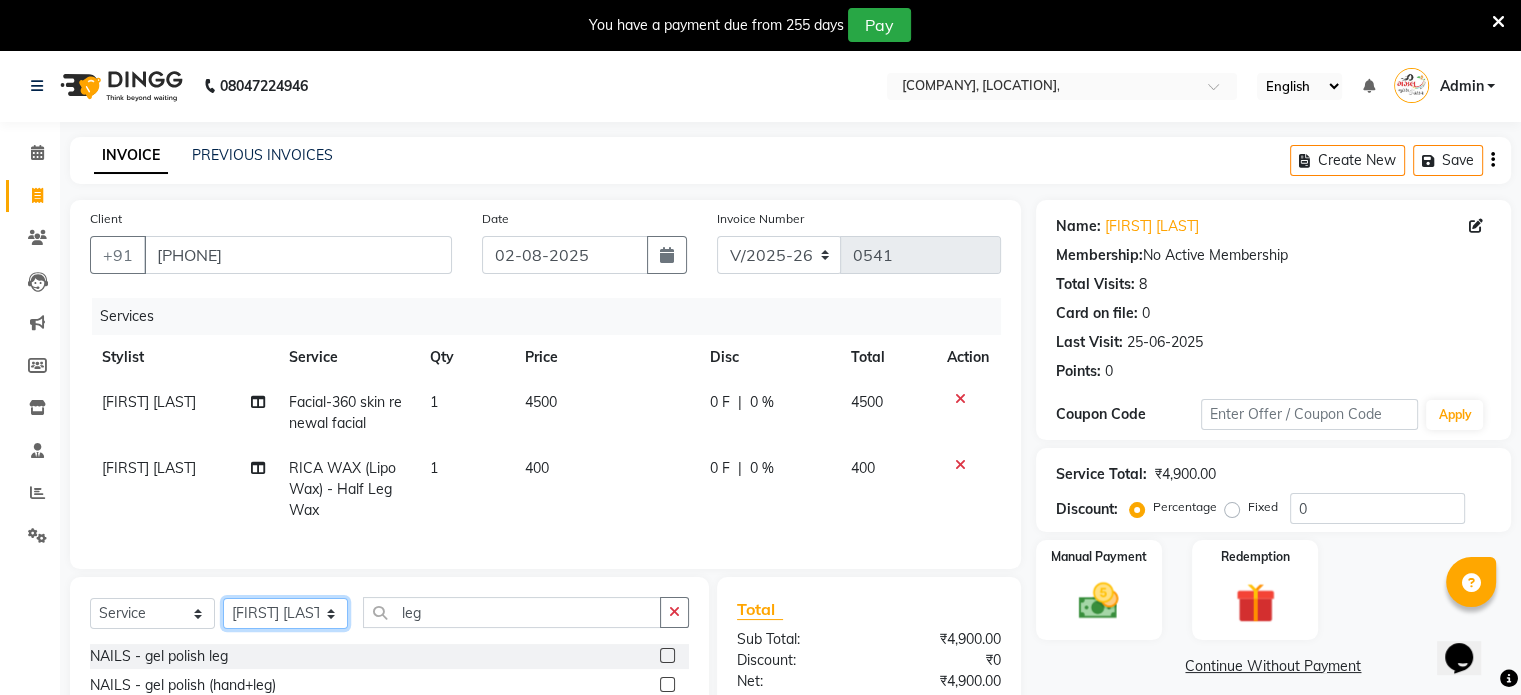select on "59040" 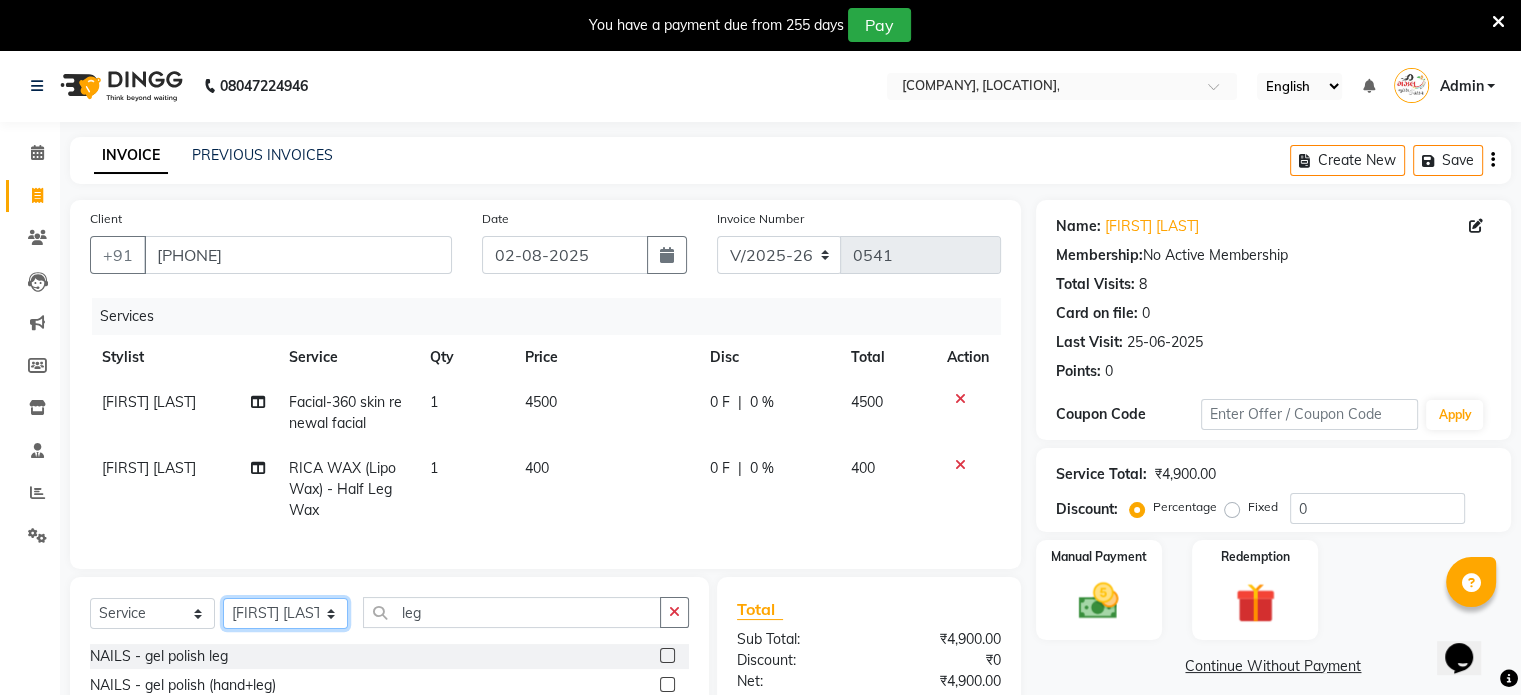click on "Select Stylist [LAST] [LAST] [LAST] [LAST] [LAST] [LAST]" 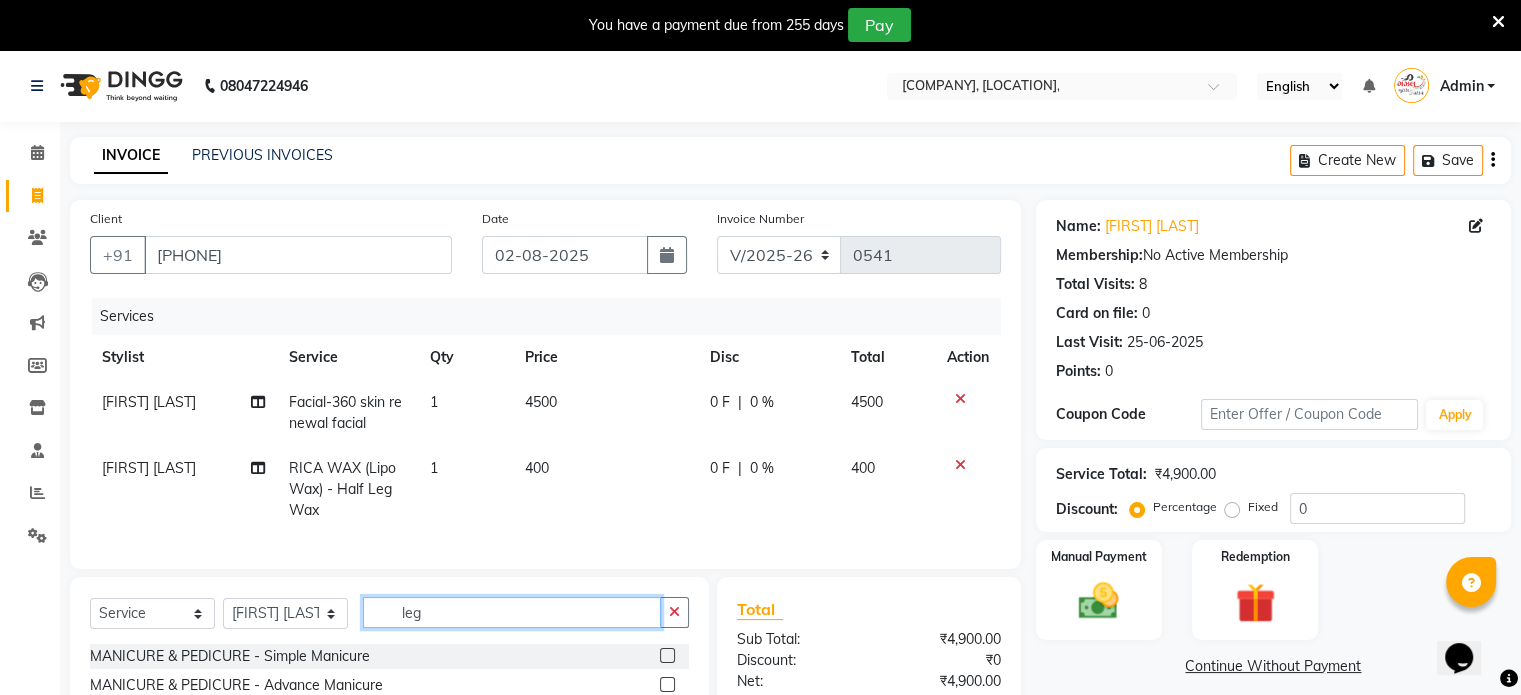 click on "leg" 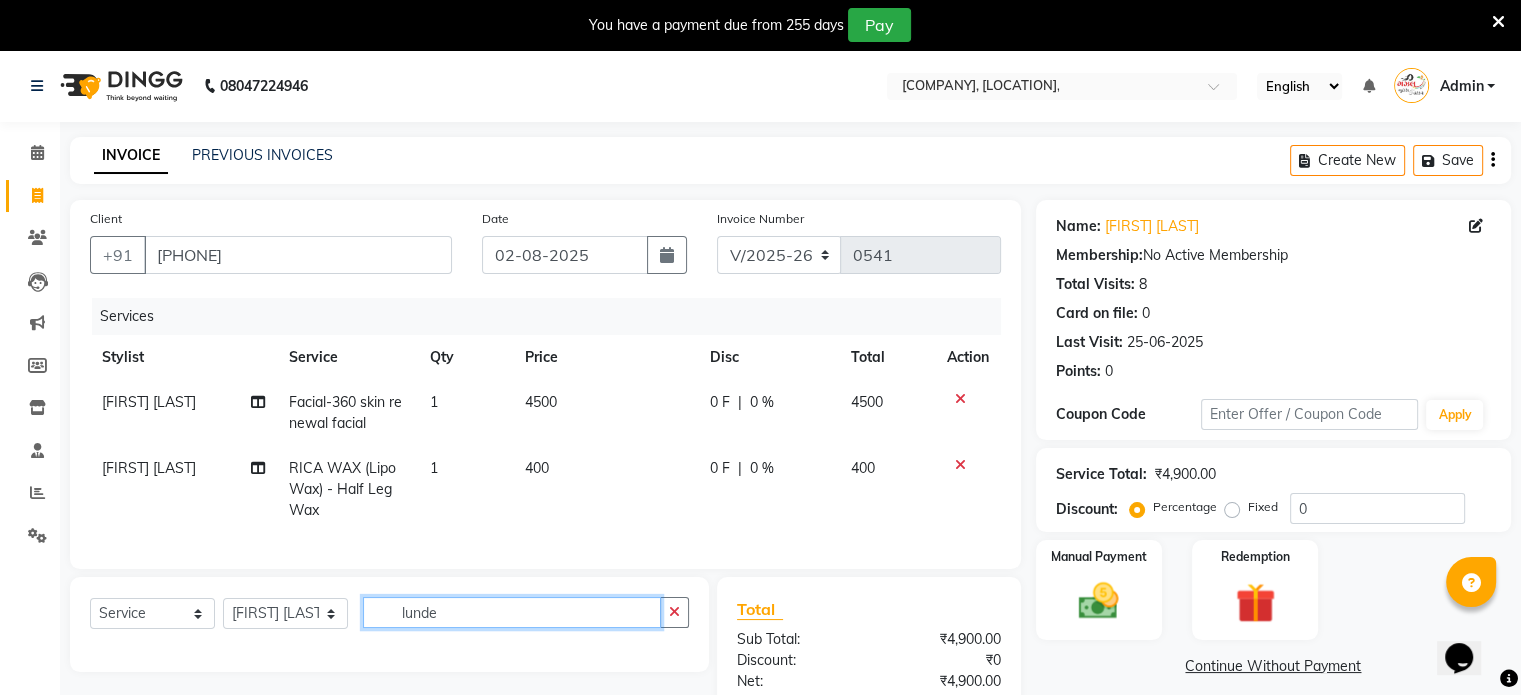 scroll, scrollTop: 179, scrollLeft: 0, axis: vertical 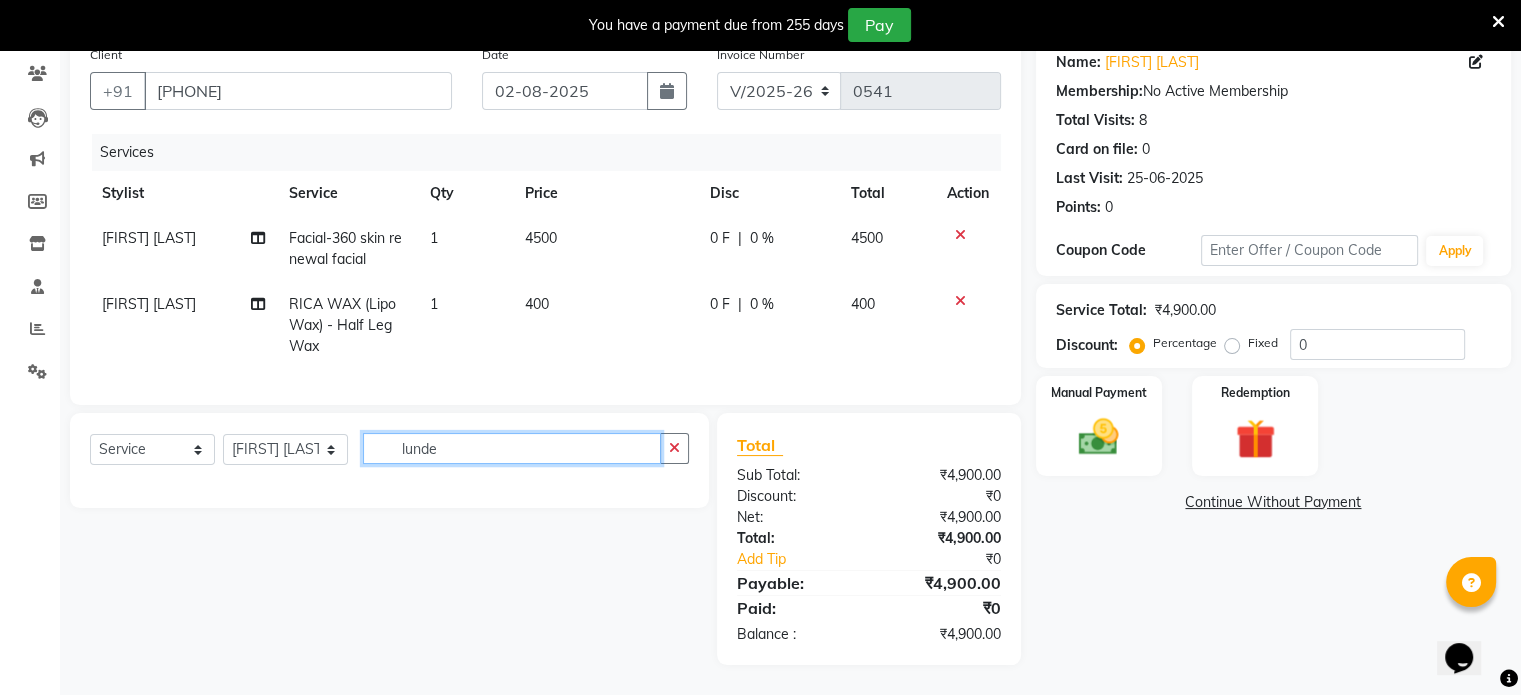 click on "lunde" 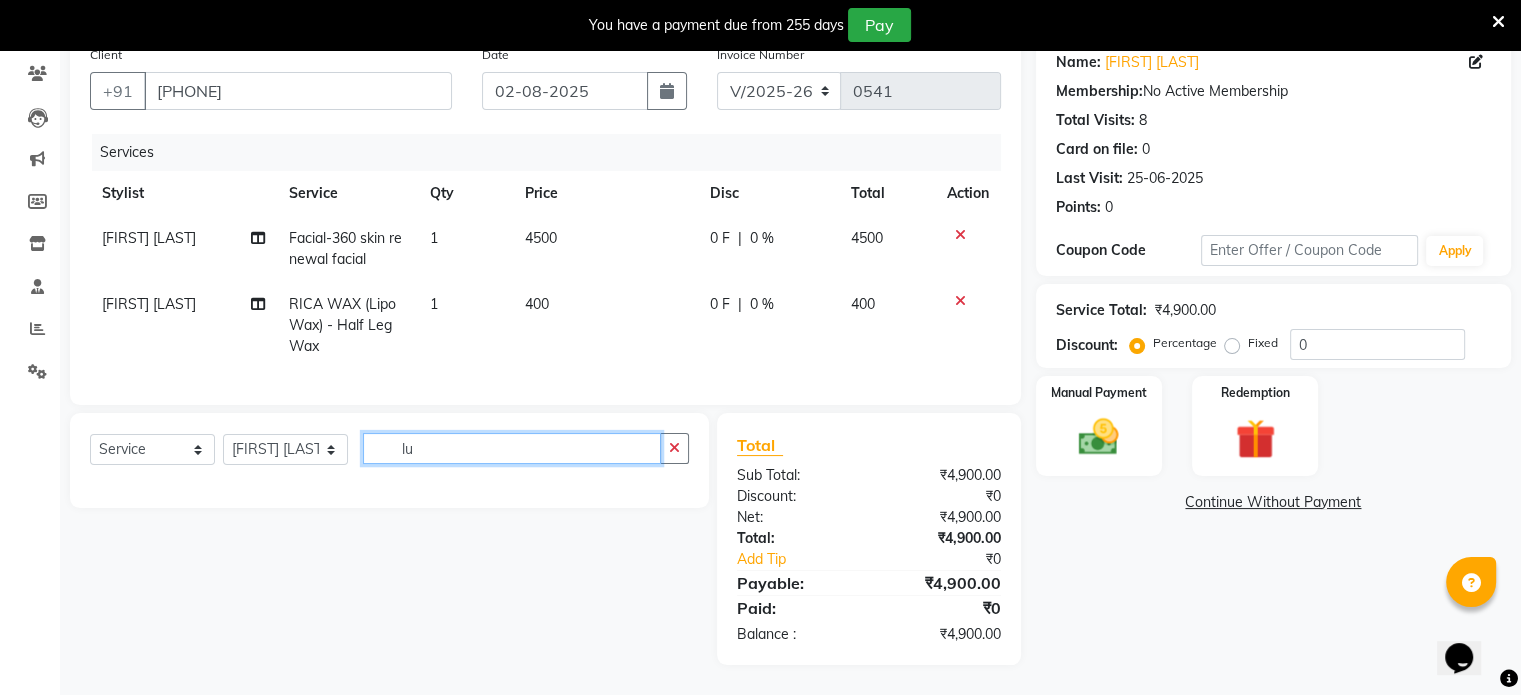 type on "l" 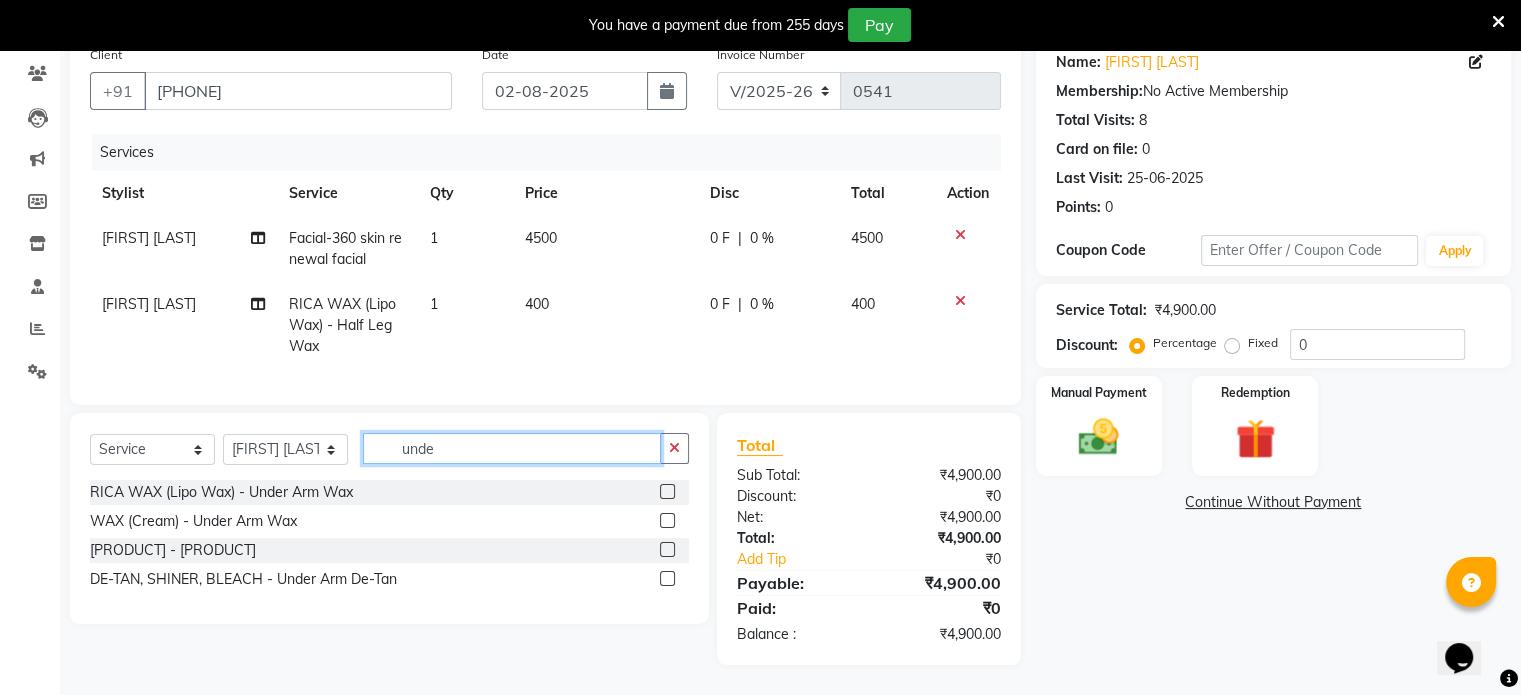 type on "unde" 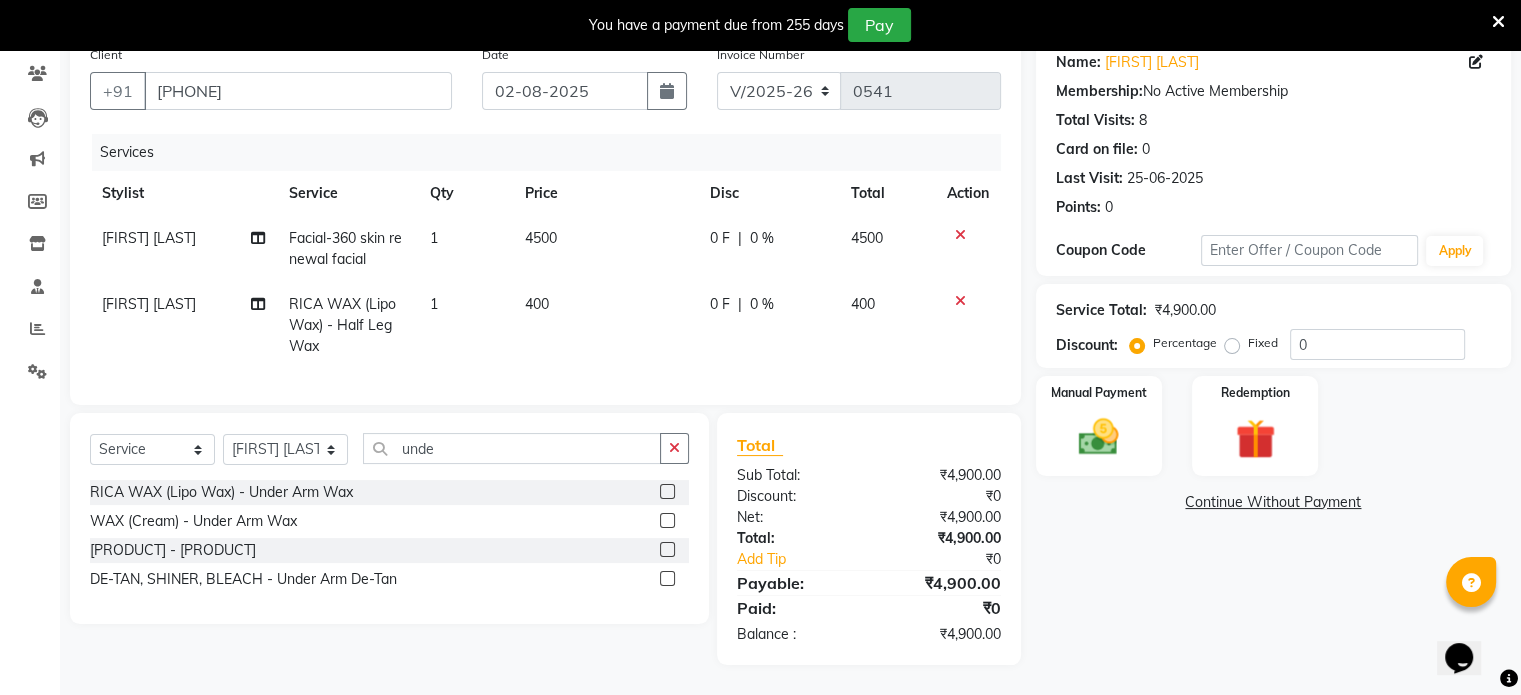 click 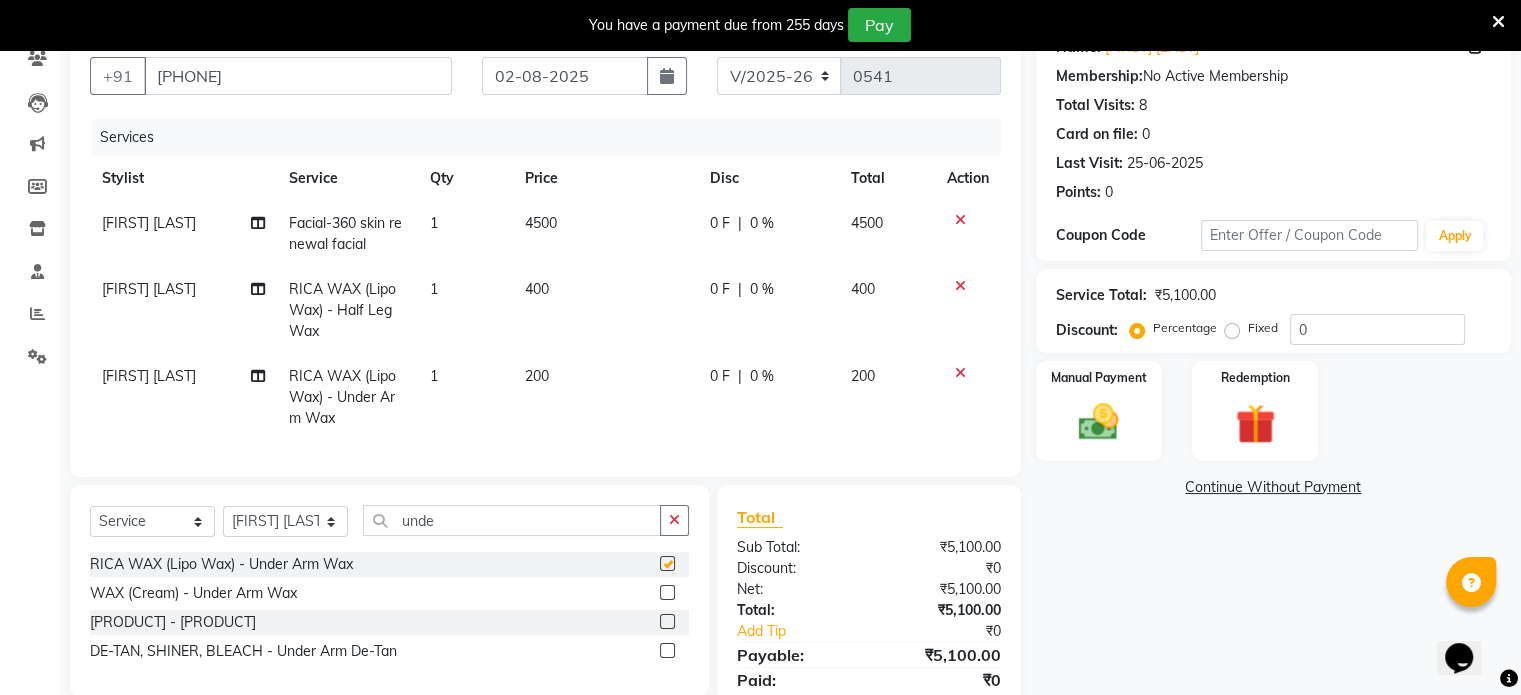 checkbox on "false" 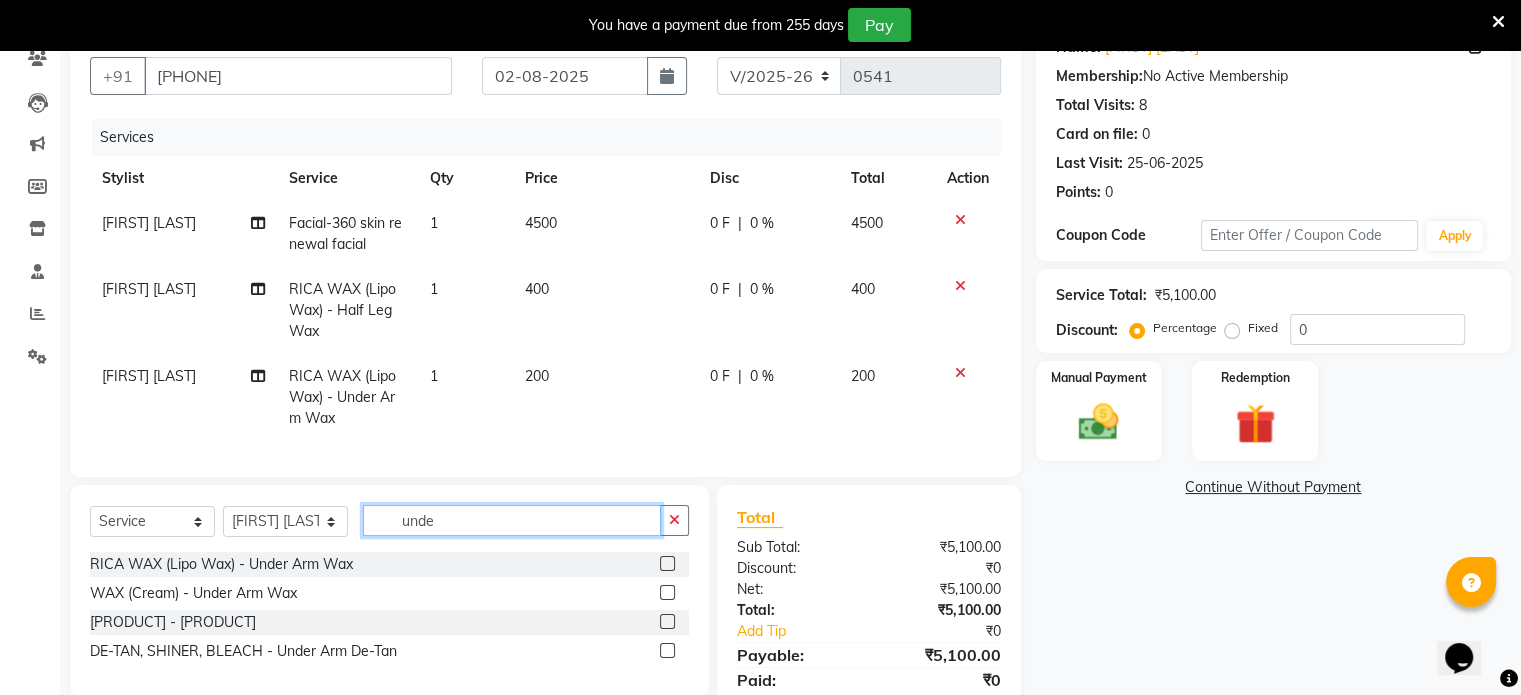 click on "unde" 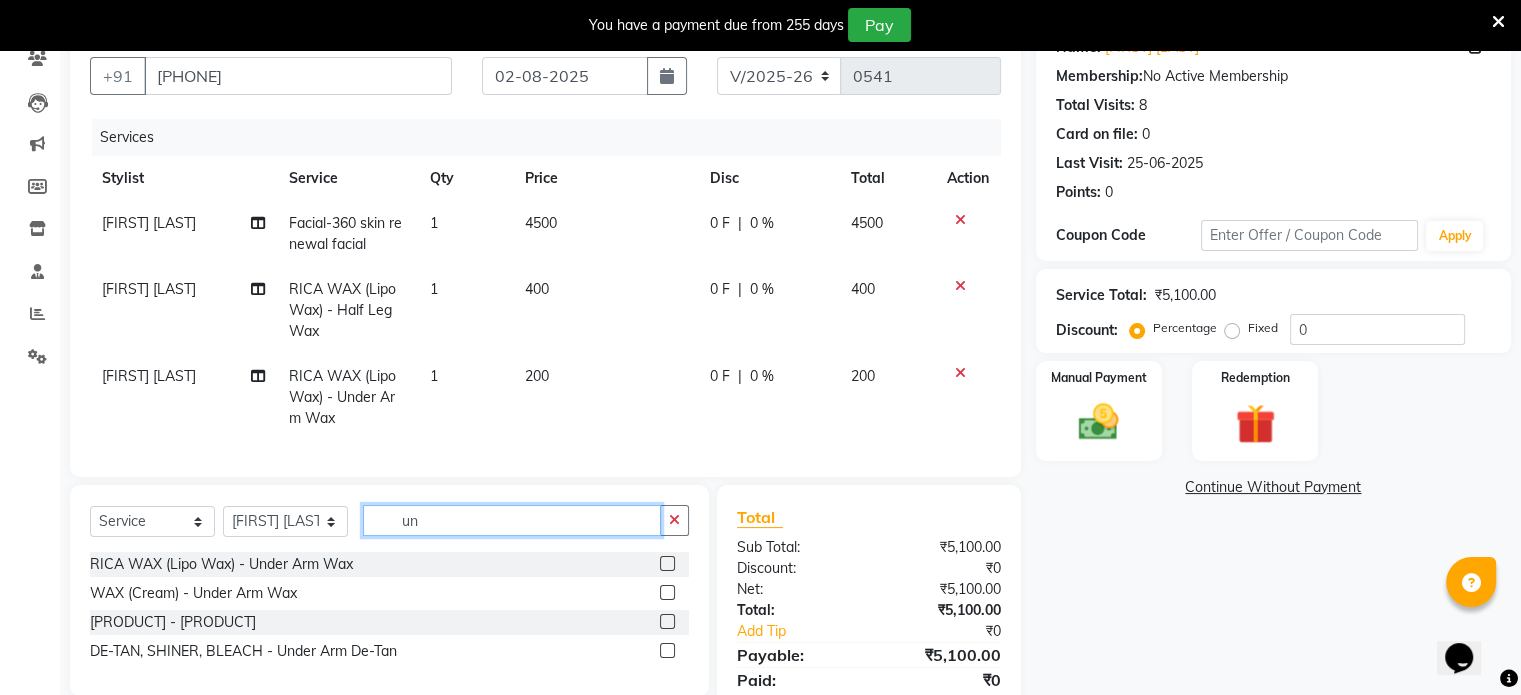 type on "u" 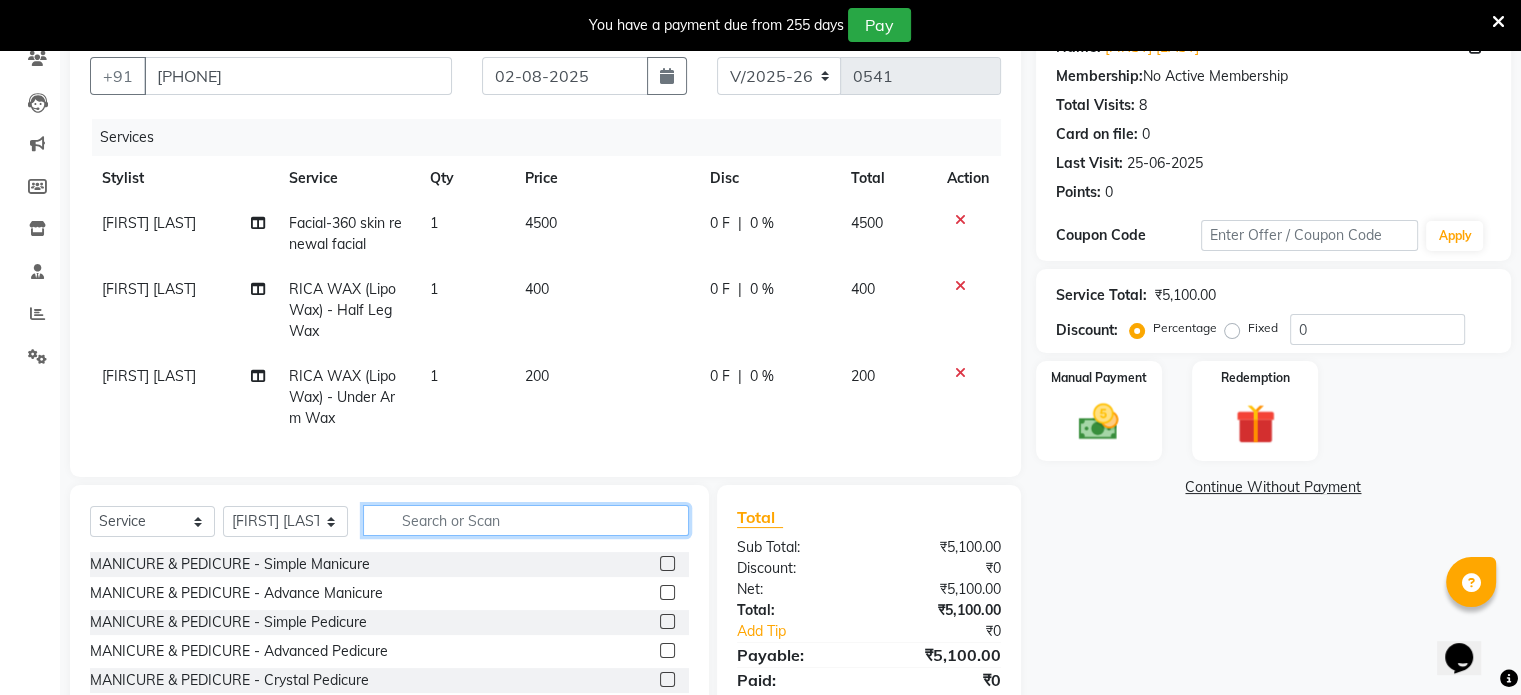 type 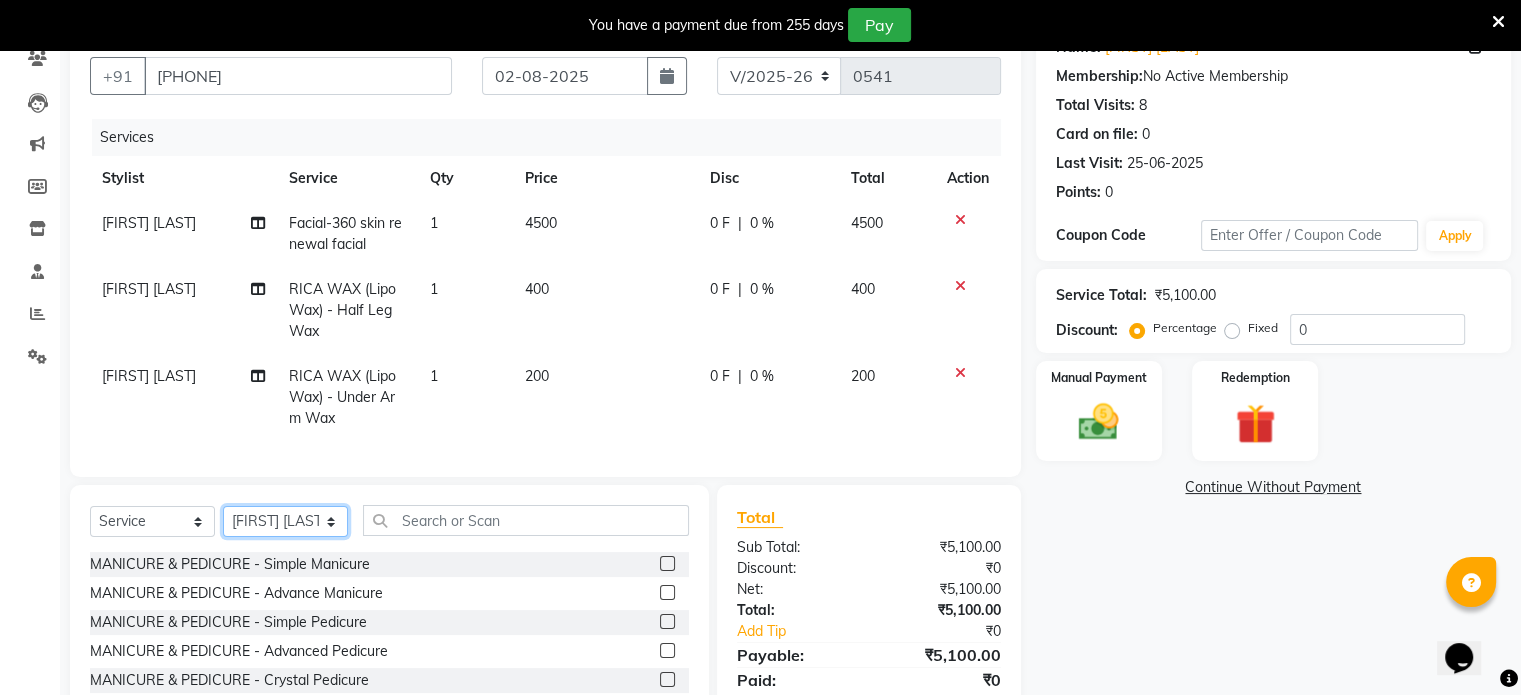click on "Select Stylist [LAST] [LAST] [LAST] [LAST] [LAST] [LAST]" 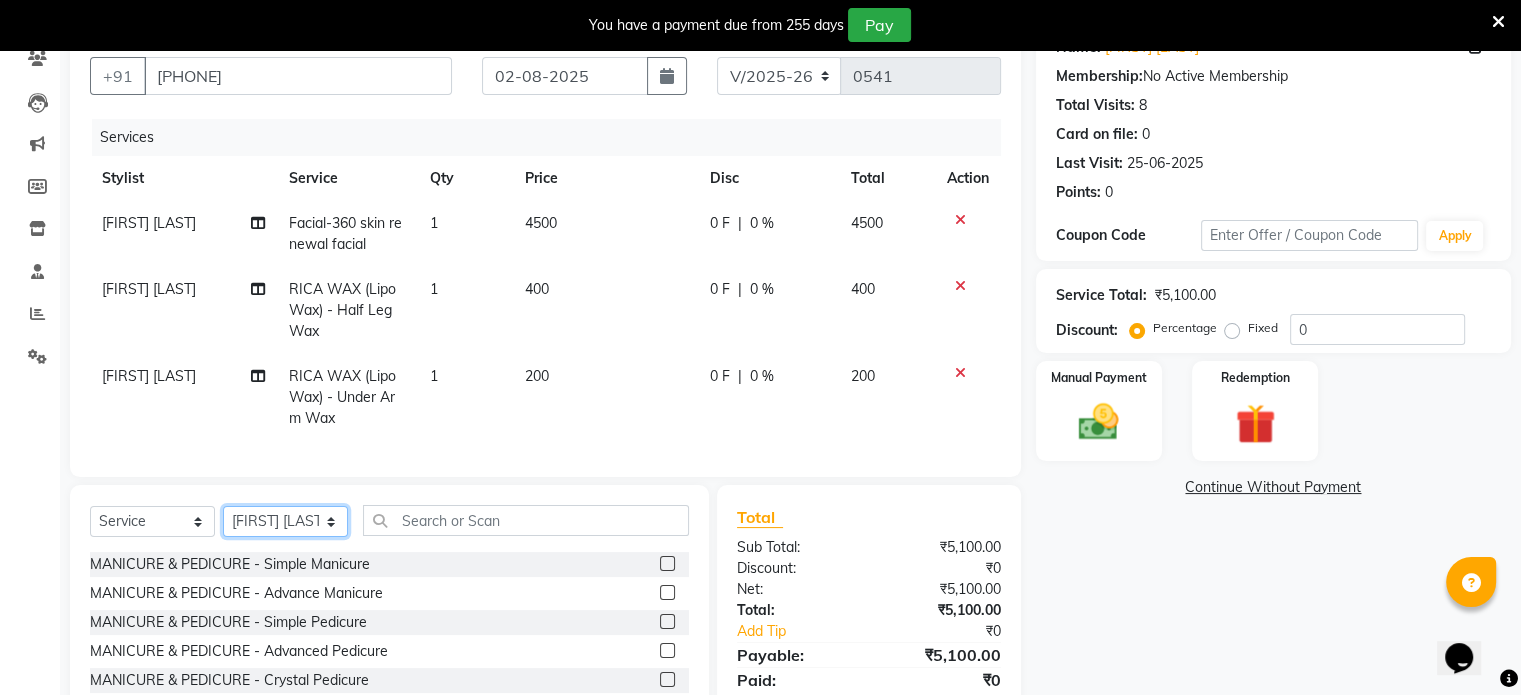 select on "60297" 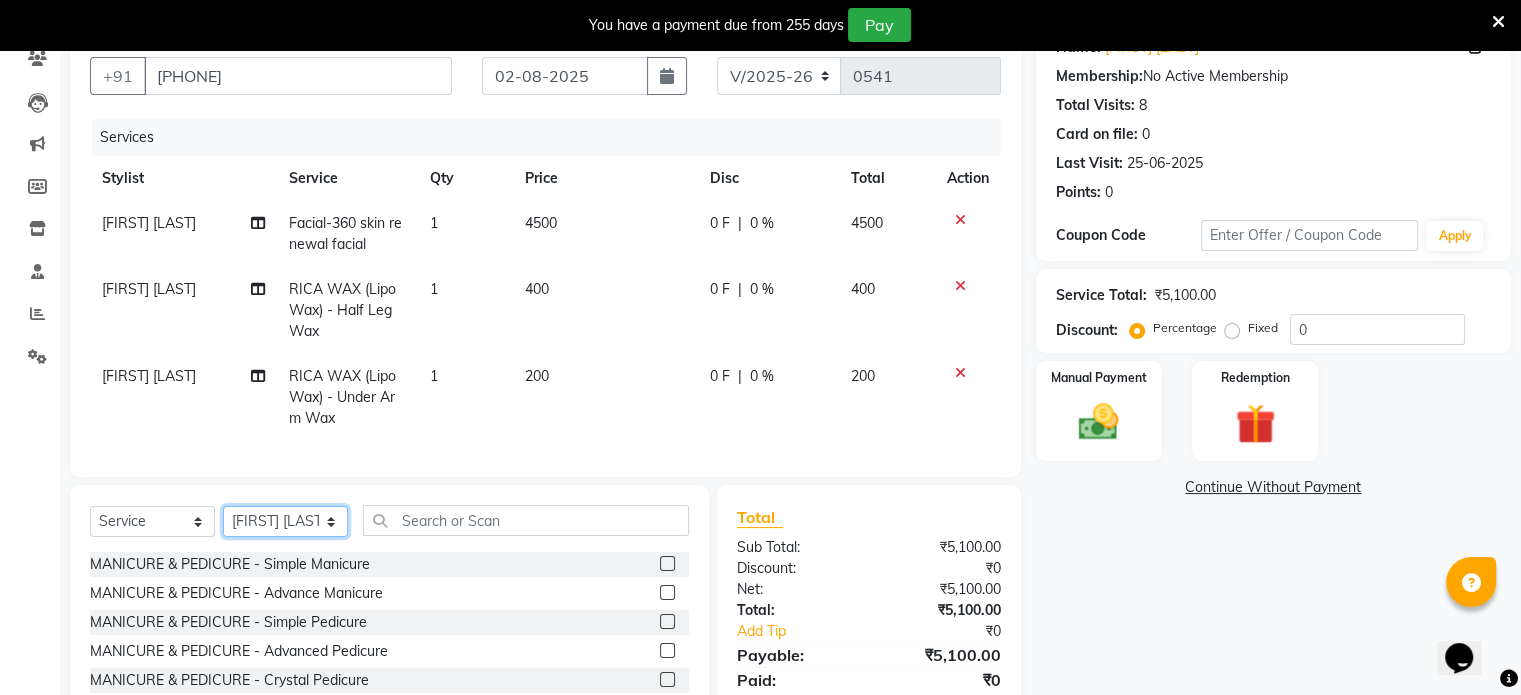 click on "Select Stylist [LAST] [LAST] [LAST] [LAST] [LAST] [LAST]" 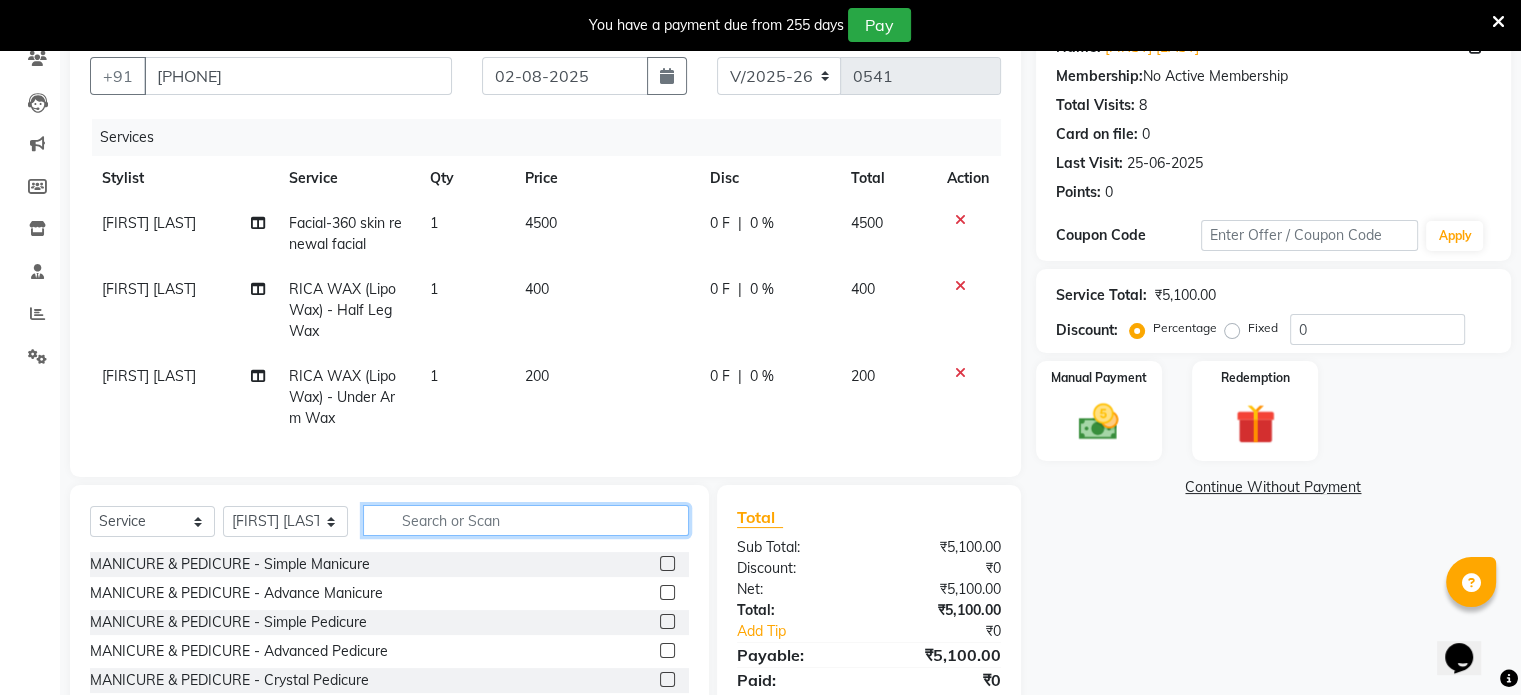 click 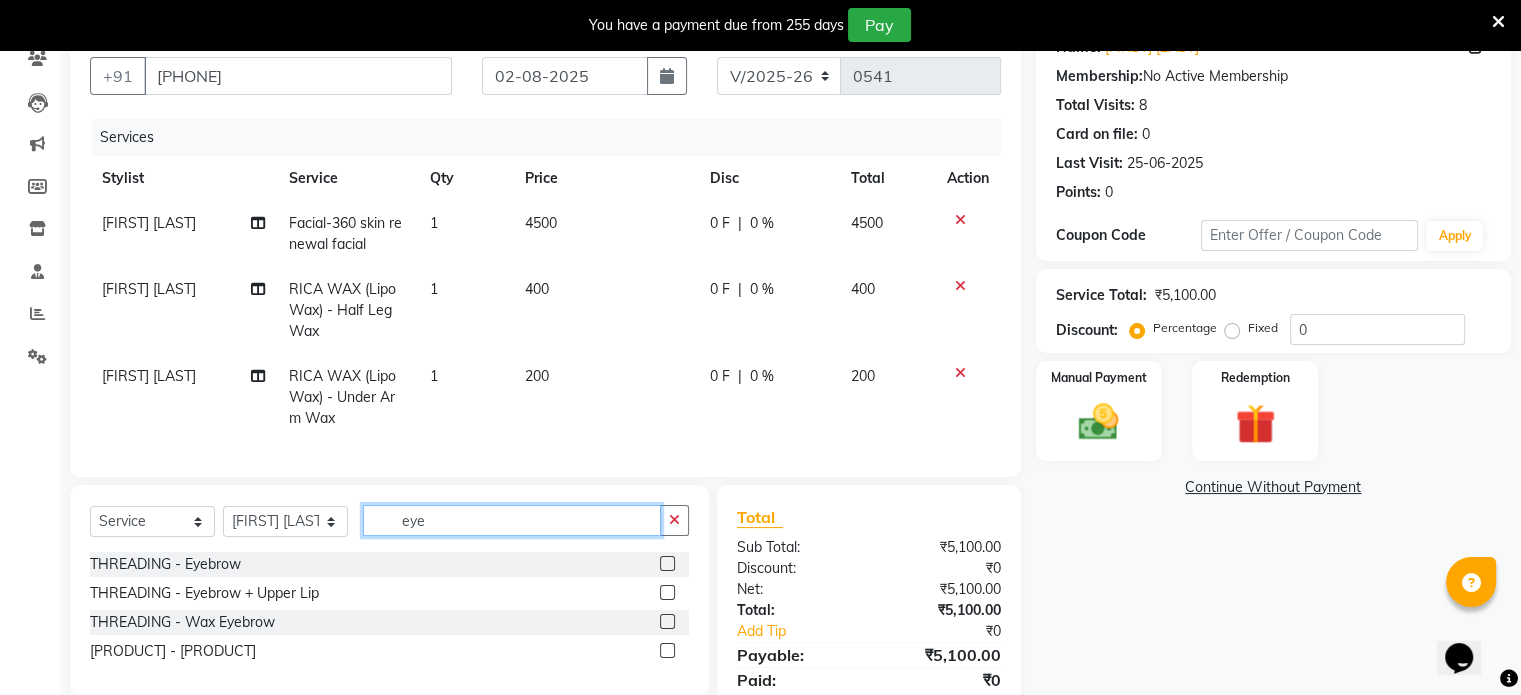 type on "eye" 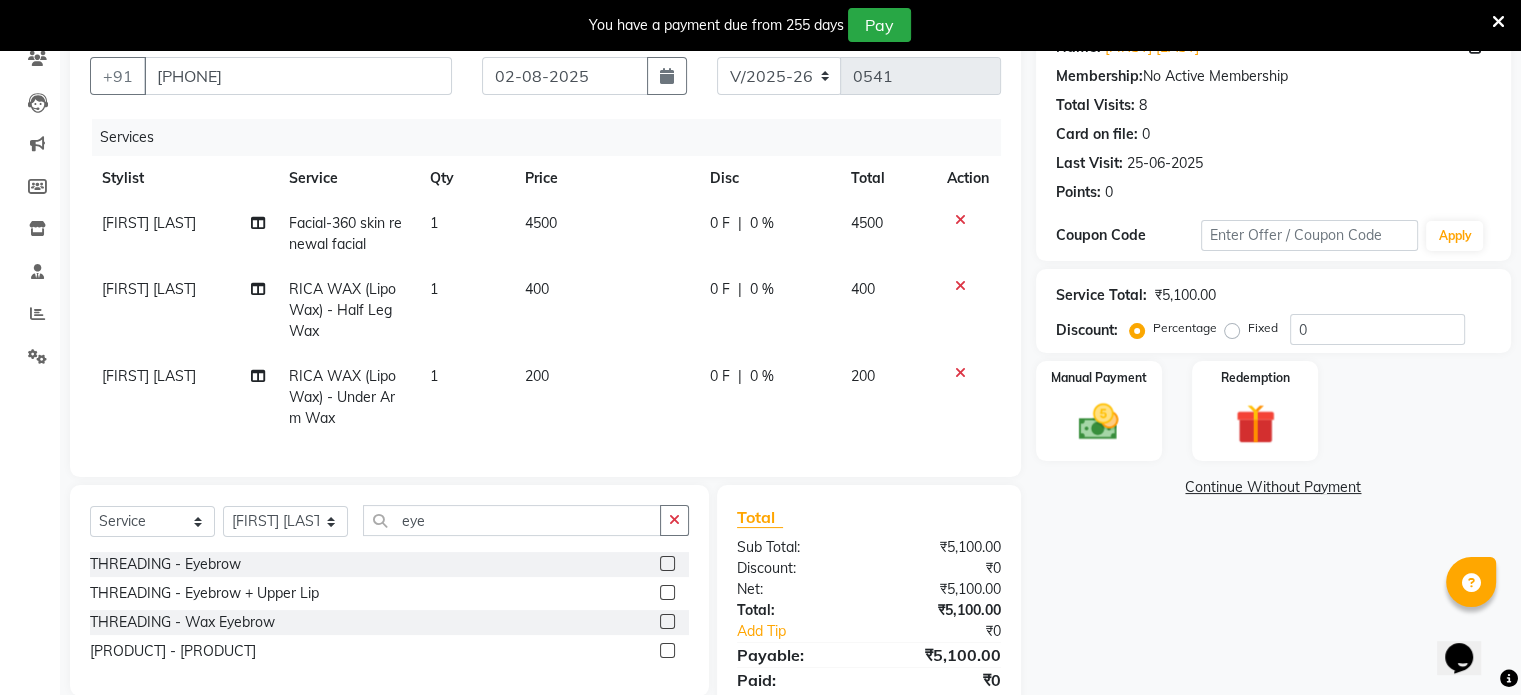 click 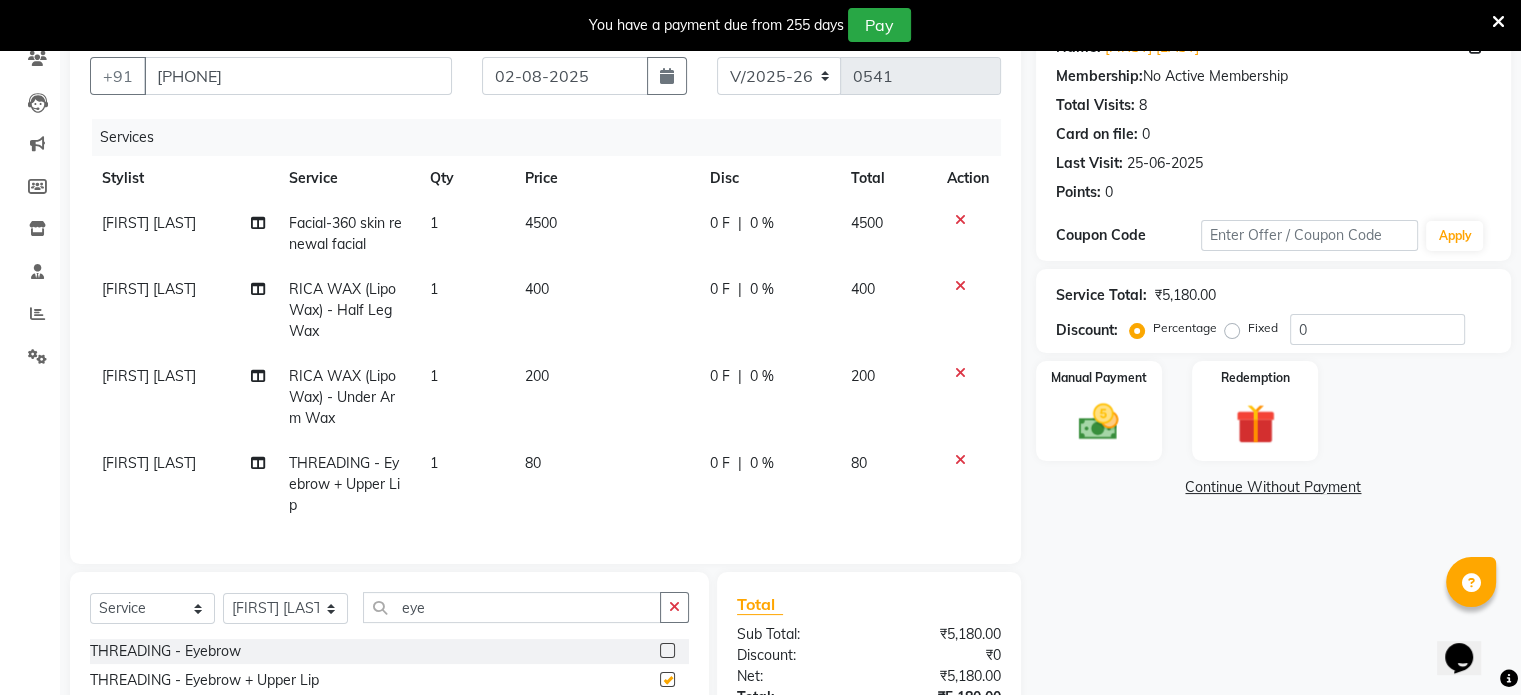 checkbox on "false" 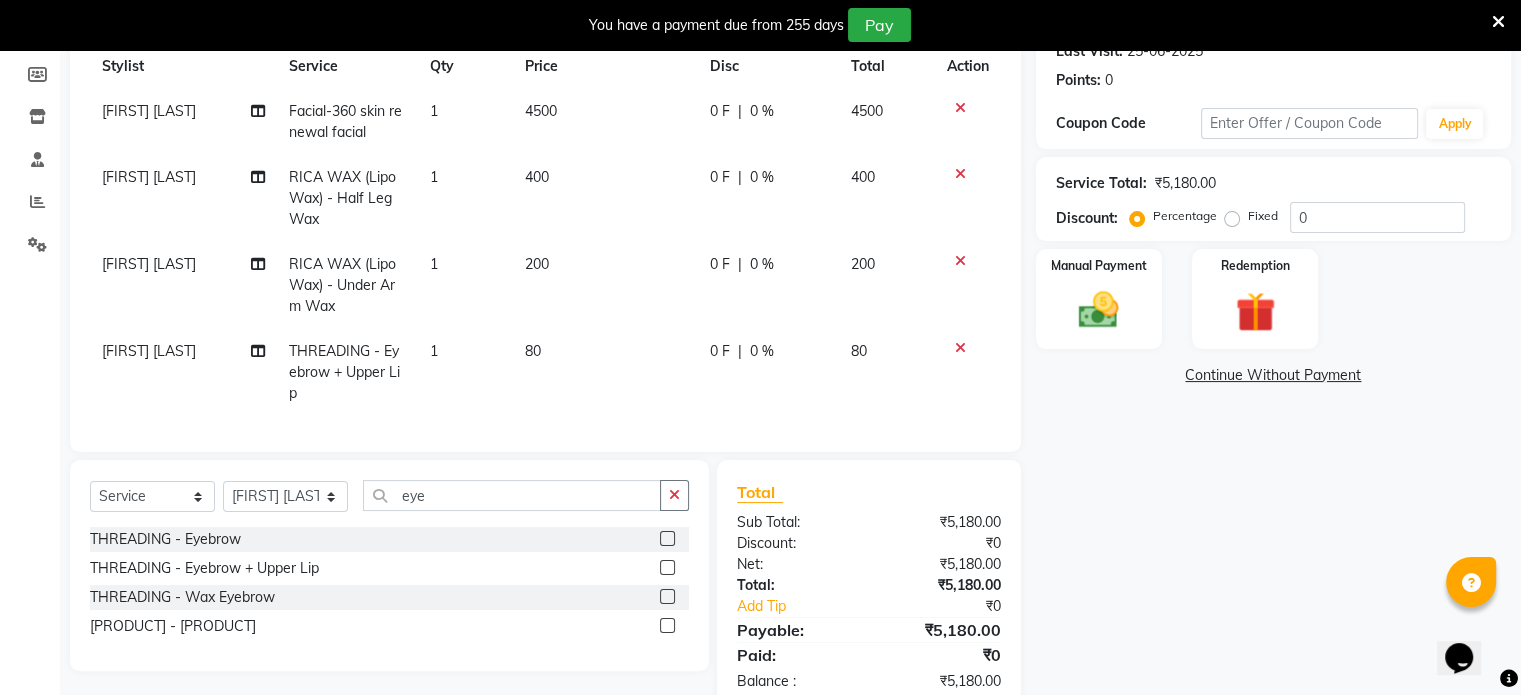 scroll, scrollTop: 353, scrollLeft: 0, axis: vertical 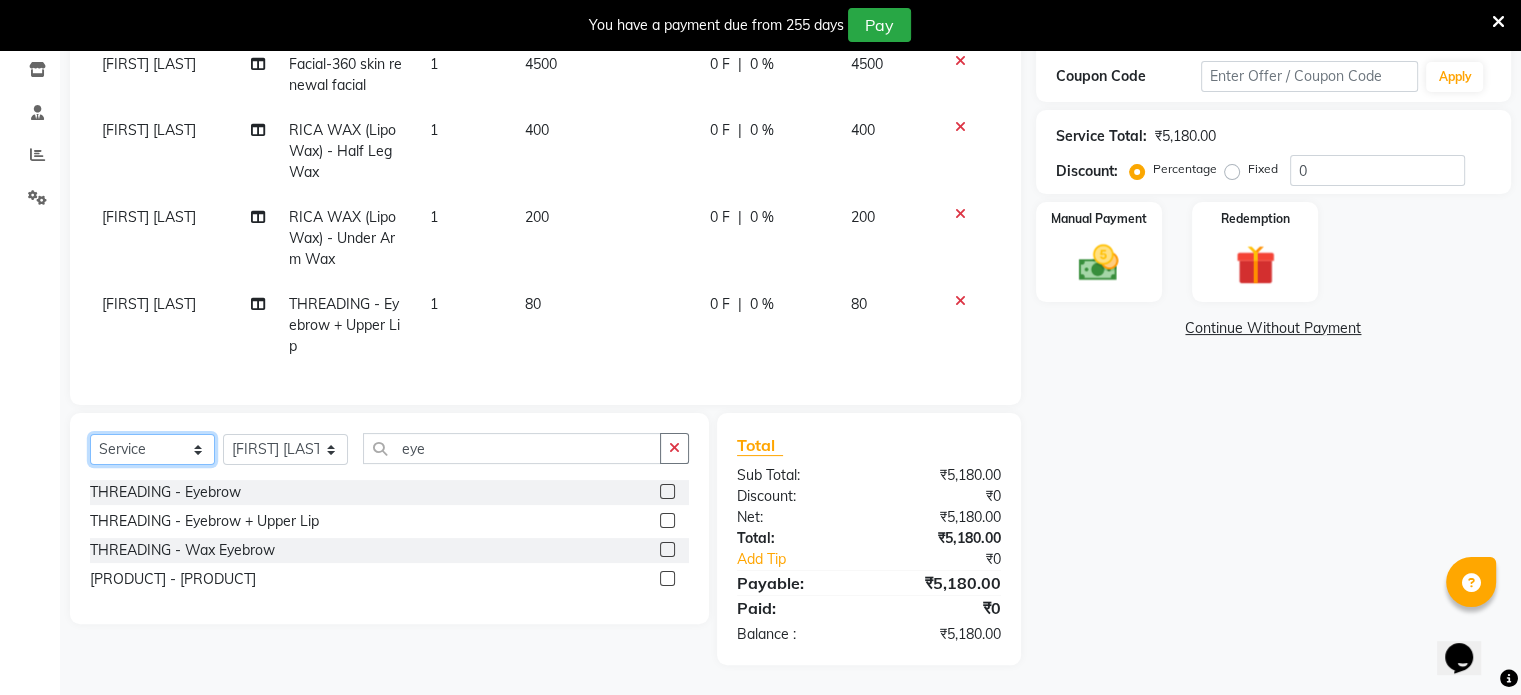 click on "Select  Service  Product  Membership  Package Voucher Prepaid Gift Card" 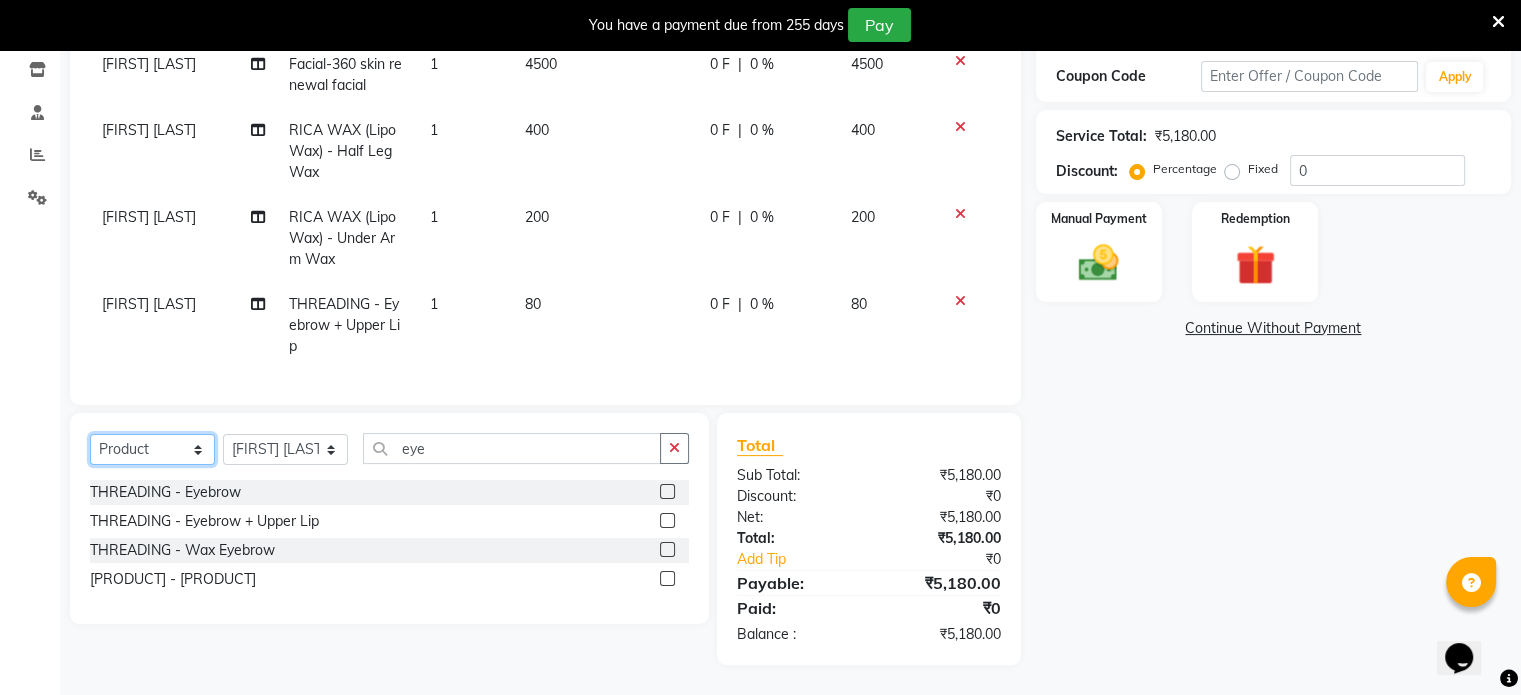 click on "Select  Service  Product  Membership  Package Voucher Prepaid Gift Card" 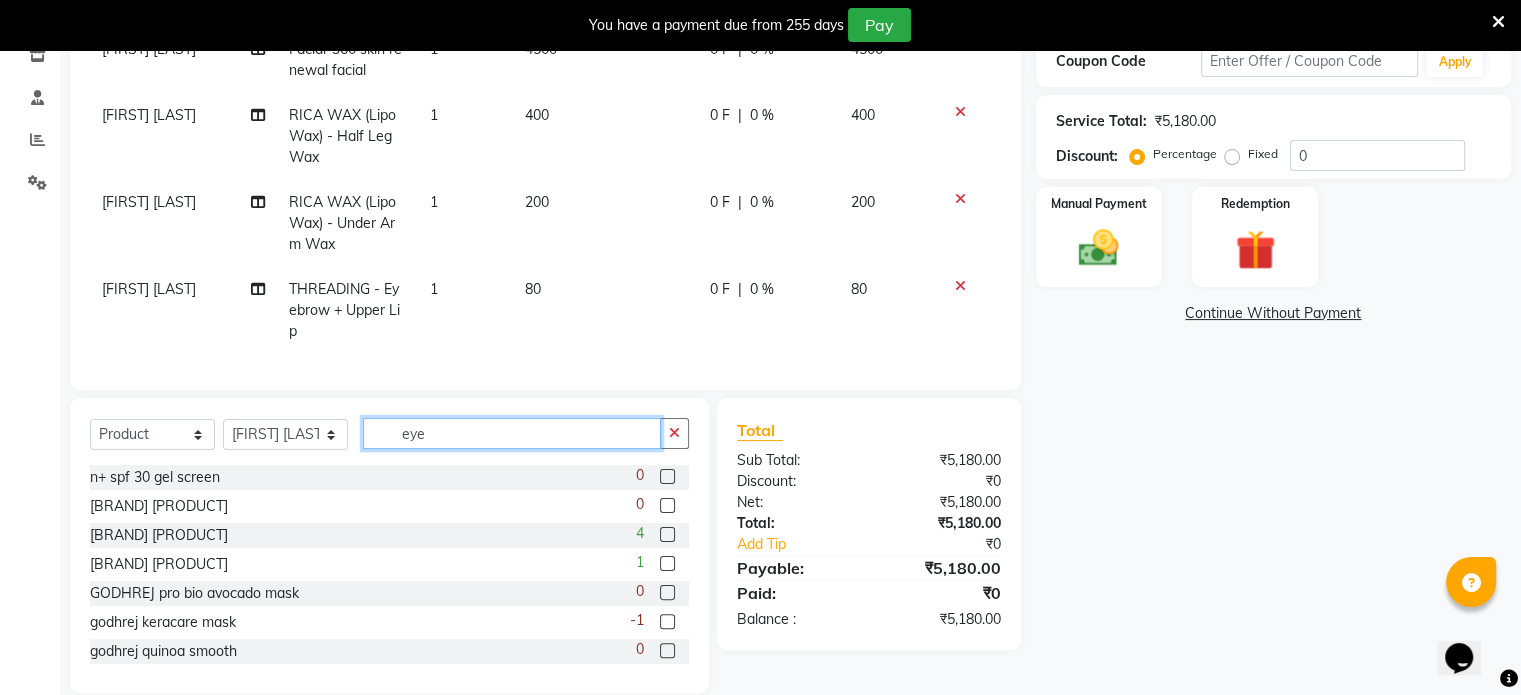 click on "eye" 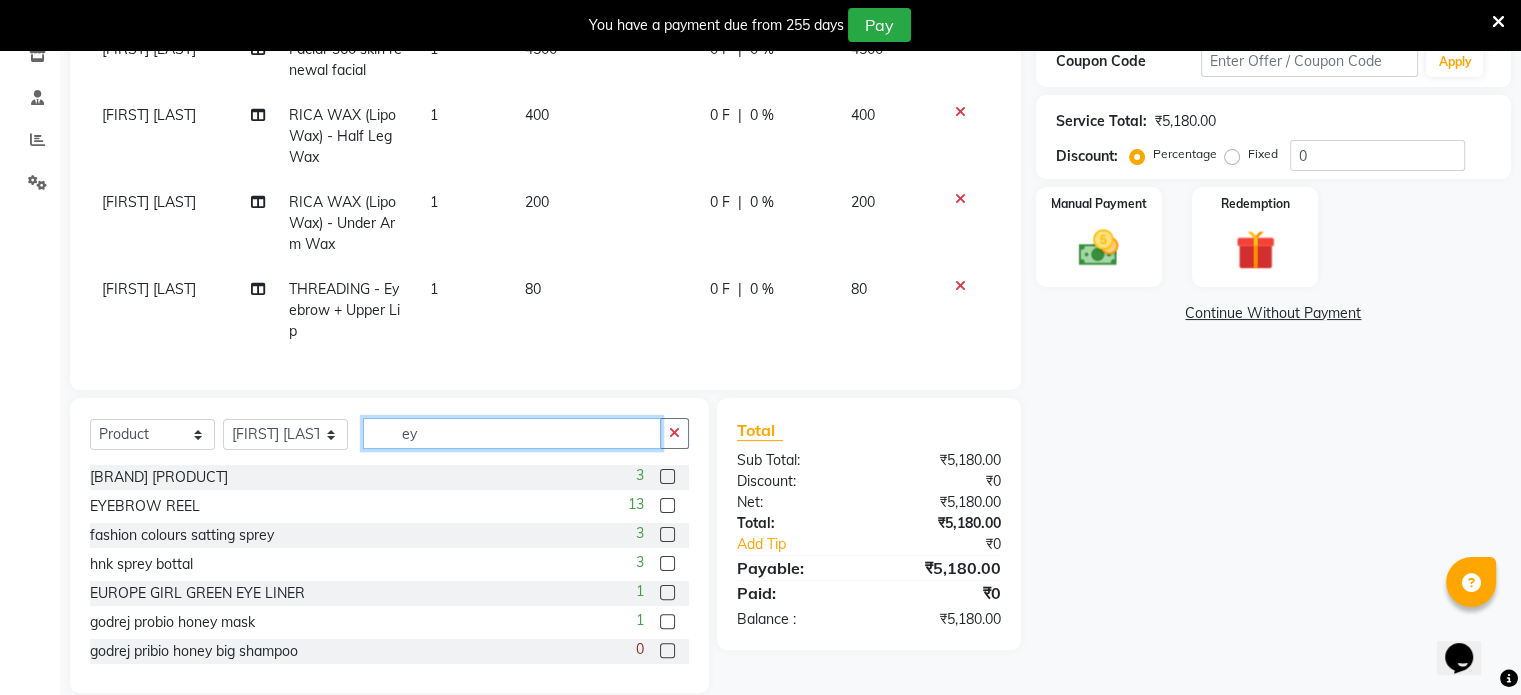 type on "e" 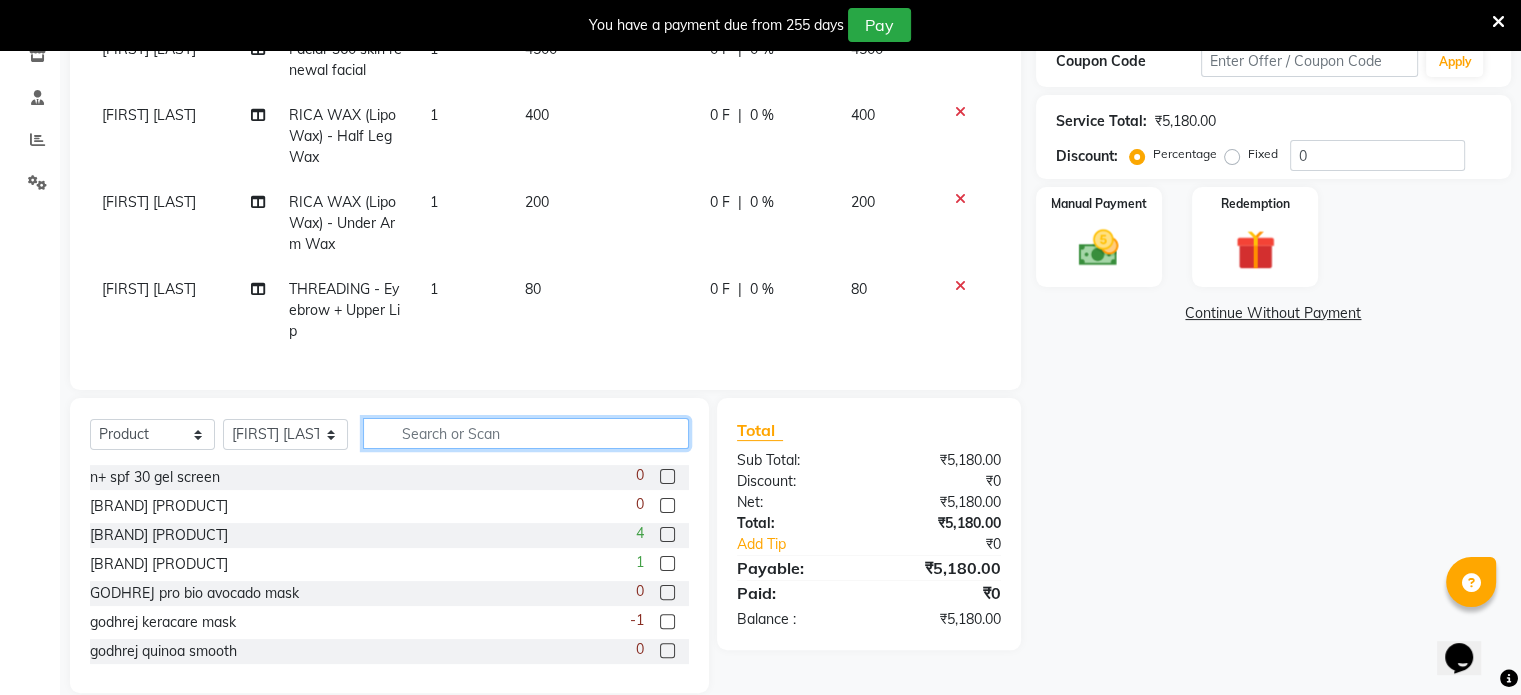 type 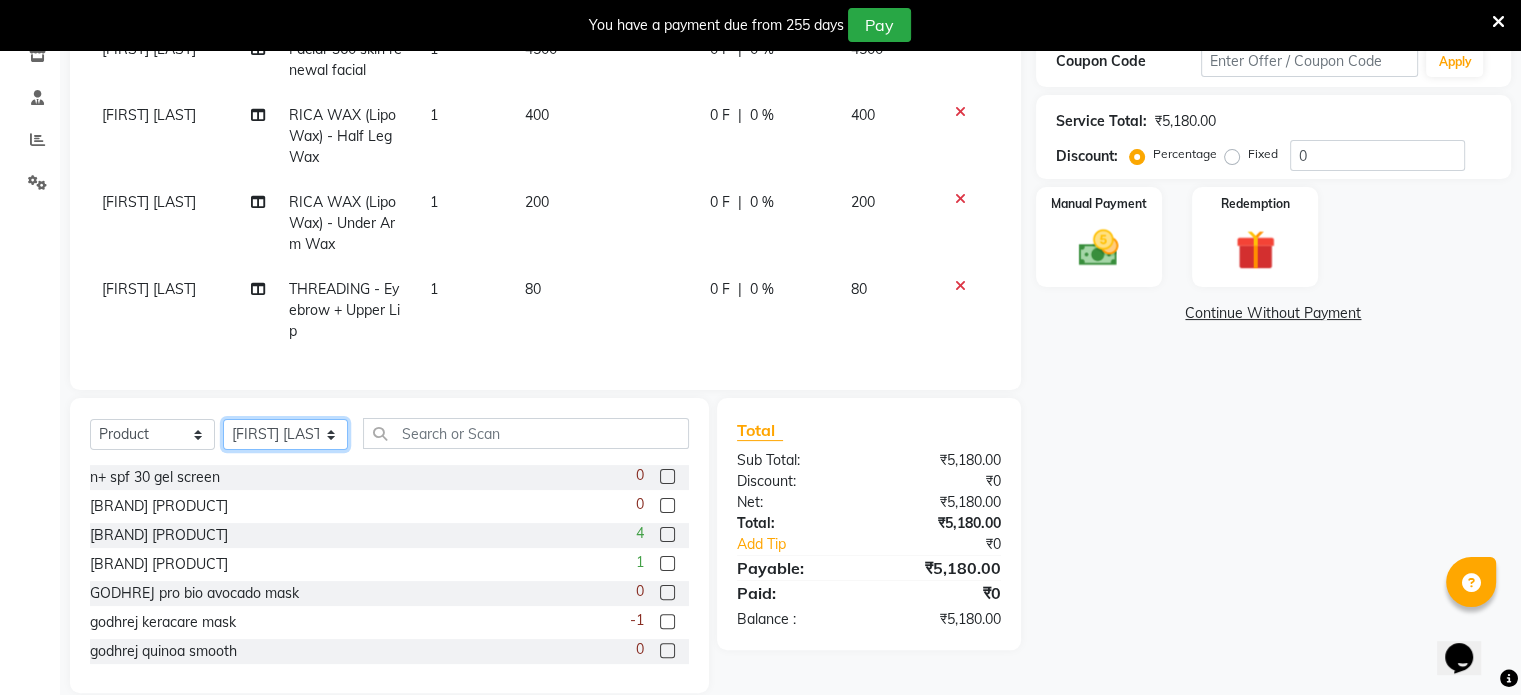 click on "Select Stylist [LAST] [LAST] [LAST] [LAST] [LAST] [LAST]" 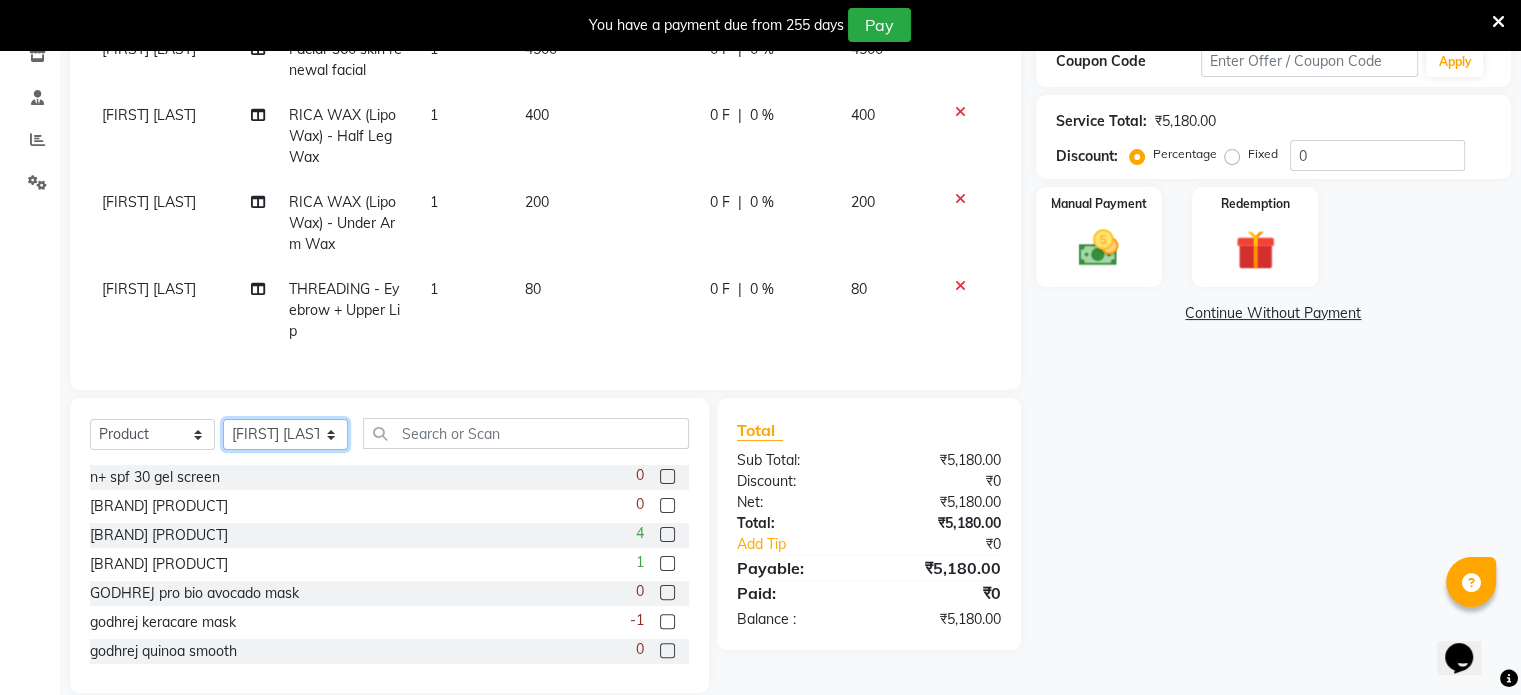 drag, startPoint x: 332, startPoint y: 457, endPoint x: 308, endPoint y: 443, distance: 27.784887 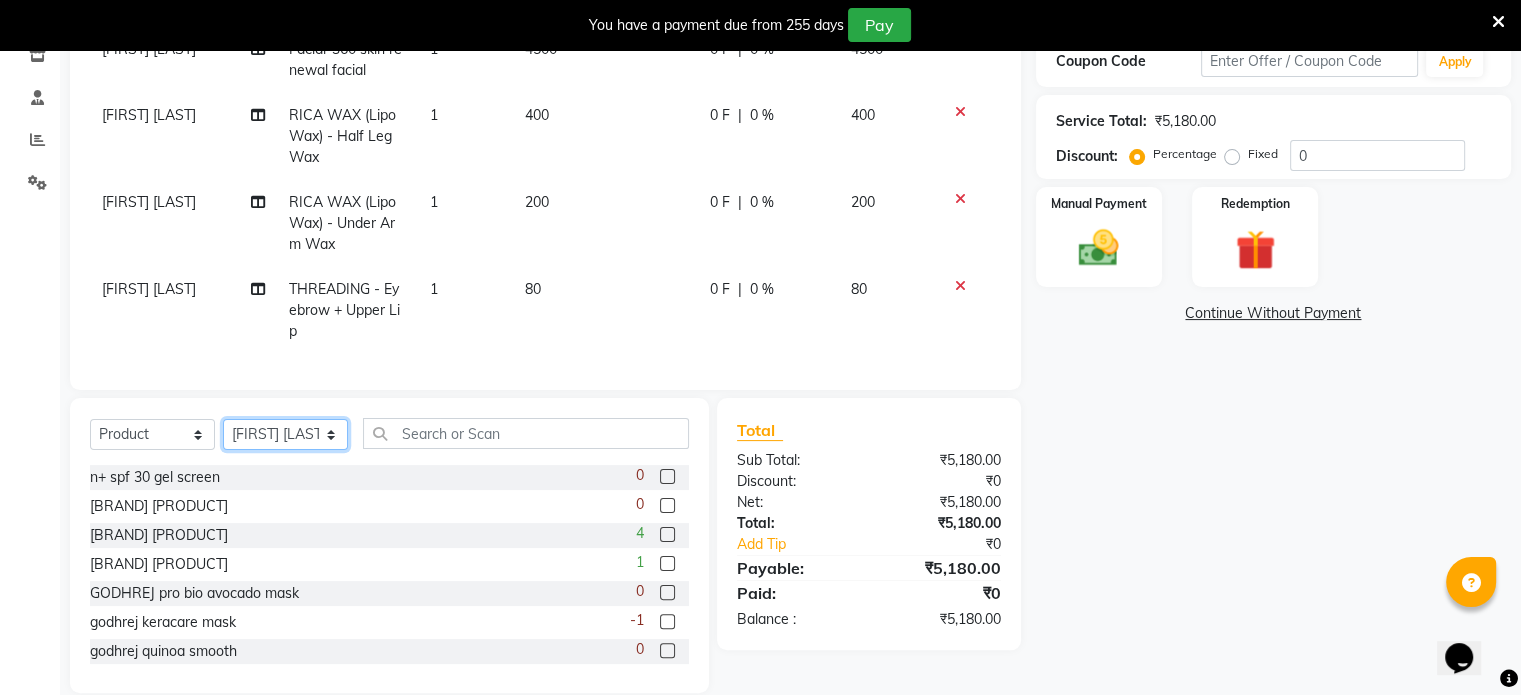 click on "Select Stylist [LAST] [LAST] [LAST] [LAST] [LAST] [LAST]" 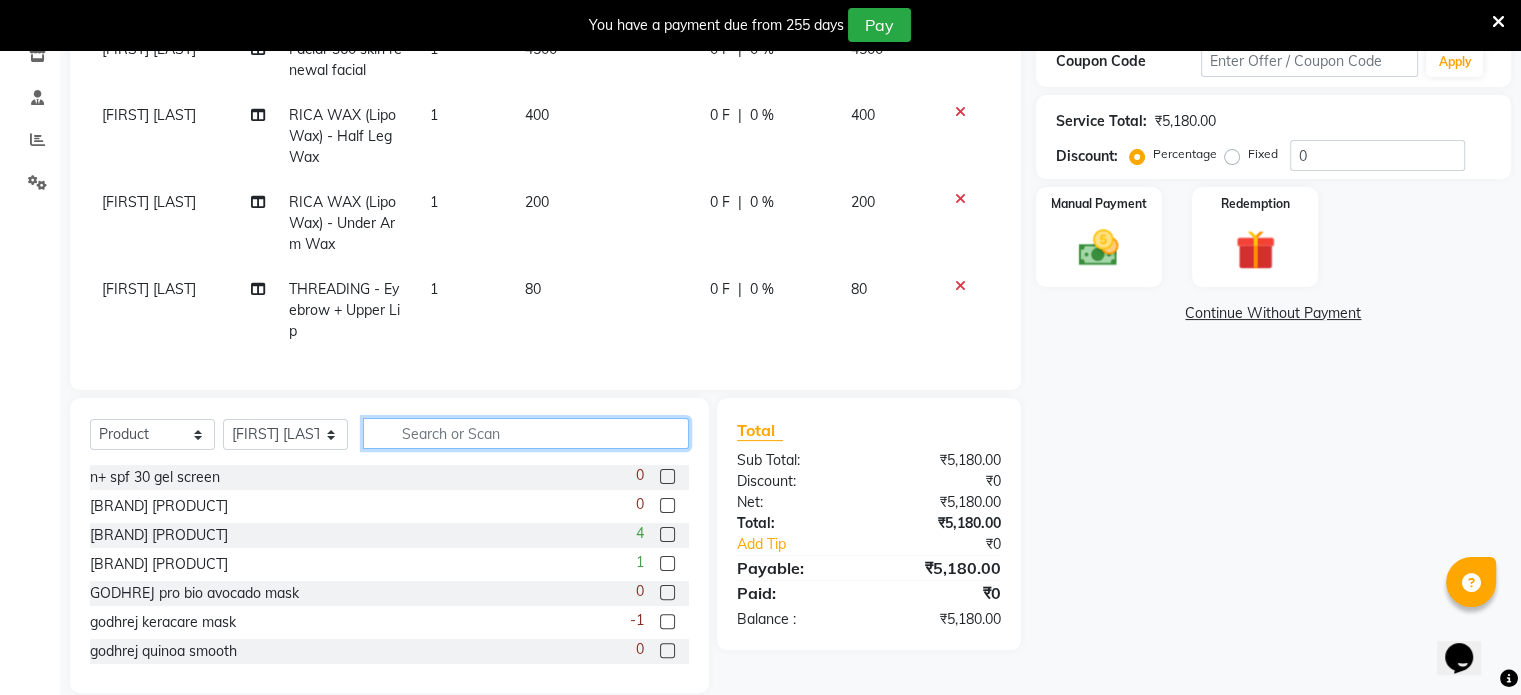 click 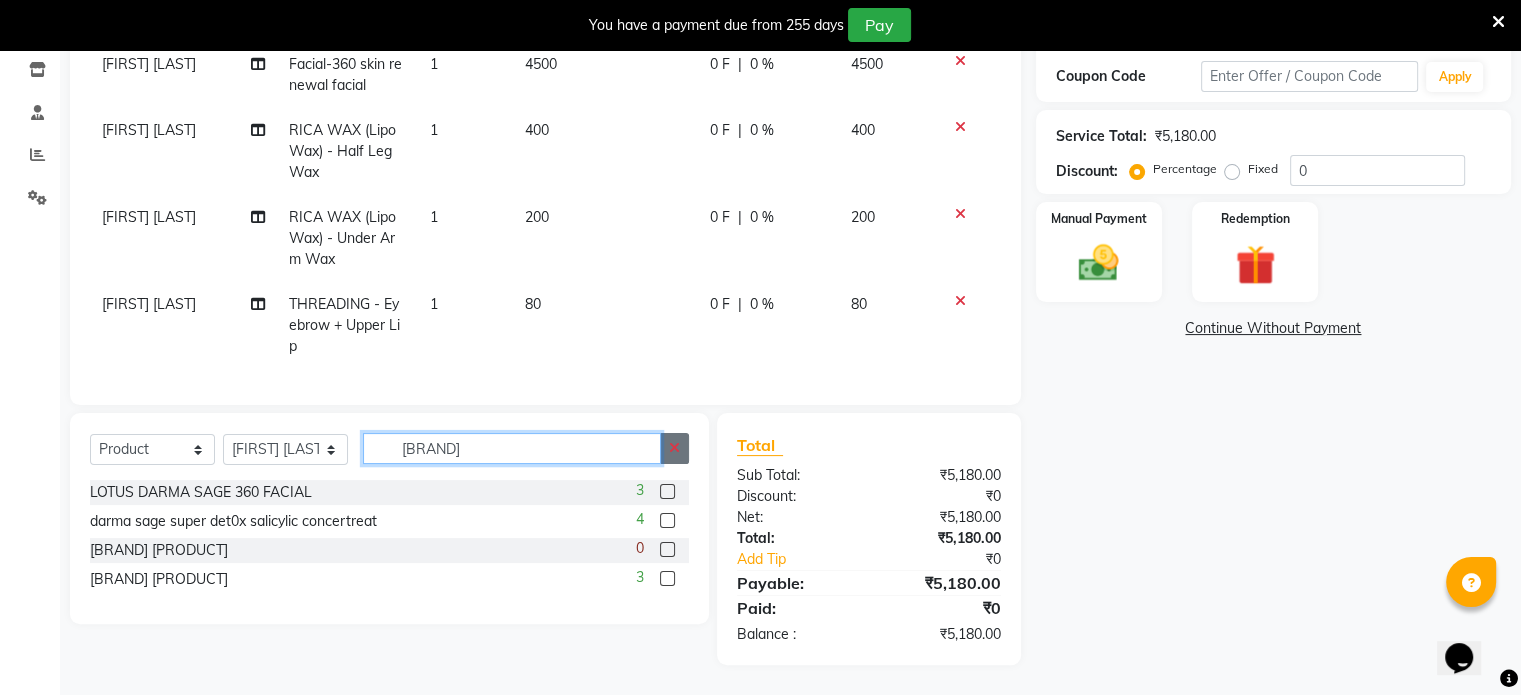 type on "[BRAND]" 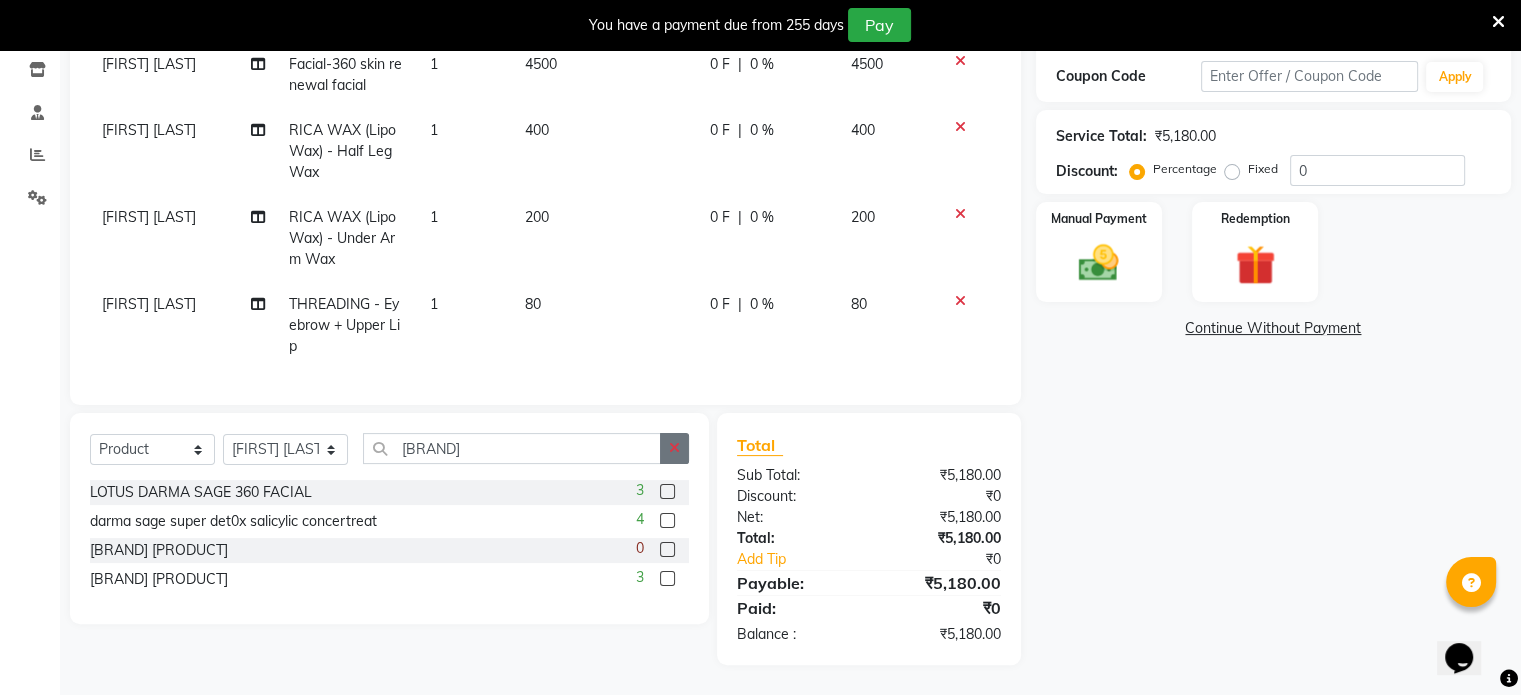 click 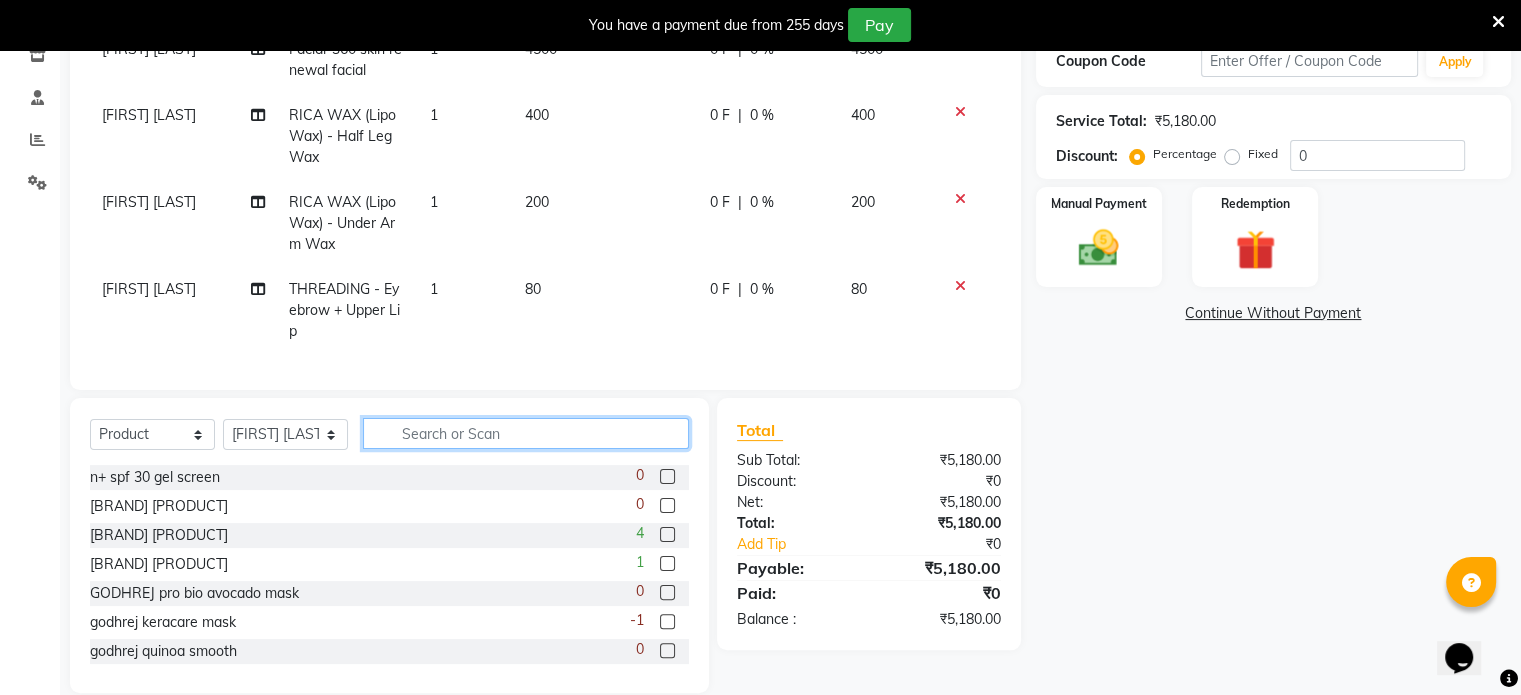 click 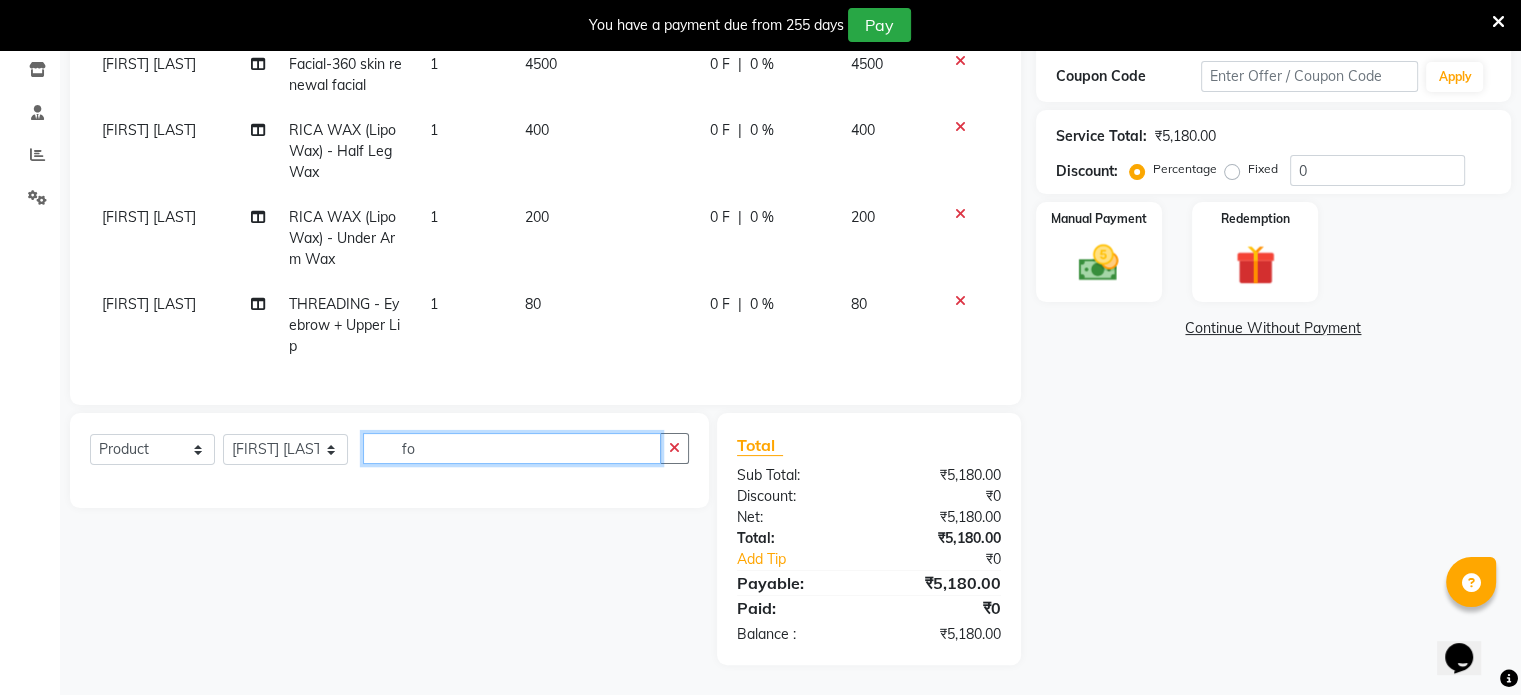 type on "f" 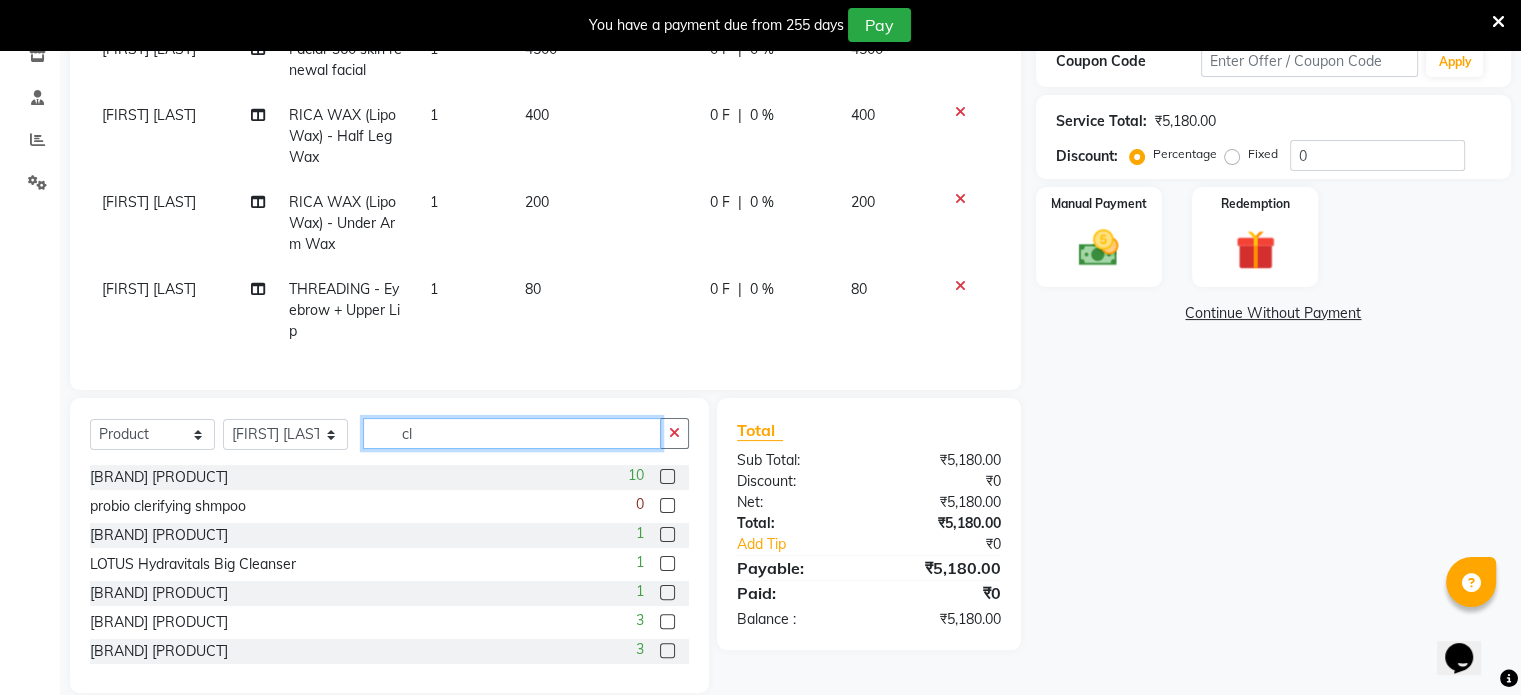 type on "c" 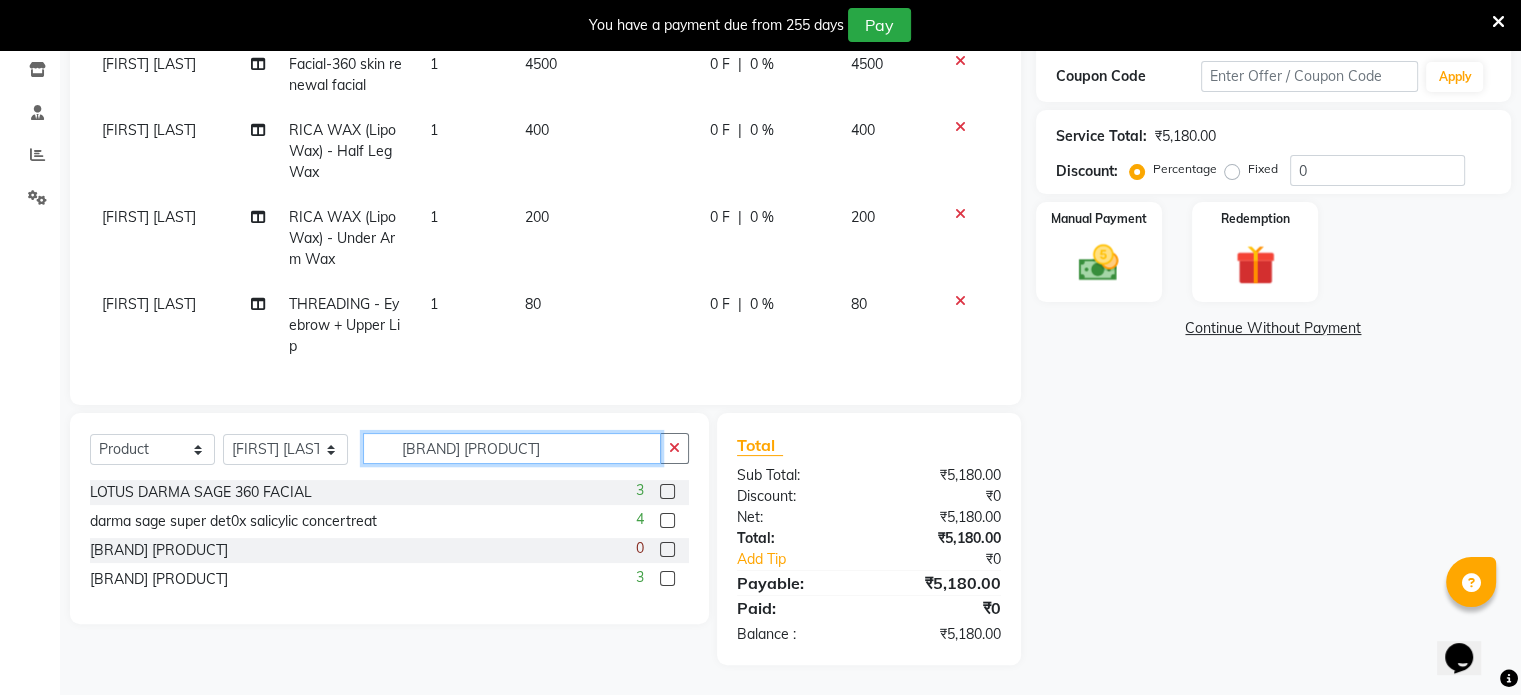 click on "[BRAND] [PRODUCT]" 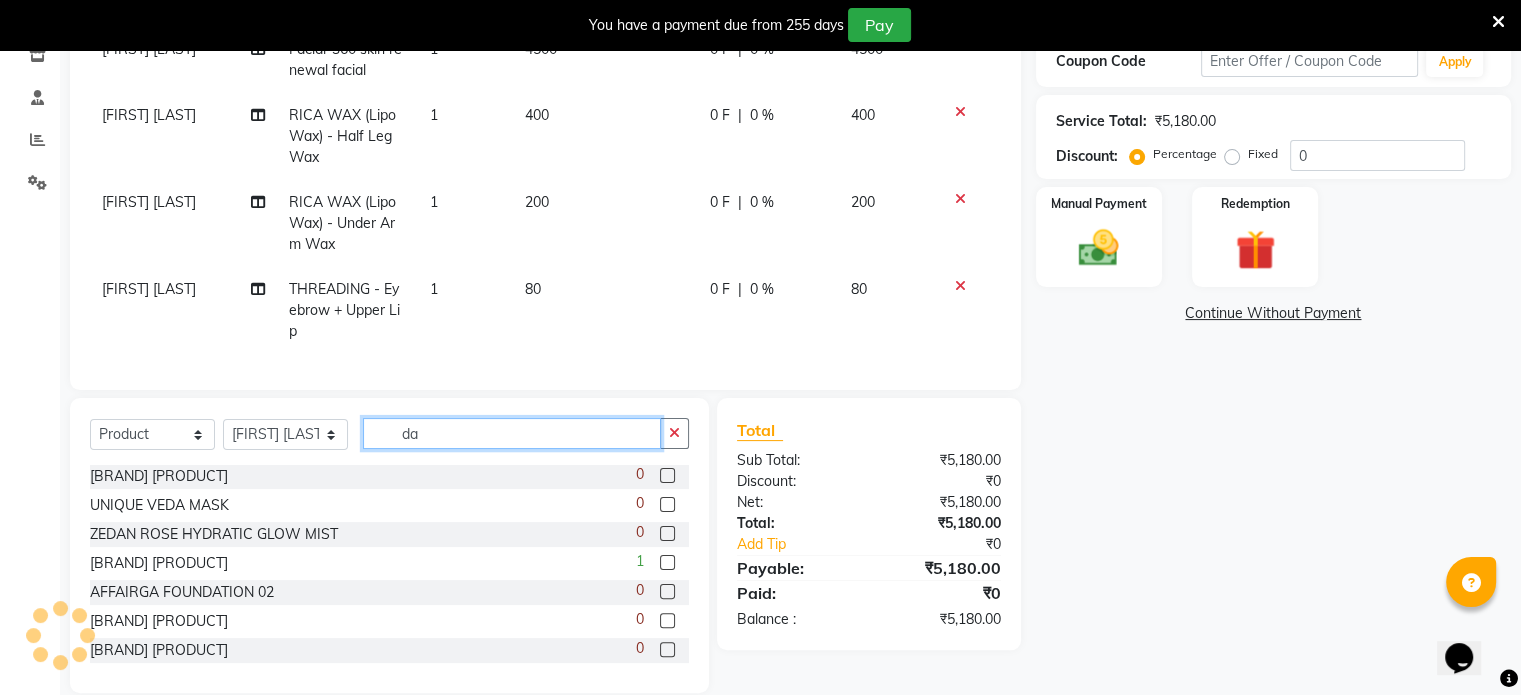 scroll, scrollTop: 464, scrollLeft: 0, axis: vertical 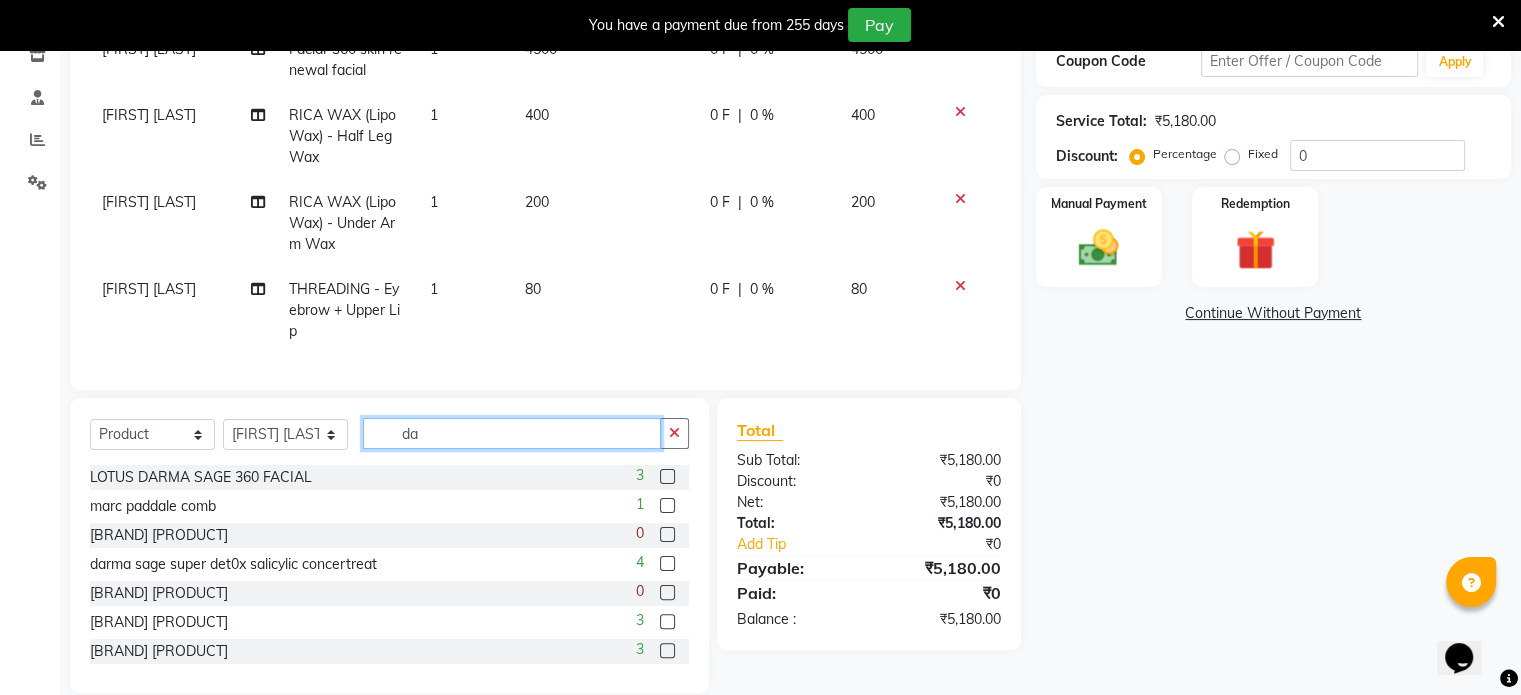 type on "d" 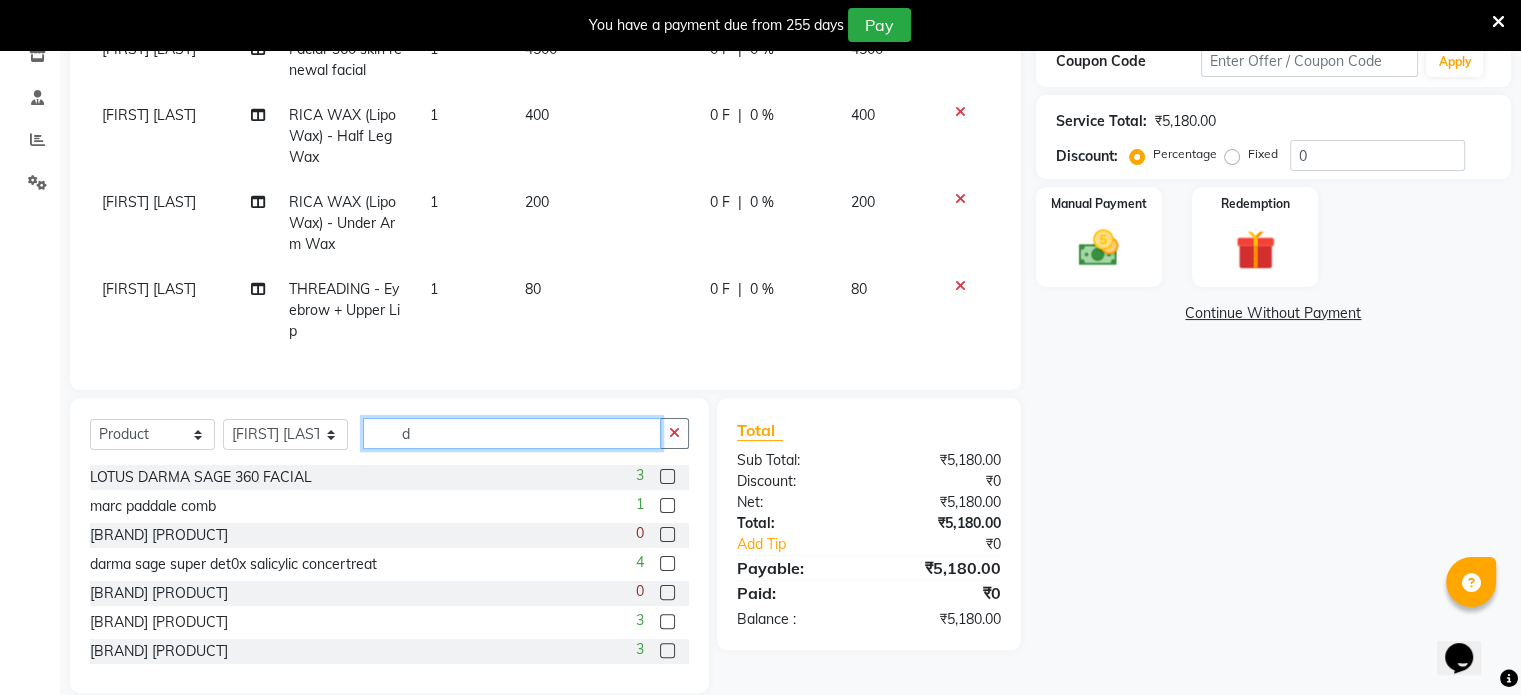 type 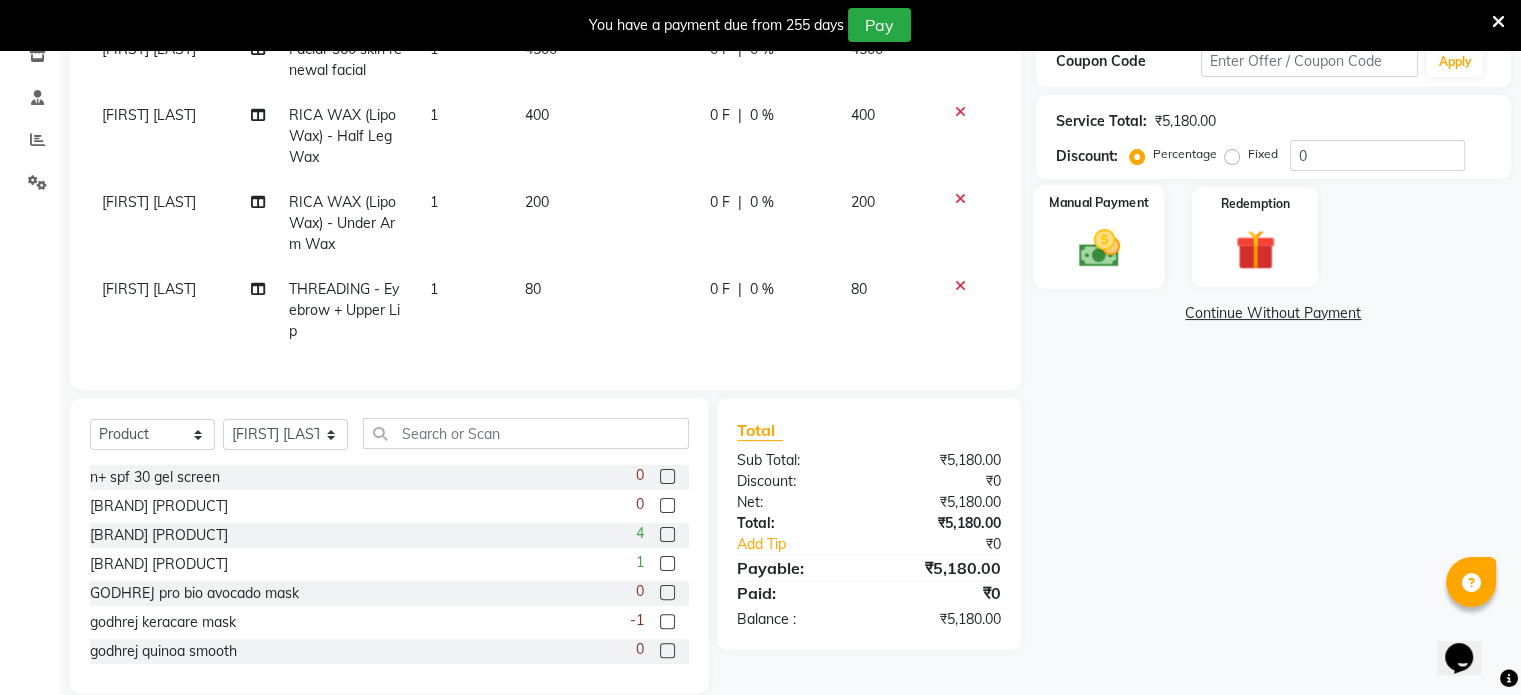 click on "Manual Payment" 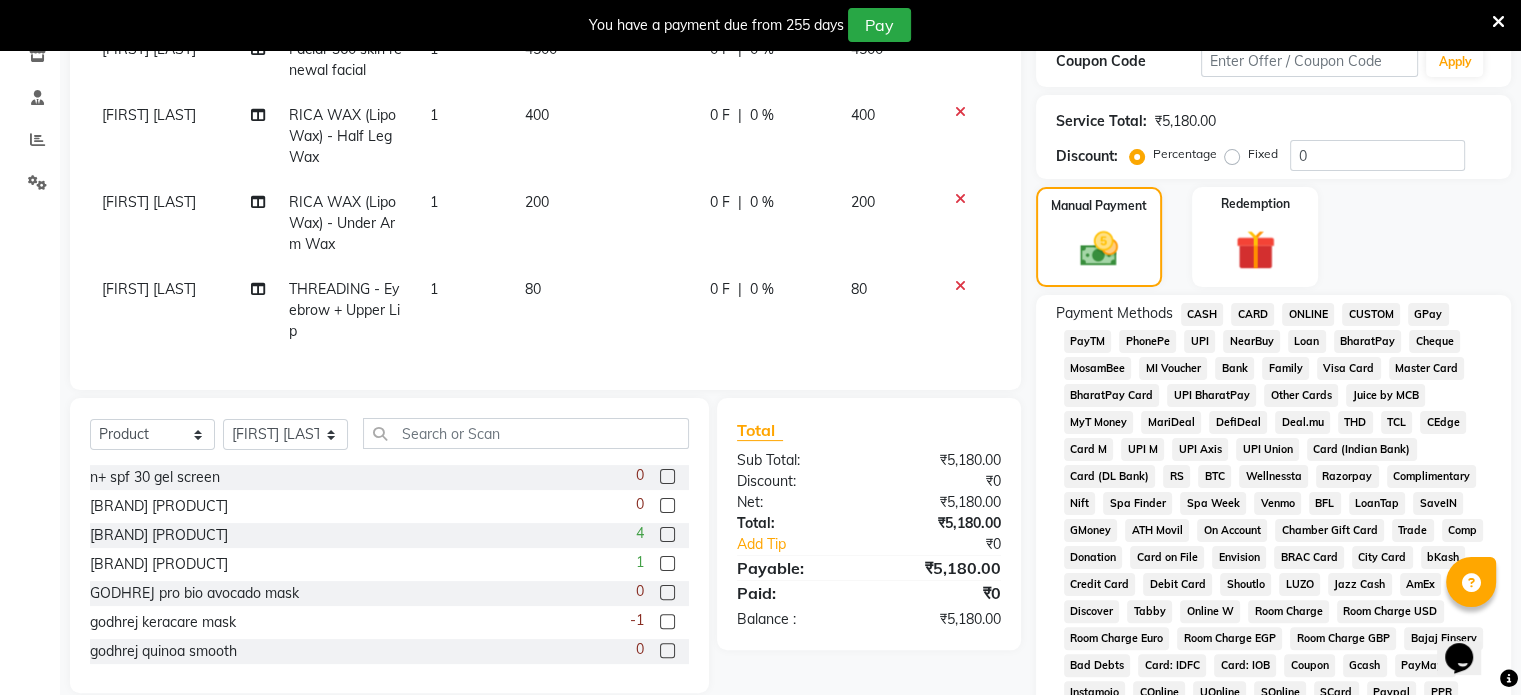 click on "CASH" 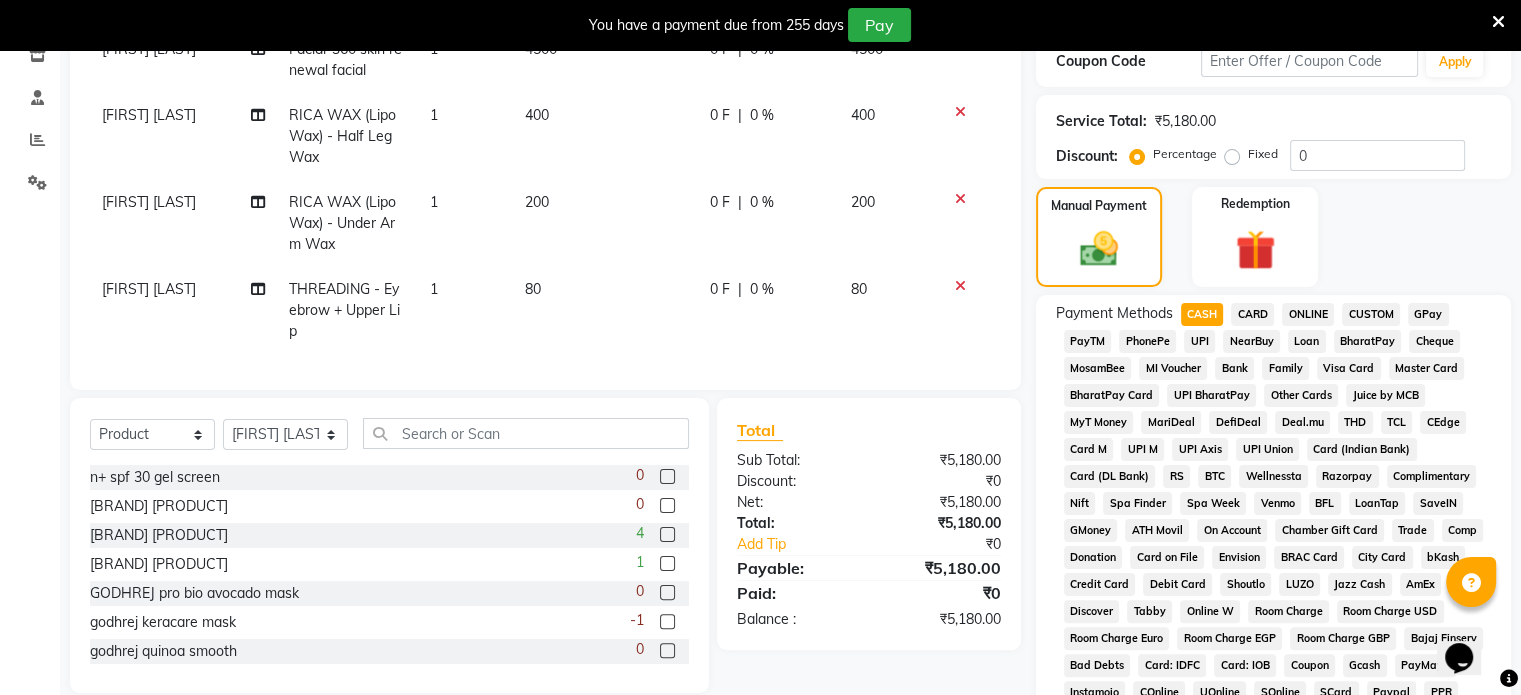 scroll, scrollTop: 778, scrollLeft: 0, axis: vertical 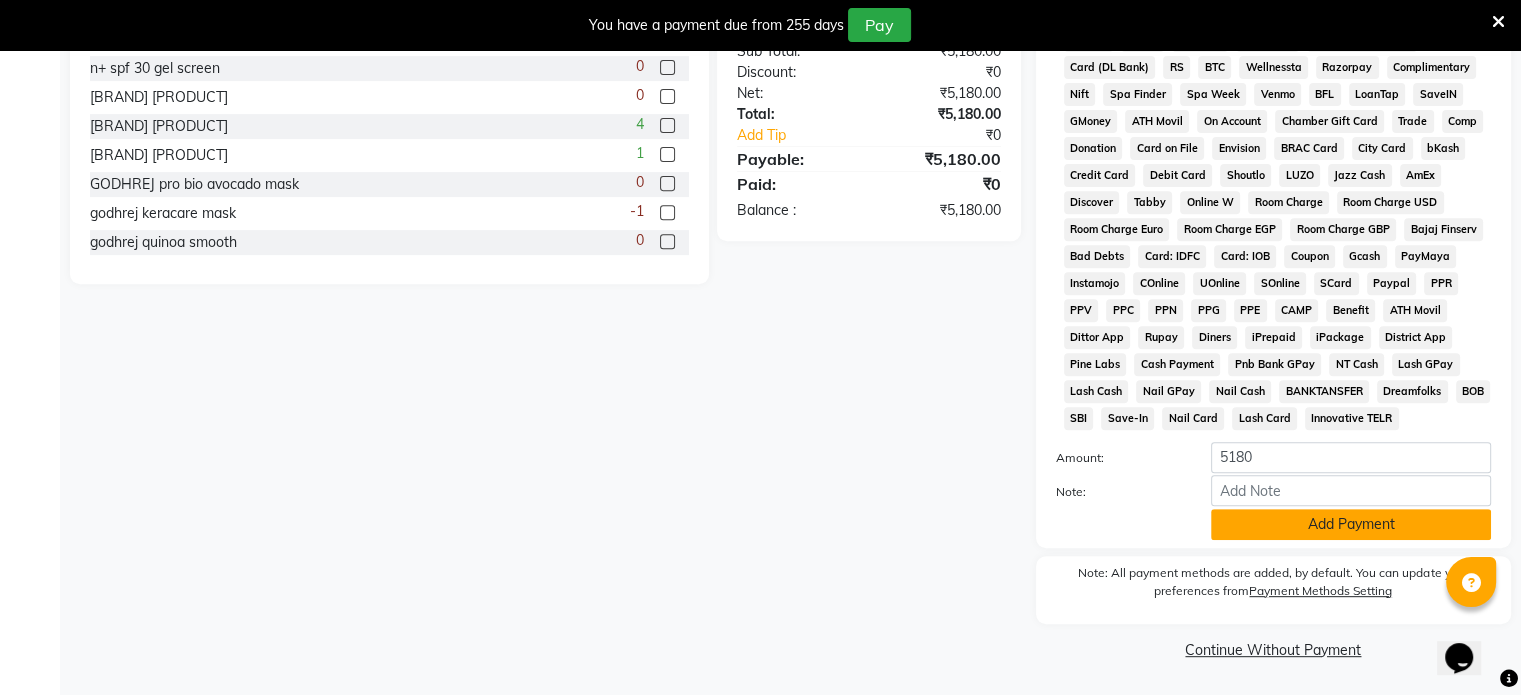 click on "Add Payment" 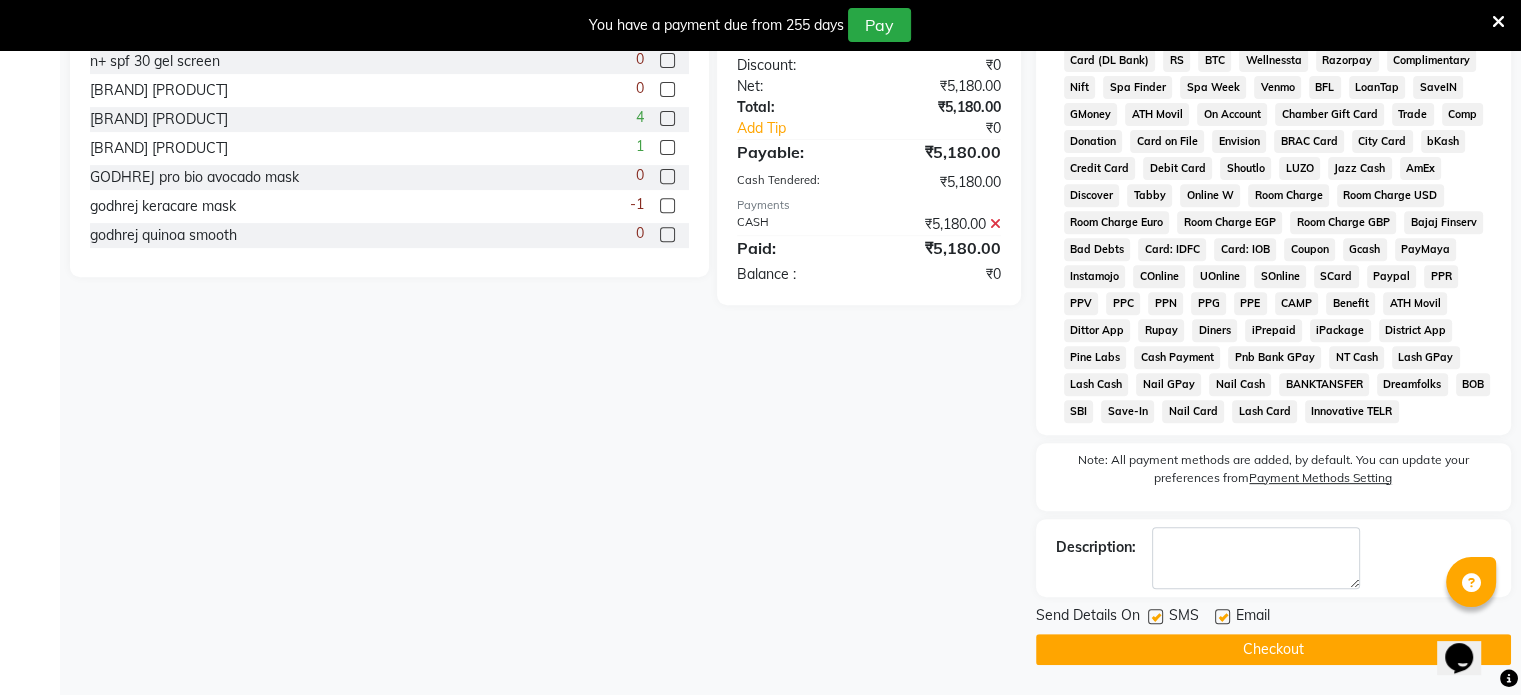 click on "Checkout" 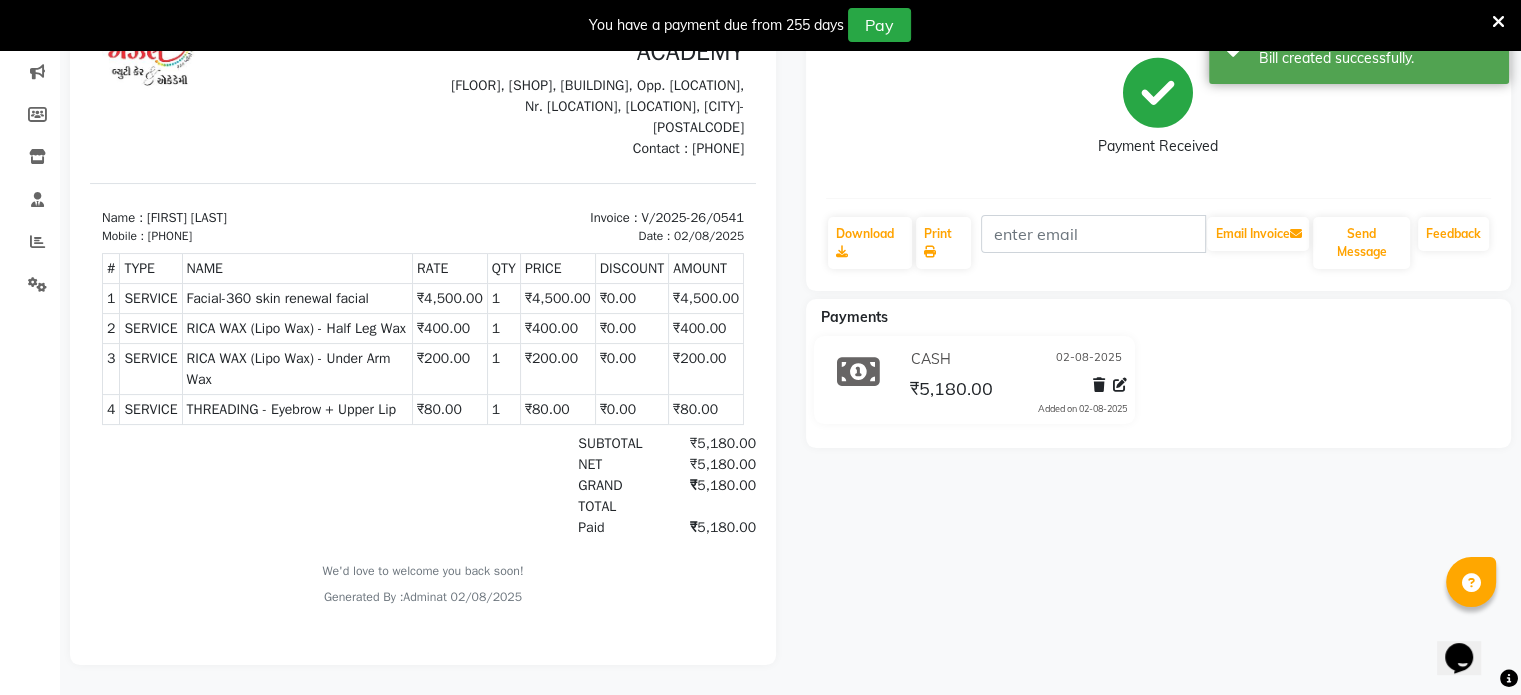 scroll, scrollTop: 0, scrollLeft: 0, axis: both 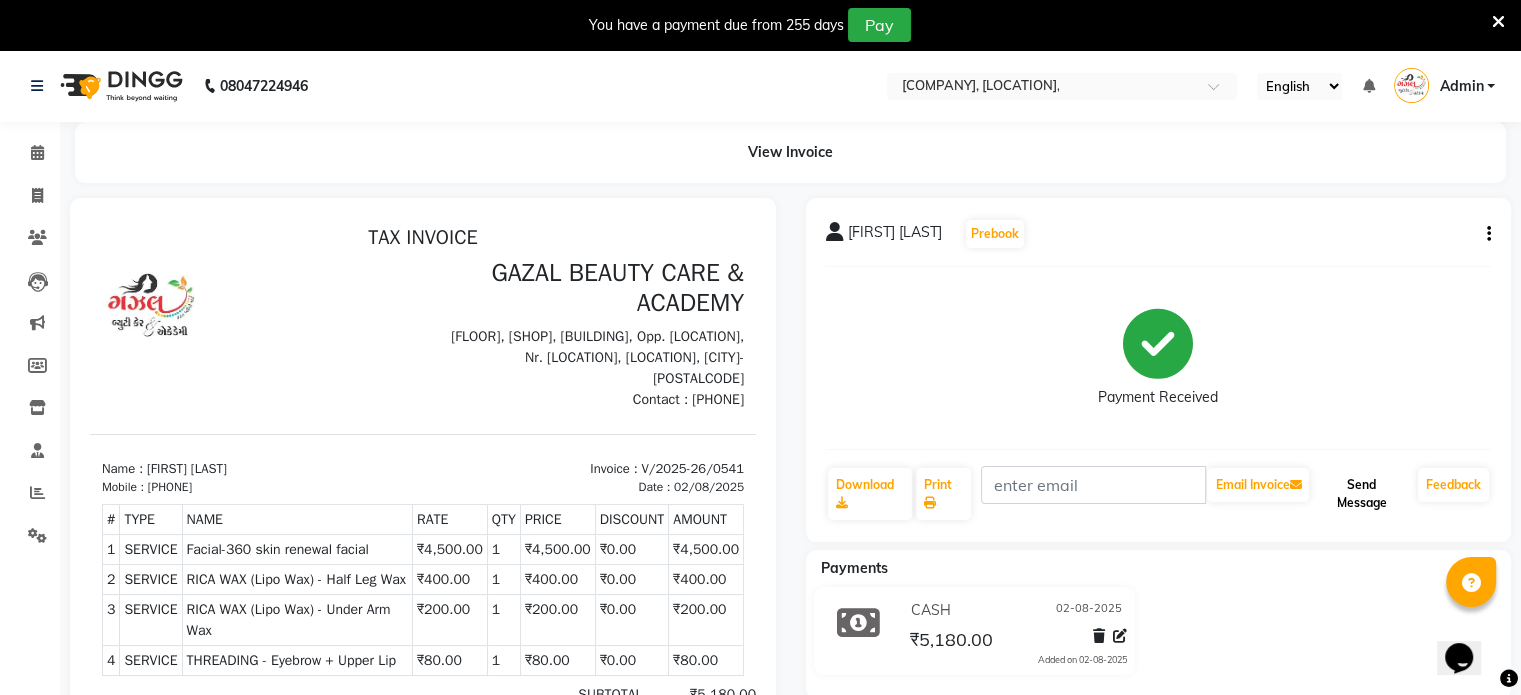 click on "Send Message" 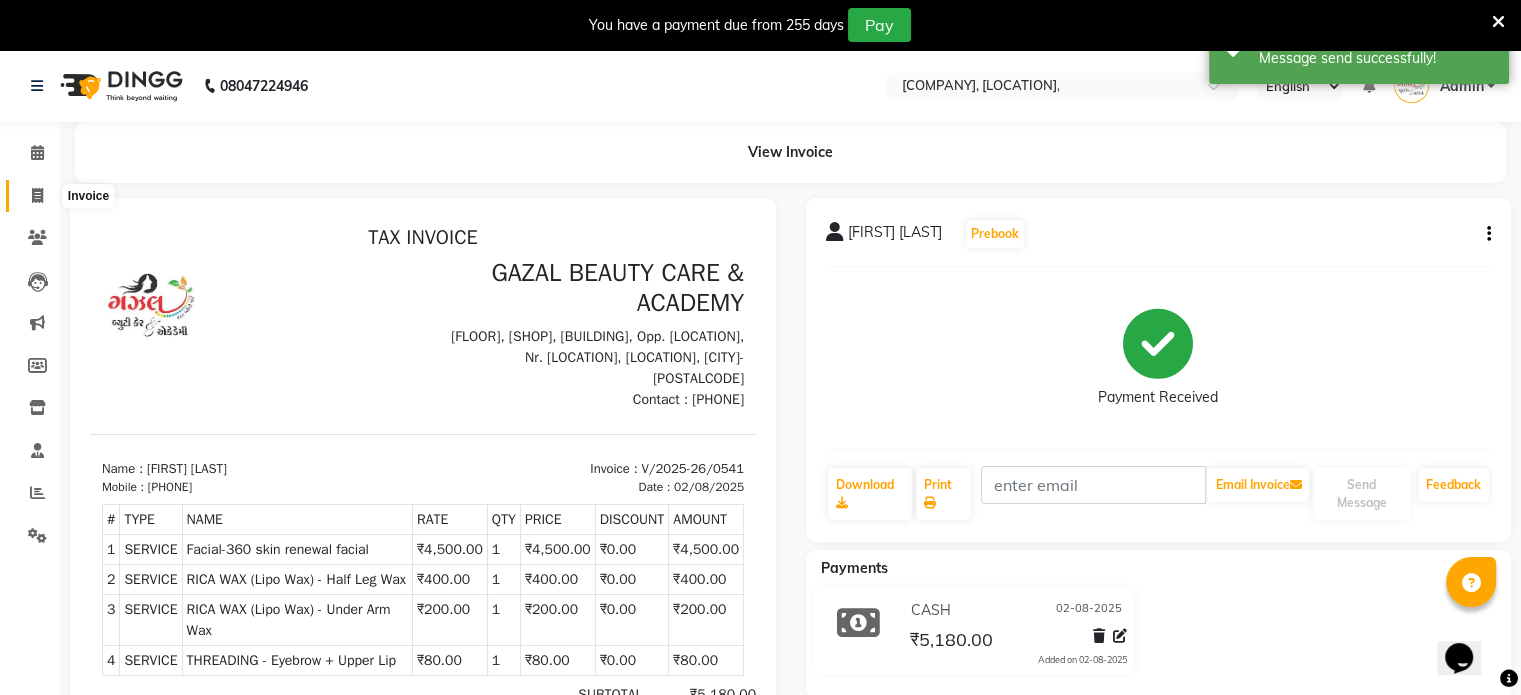 click 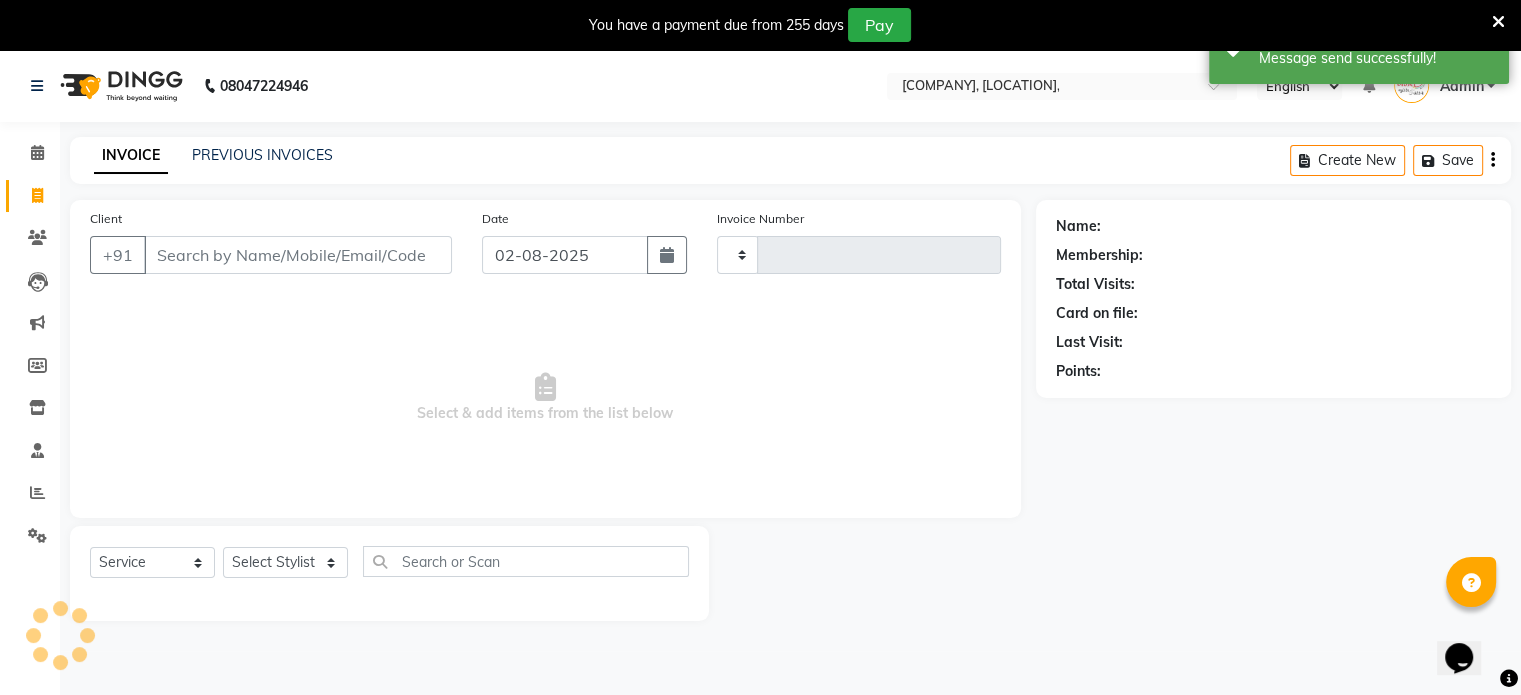 scroll, scrollTop: 50, scrollLeft: 0, axis: vertical 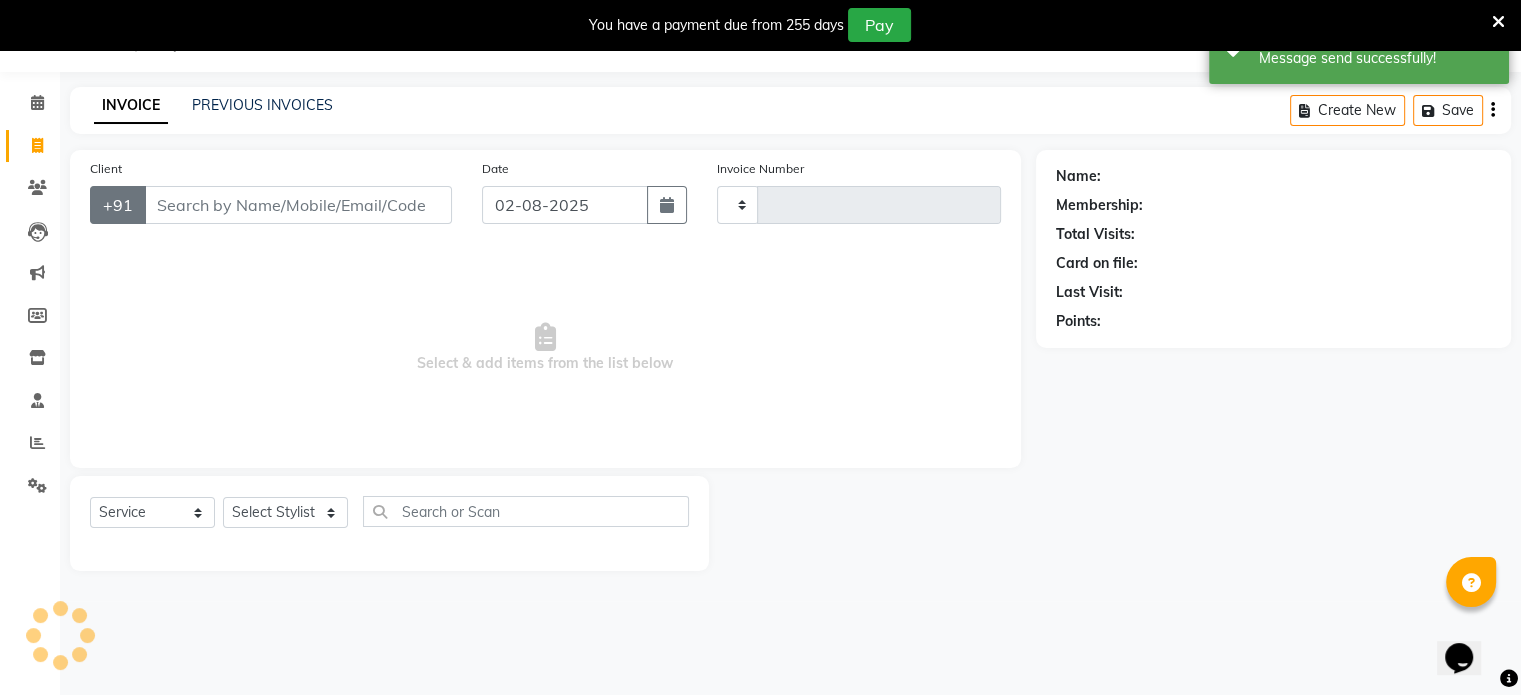 type on "0542" 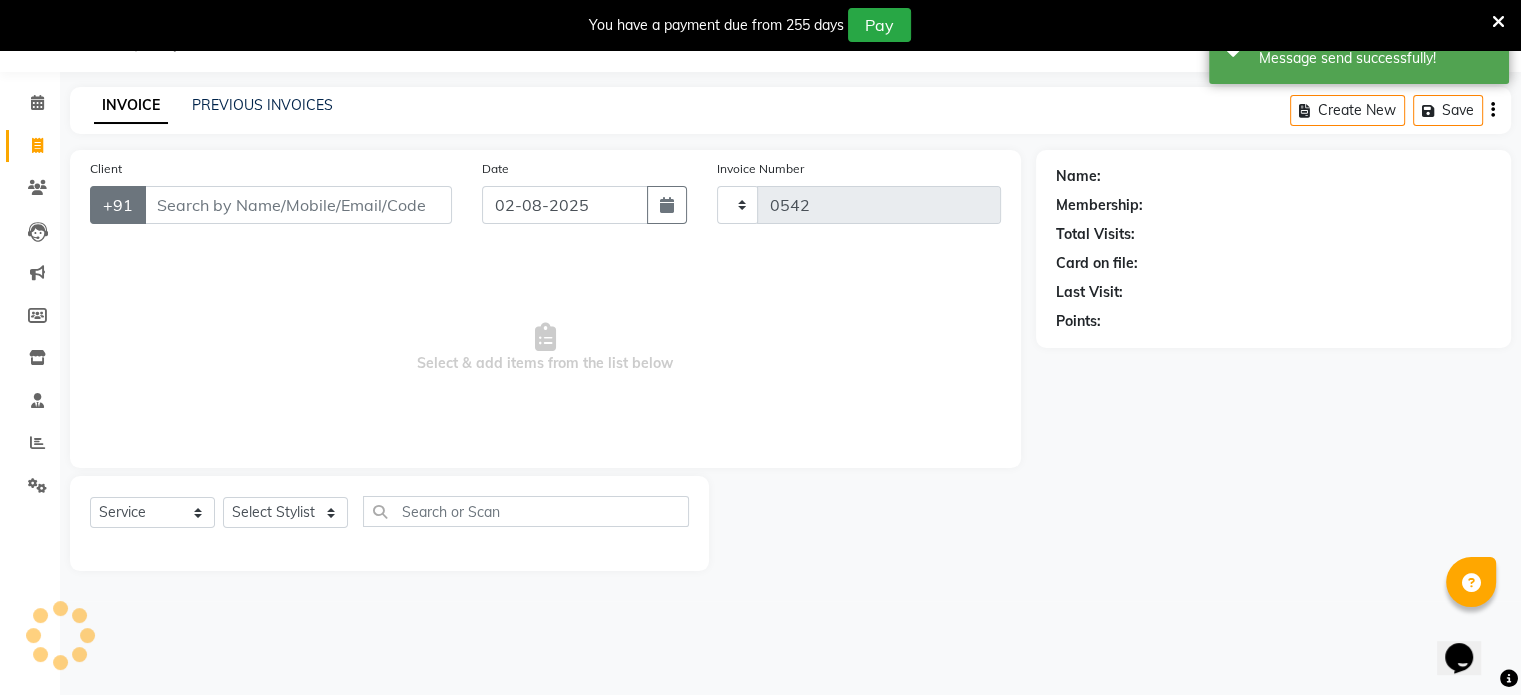 select on "7049" 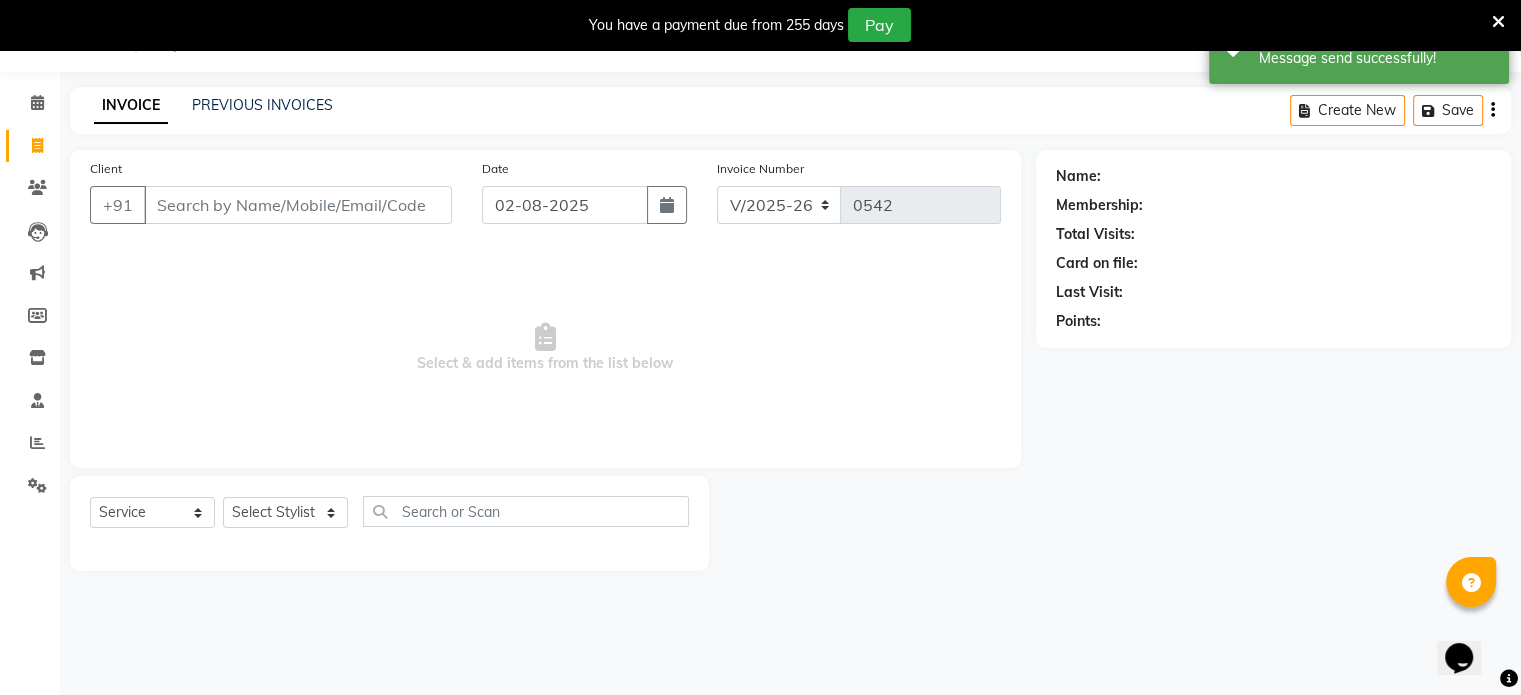 click on "Client" at bounding box center (298, 205) 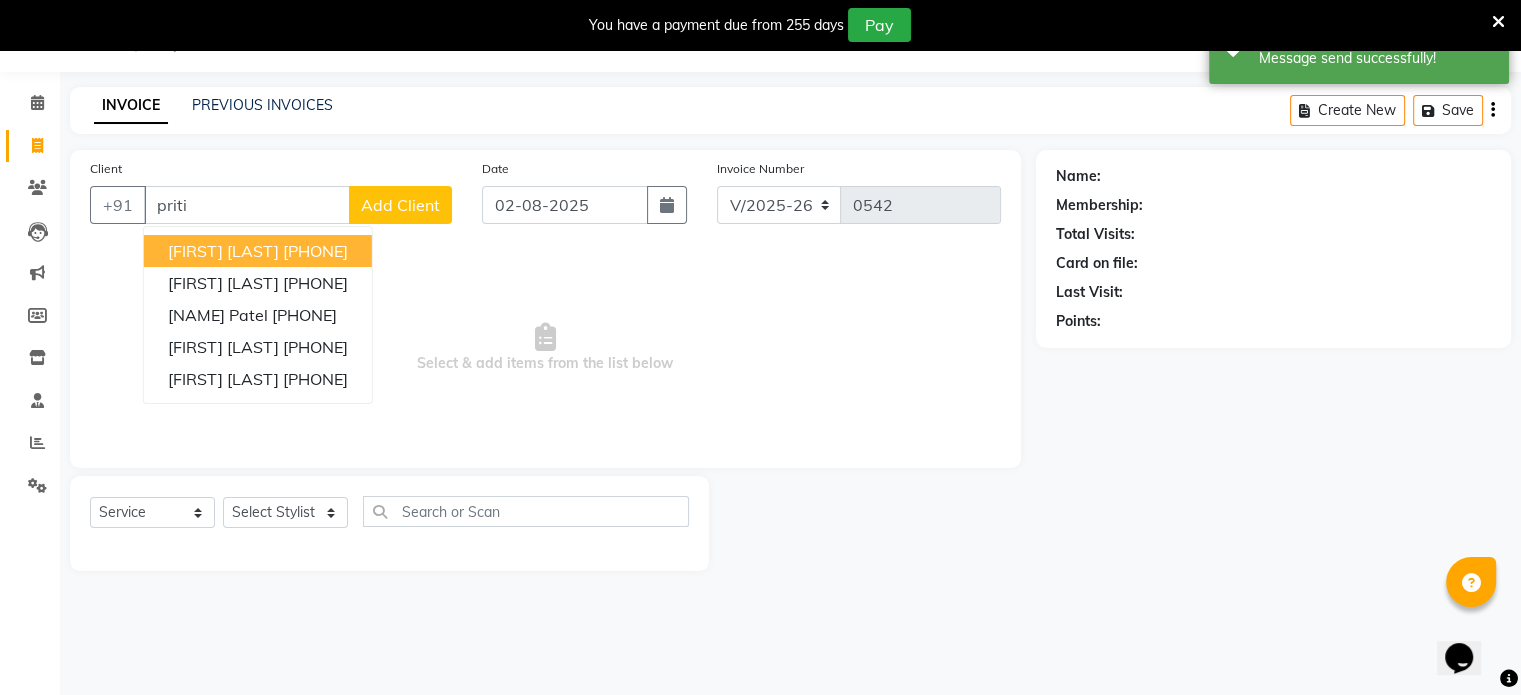 click on "[FIRST] [LAST]" at bounding box center [223, 251] 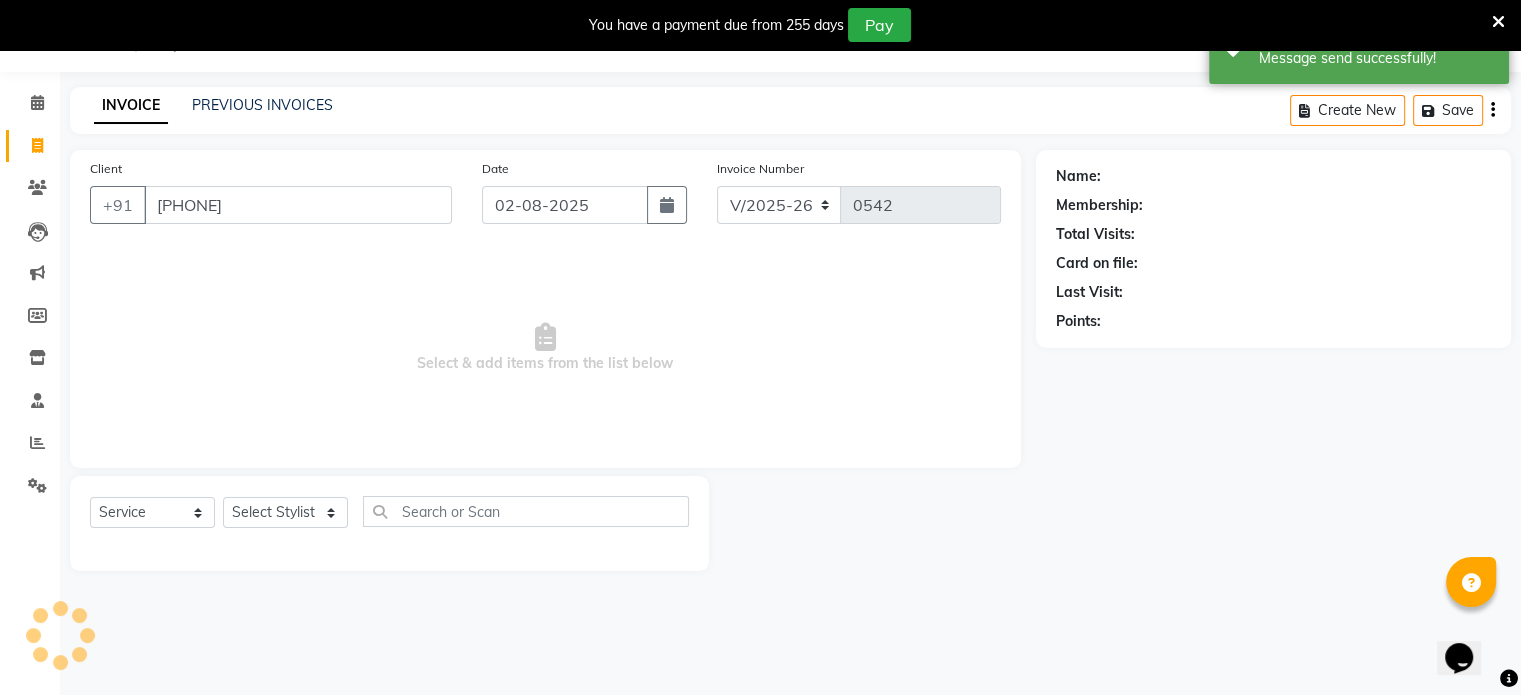 type on "[PHONE]" 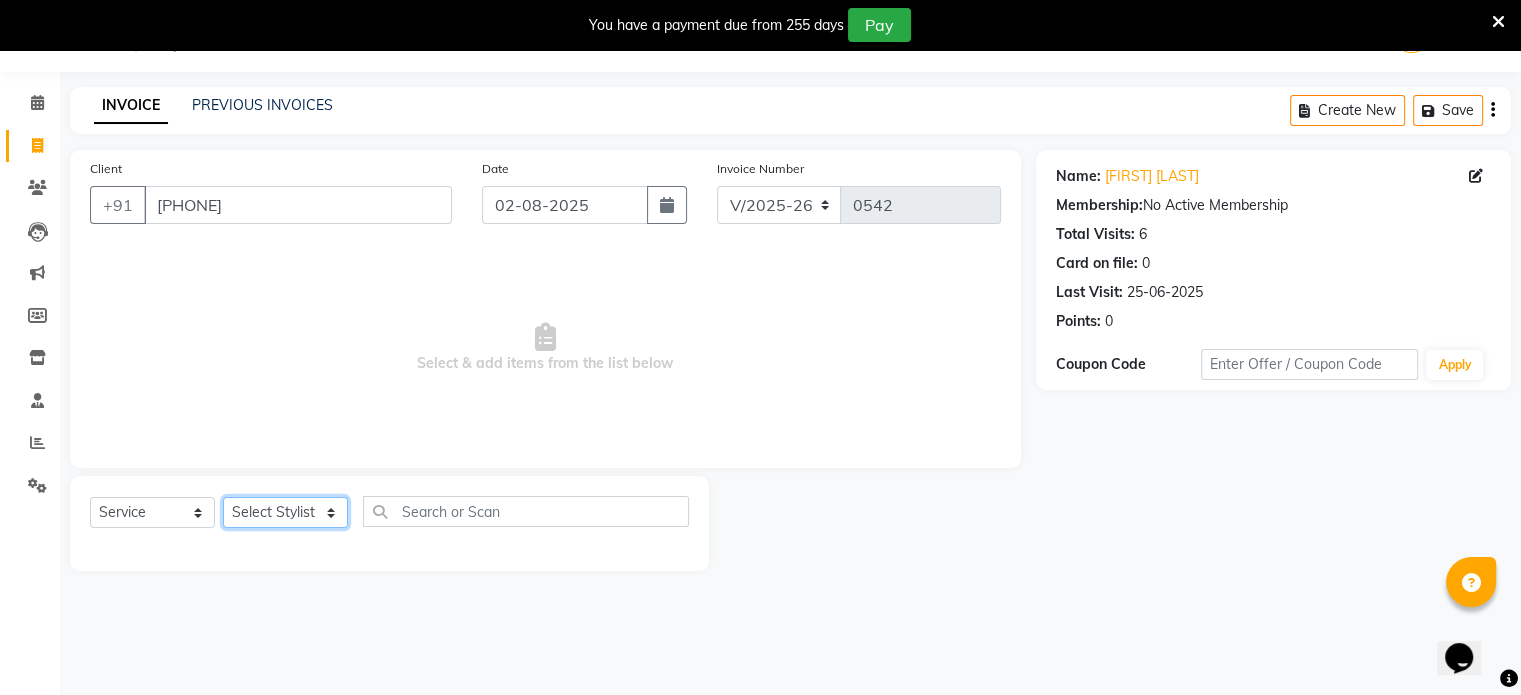 click on "Select Stylist [LAST] [LAST] [LAST] [LAST] [LAST] [LAST]" 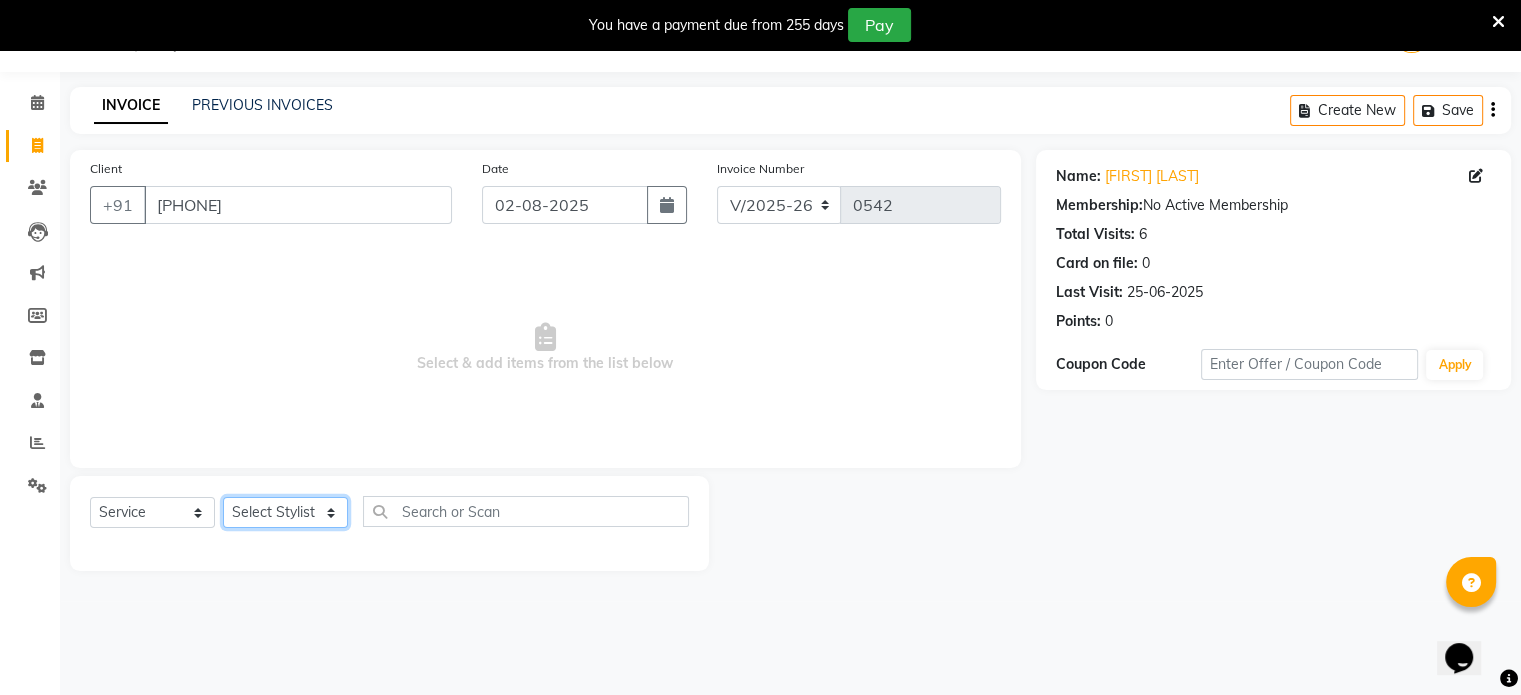 select on "60297" 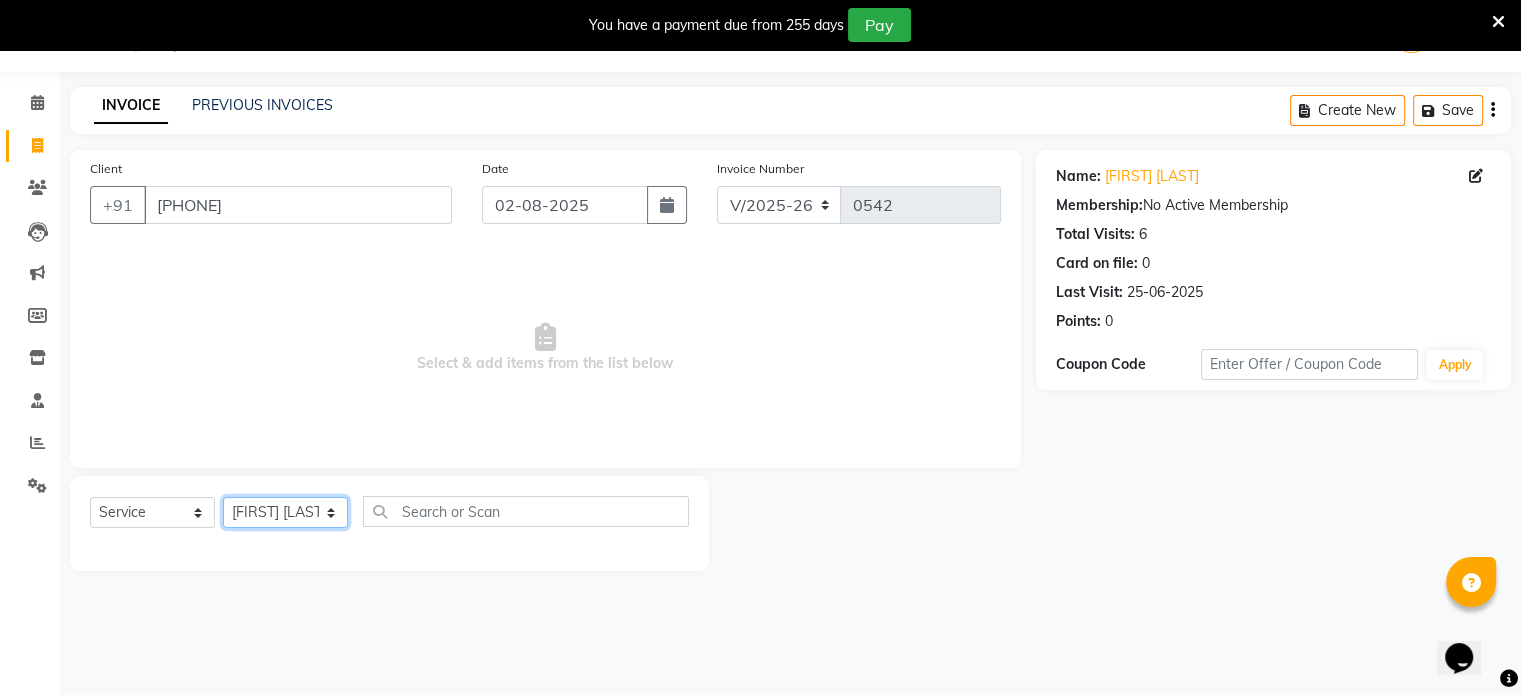 click on "Select Stylist [LAST] [LAST] [LAST] [LAST] [LAST] [LAST]" 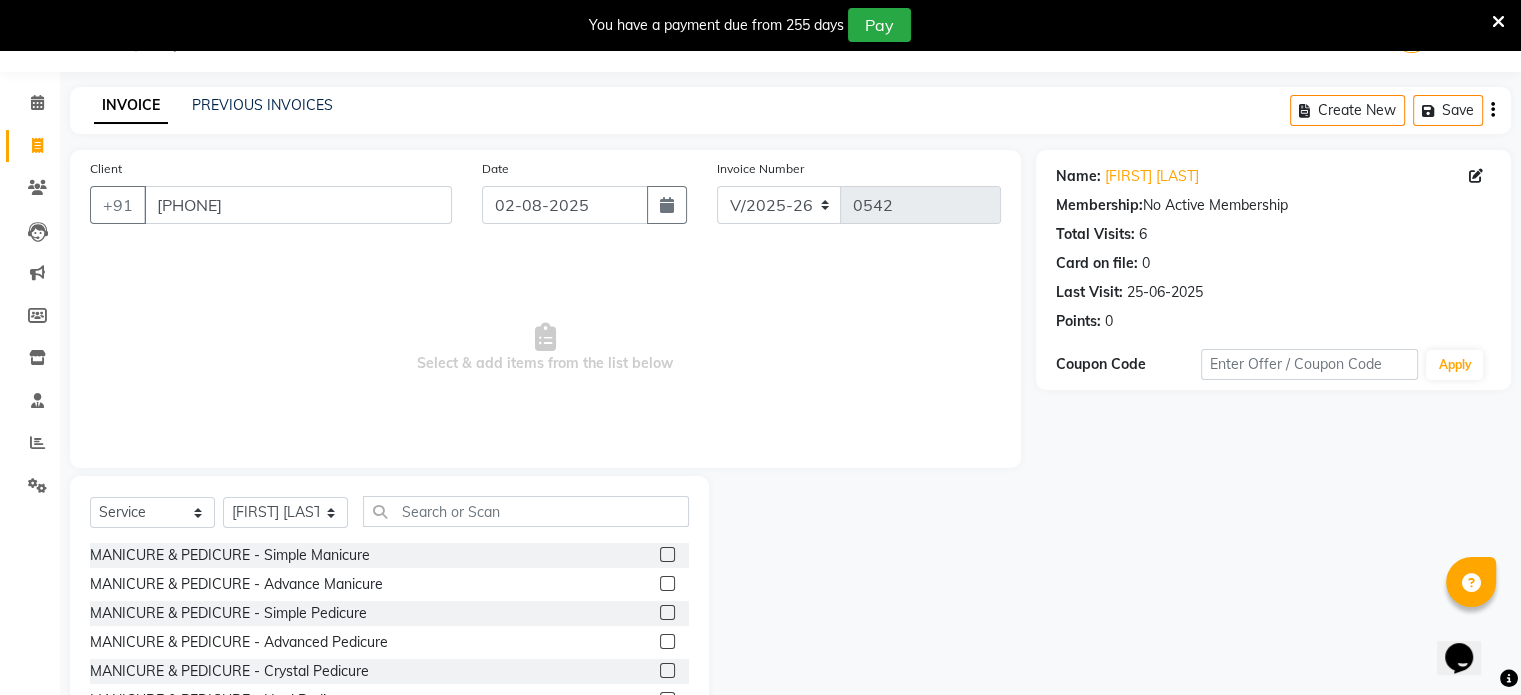 click on "Client +91 [PHONE] Date [DATE] Invoice Number [NUMBER] [NUMBER]  Select & add items from the list below" 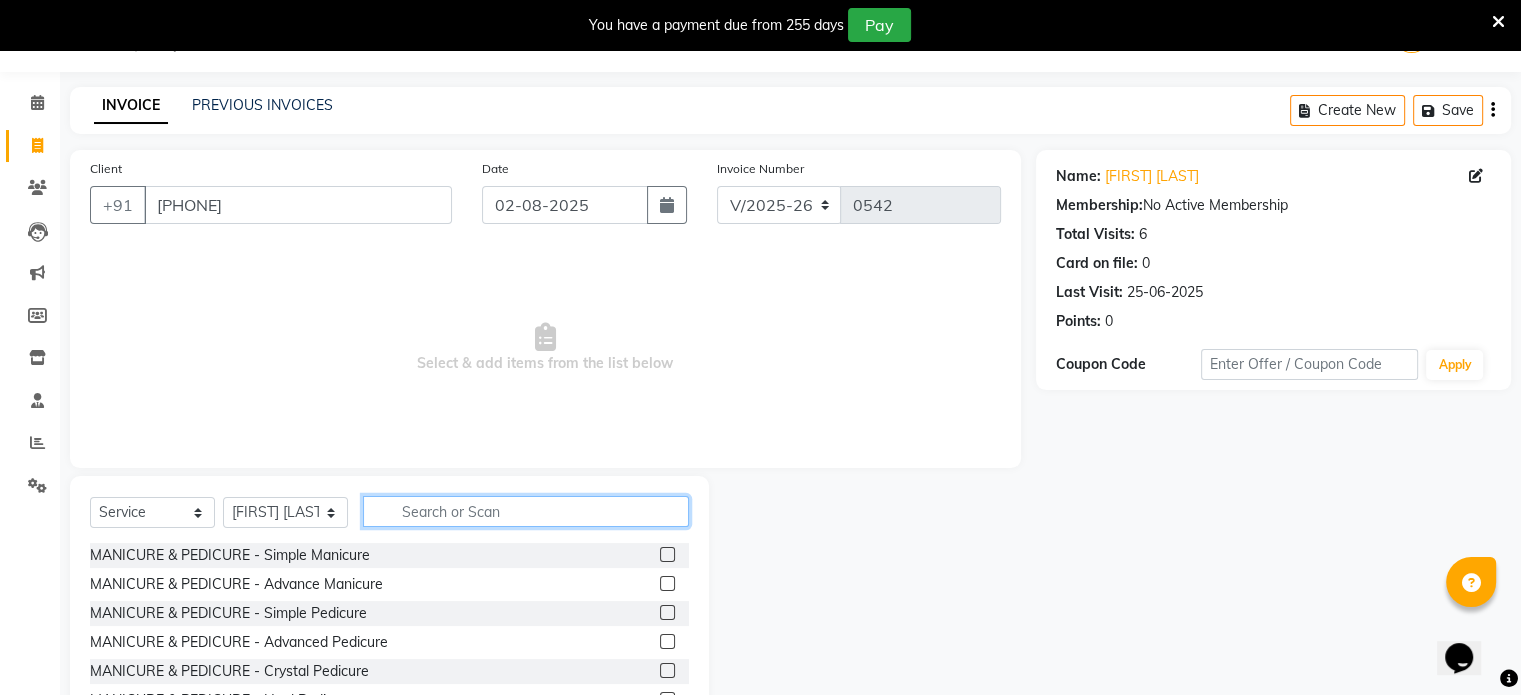 click 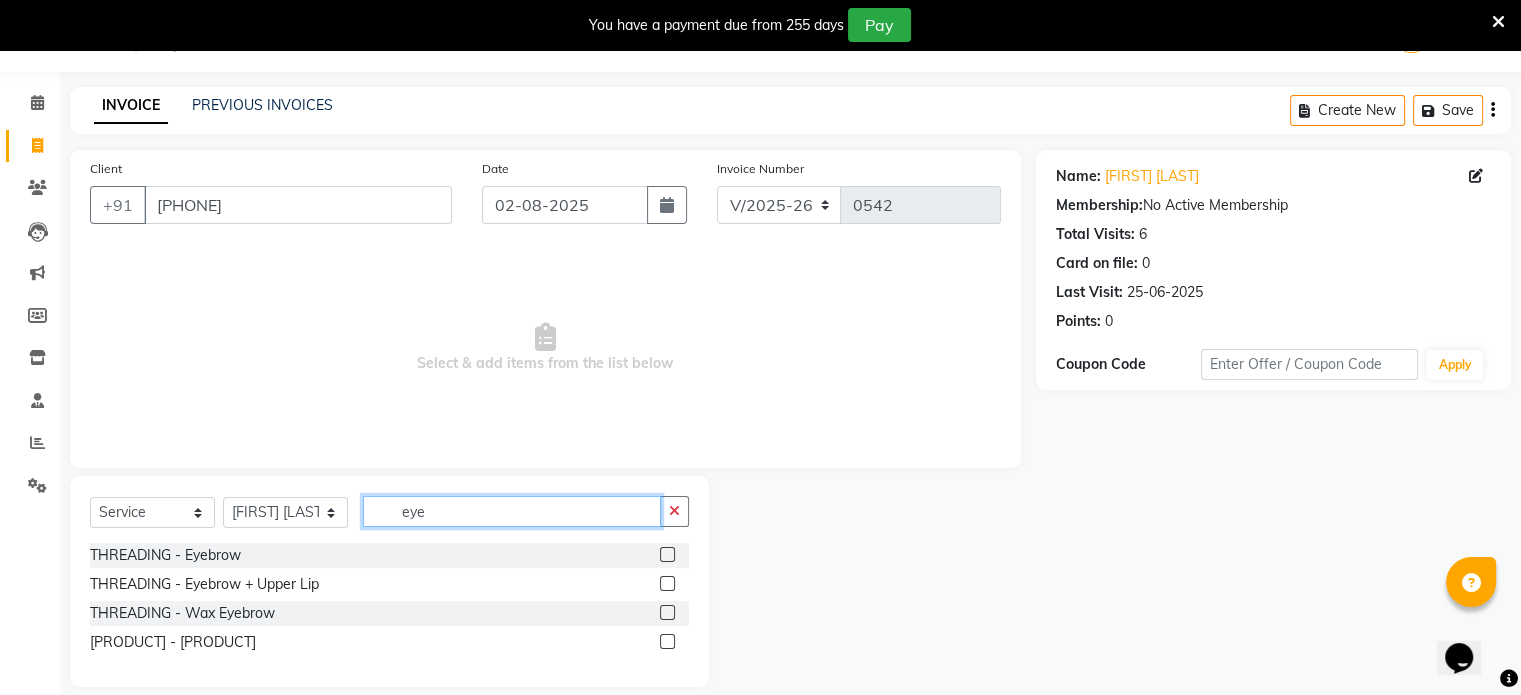type on "eye" 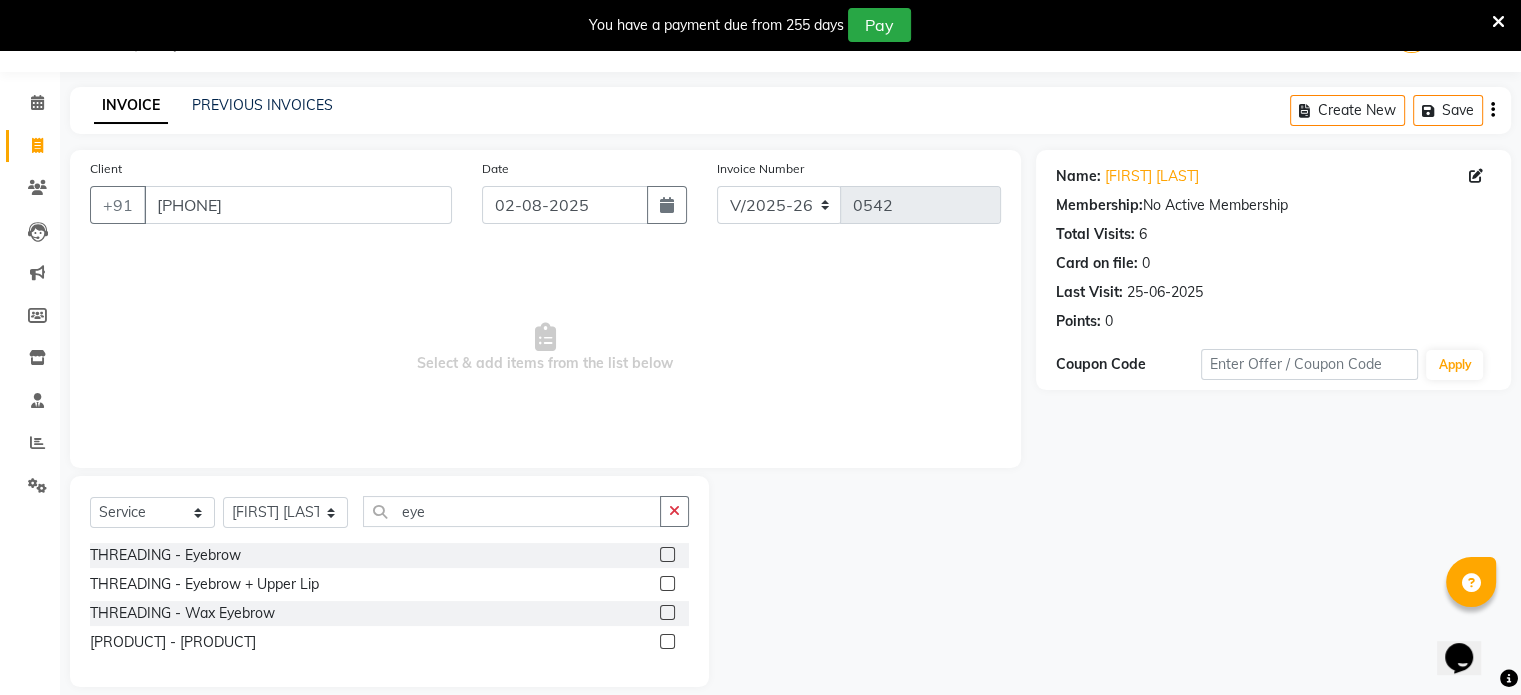 click 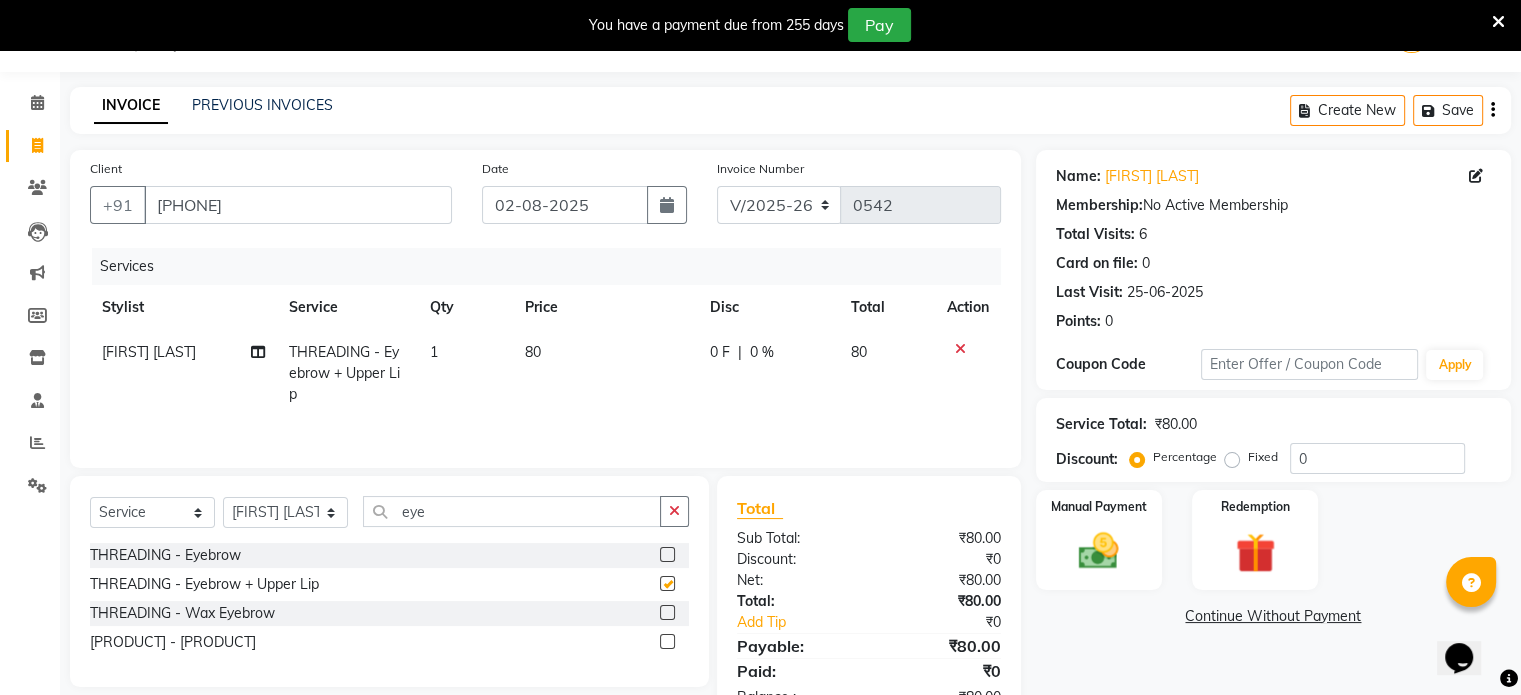 checkbox on "false" 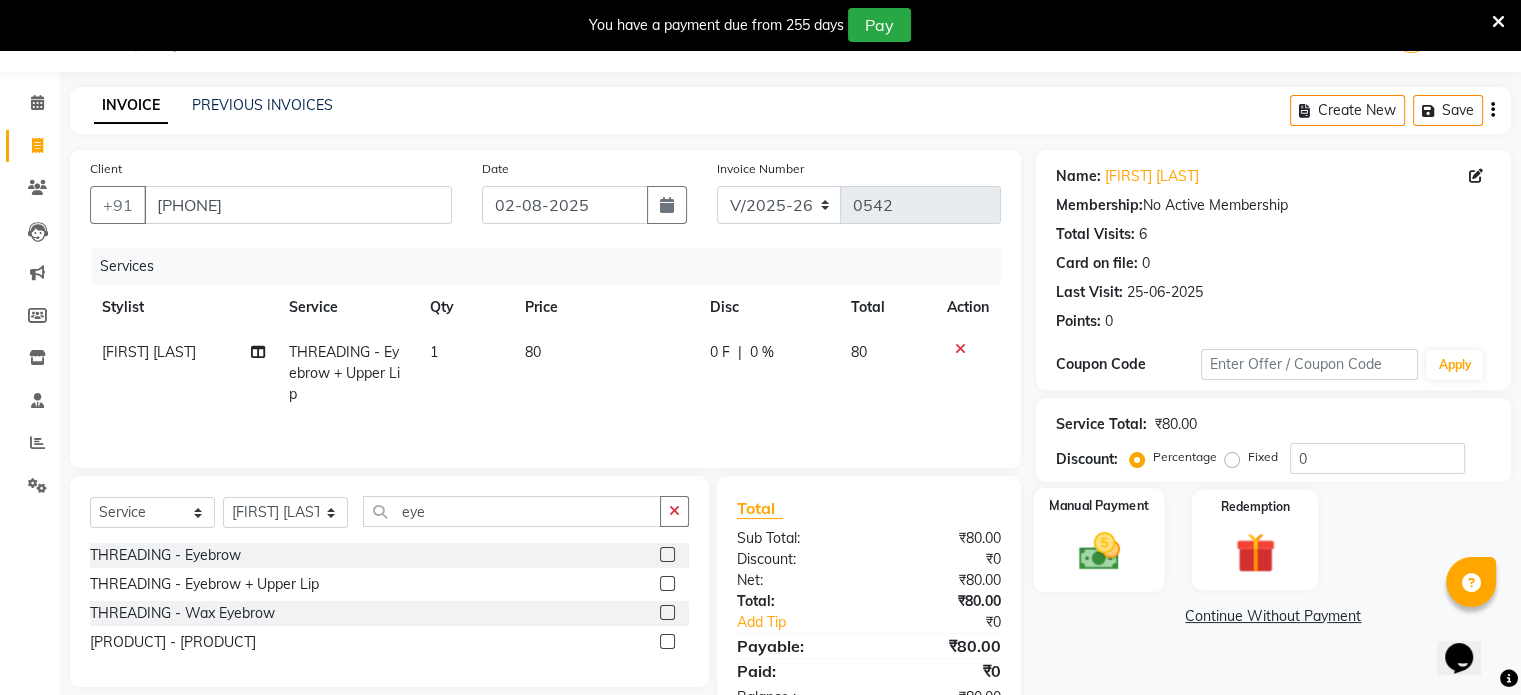 click 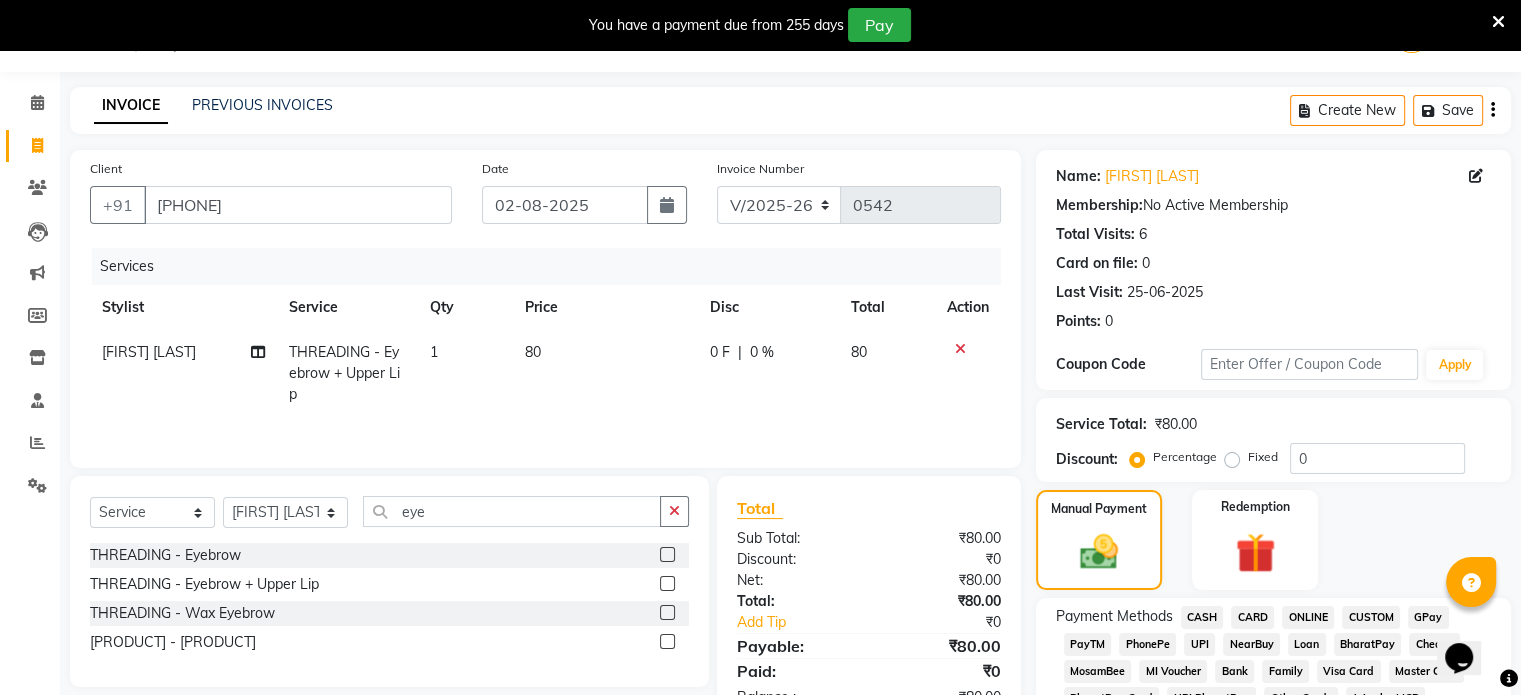click on "ONLINE" 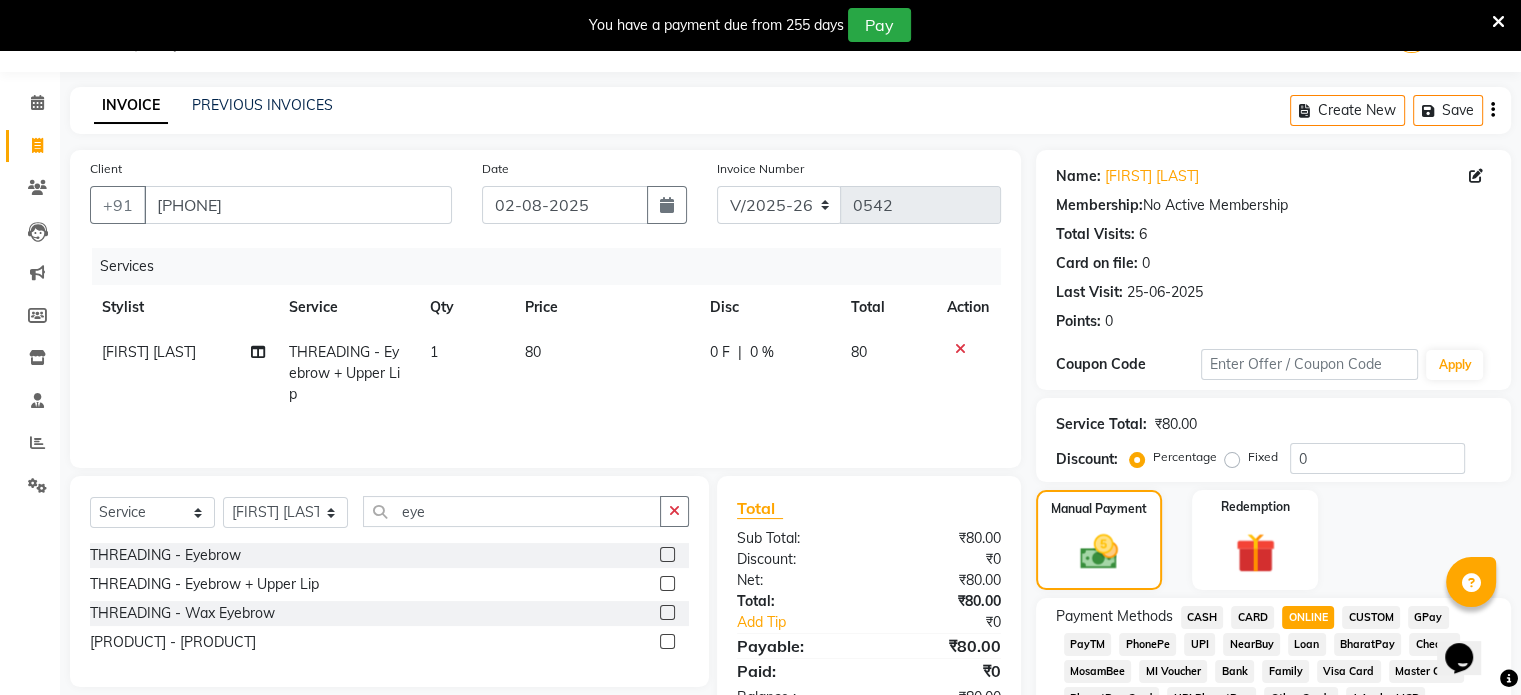 scroll, scrollTop: 658, scrollLeft: 0, axis: vertical 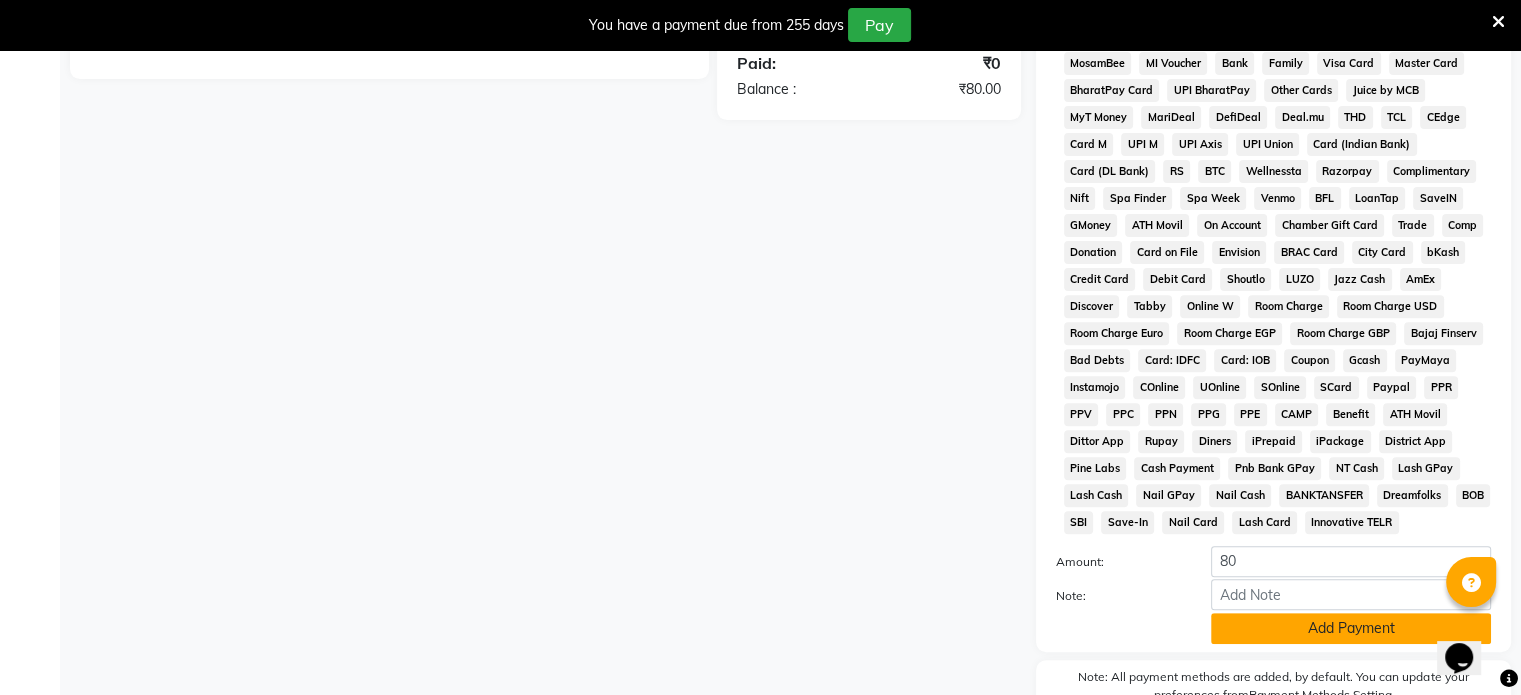 click on "Add Payment" 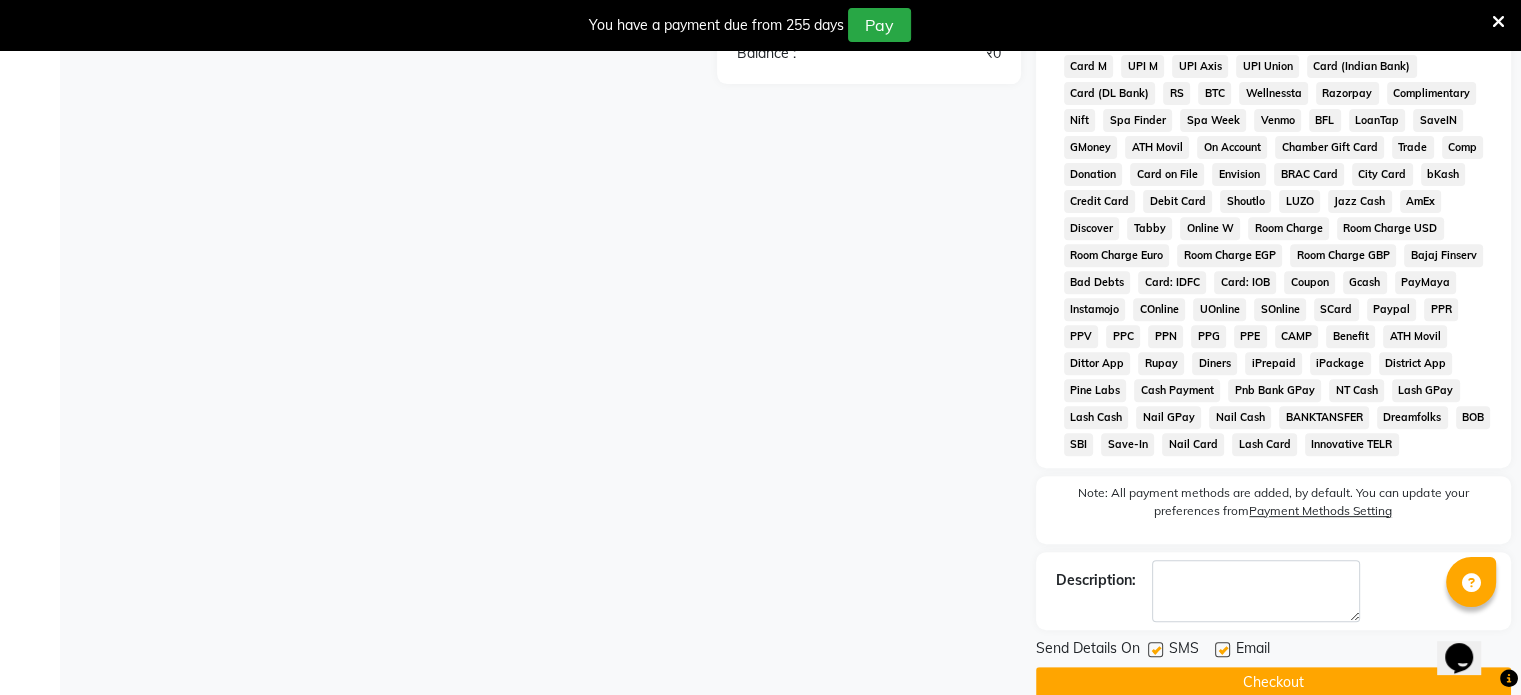 scroll, scrollTop: 783, scrollLeft: 0, axis: vertical 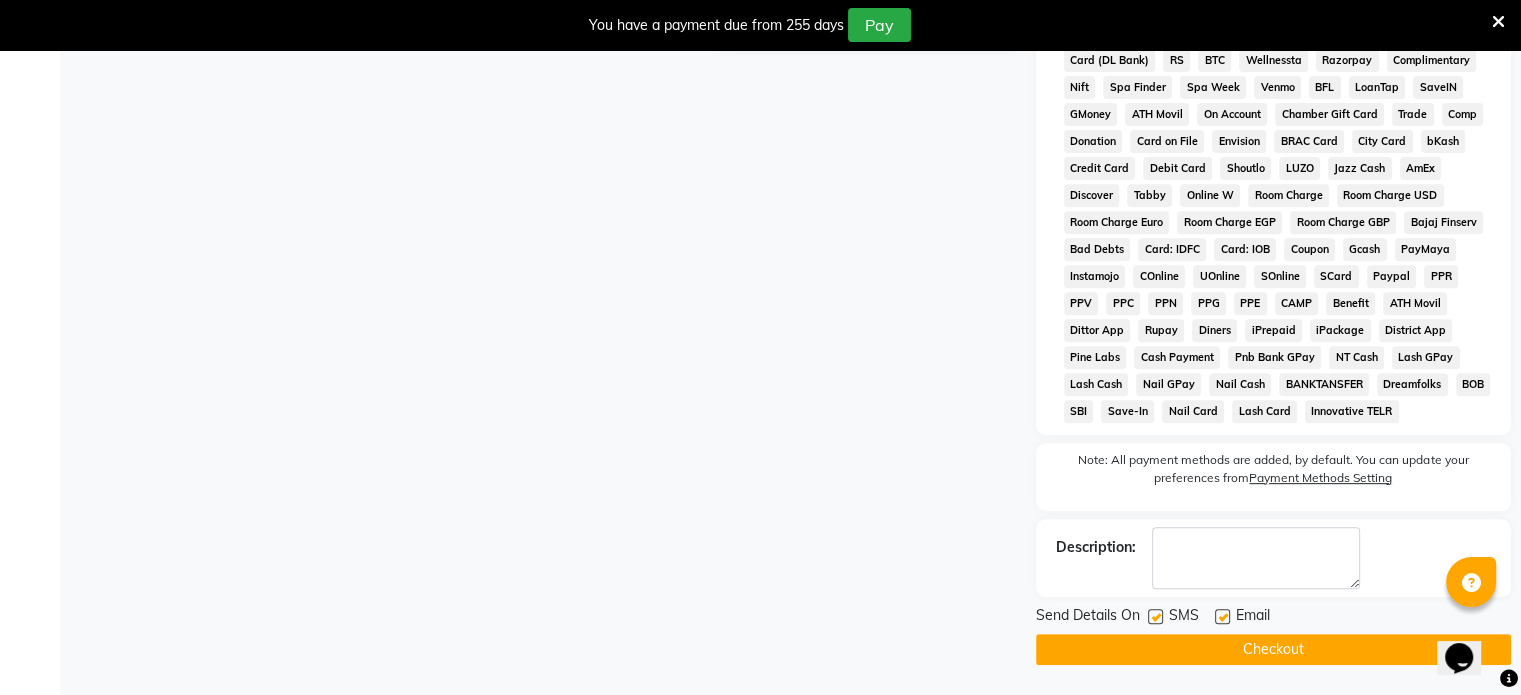 click on "Checkout" 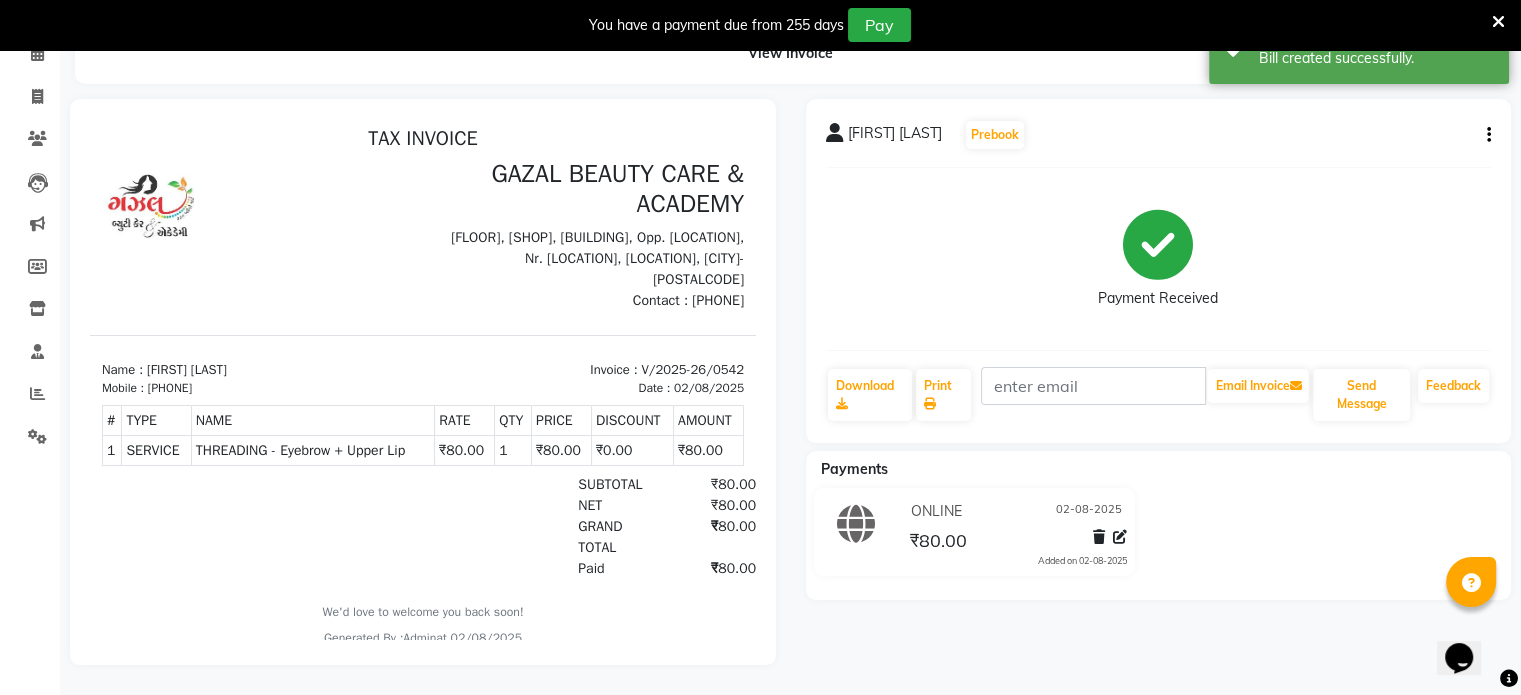 scroll, scrollTop: 0, scrollLeft: 0, axis: both 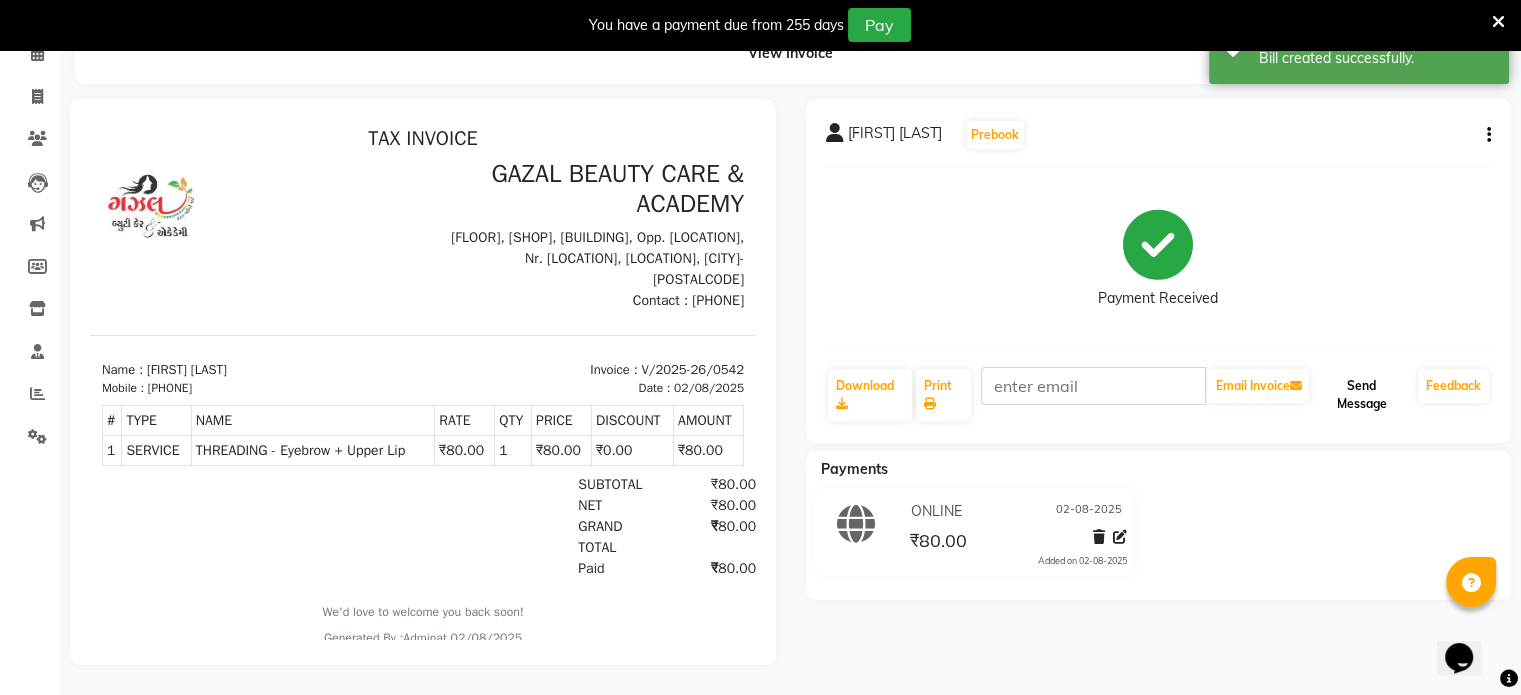 click on "Send Message" 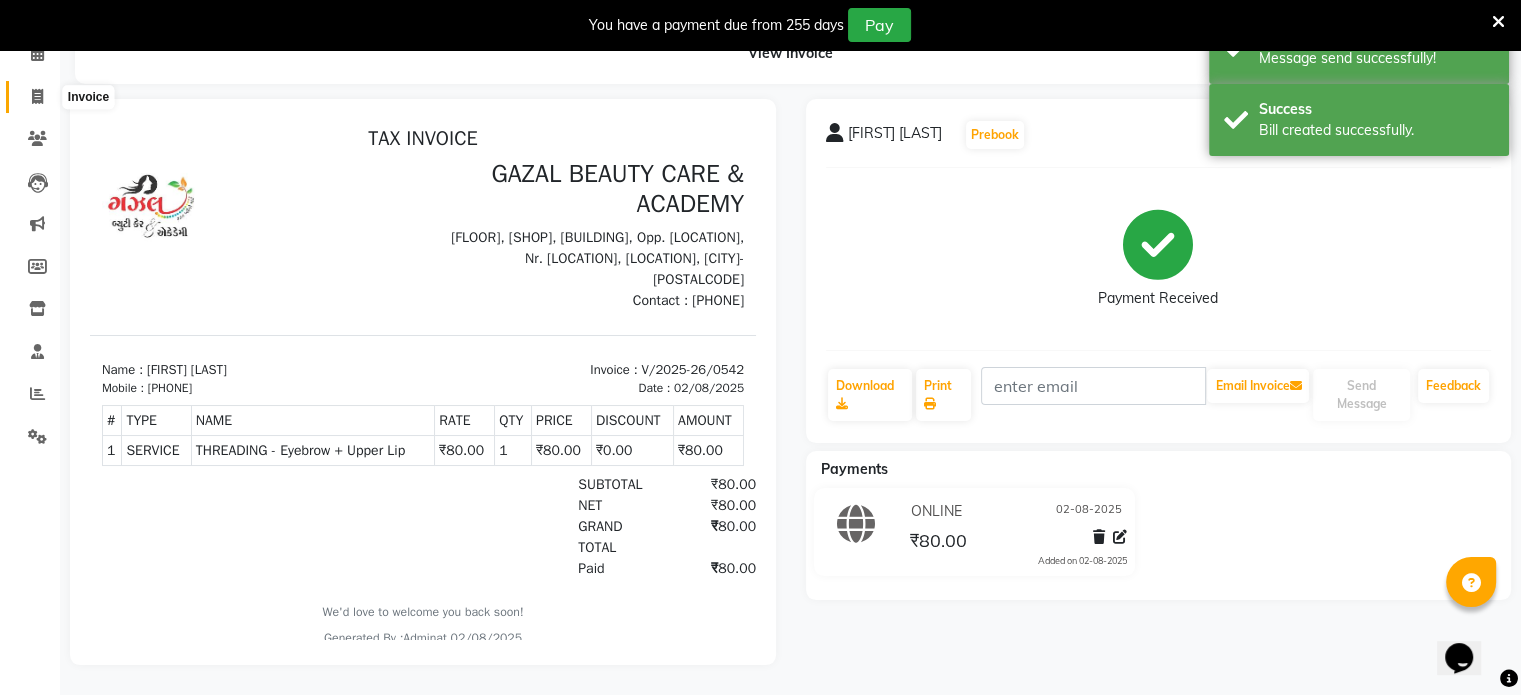 click 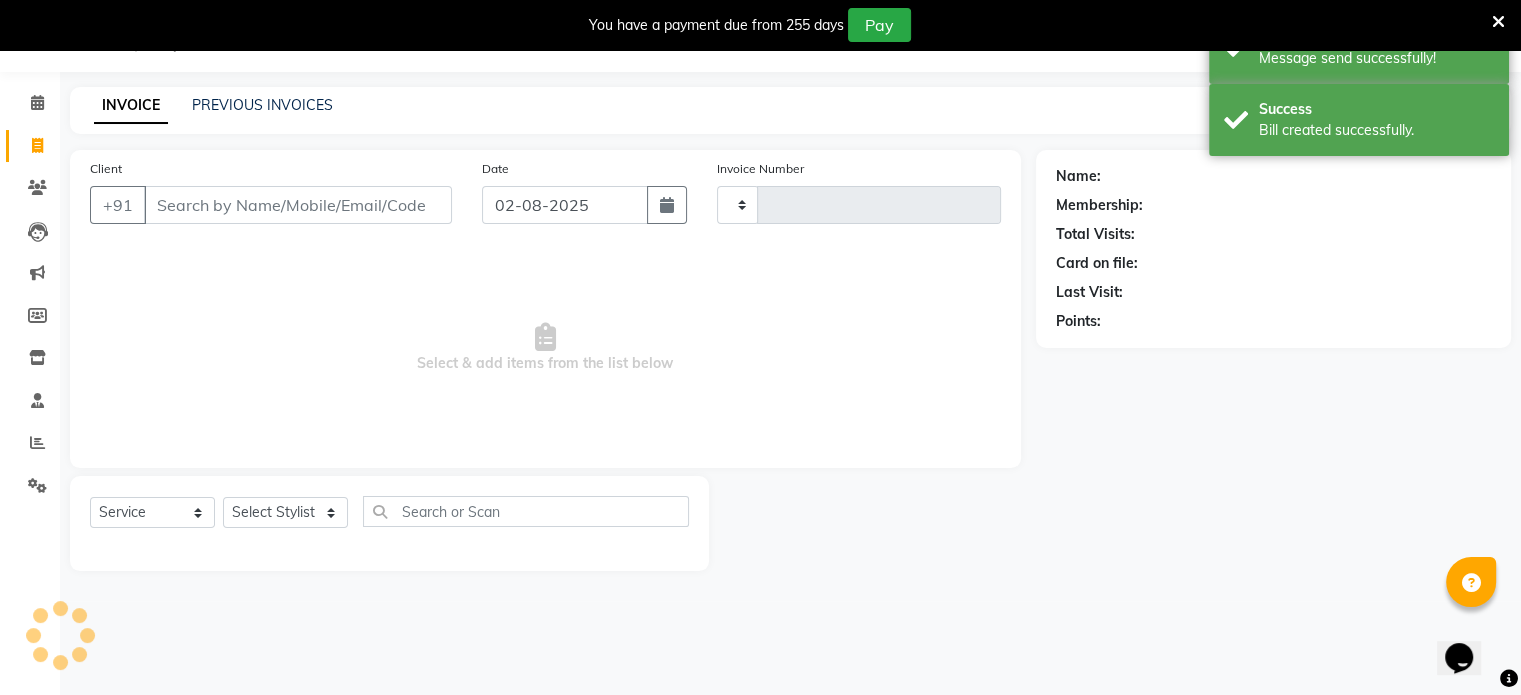 scroll, scrollTop: 50, scrollLeft: 0, axis: vertical 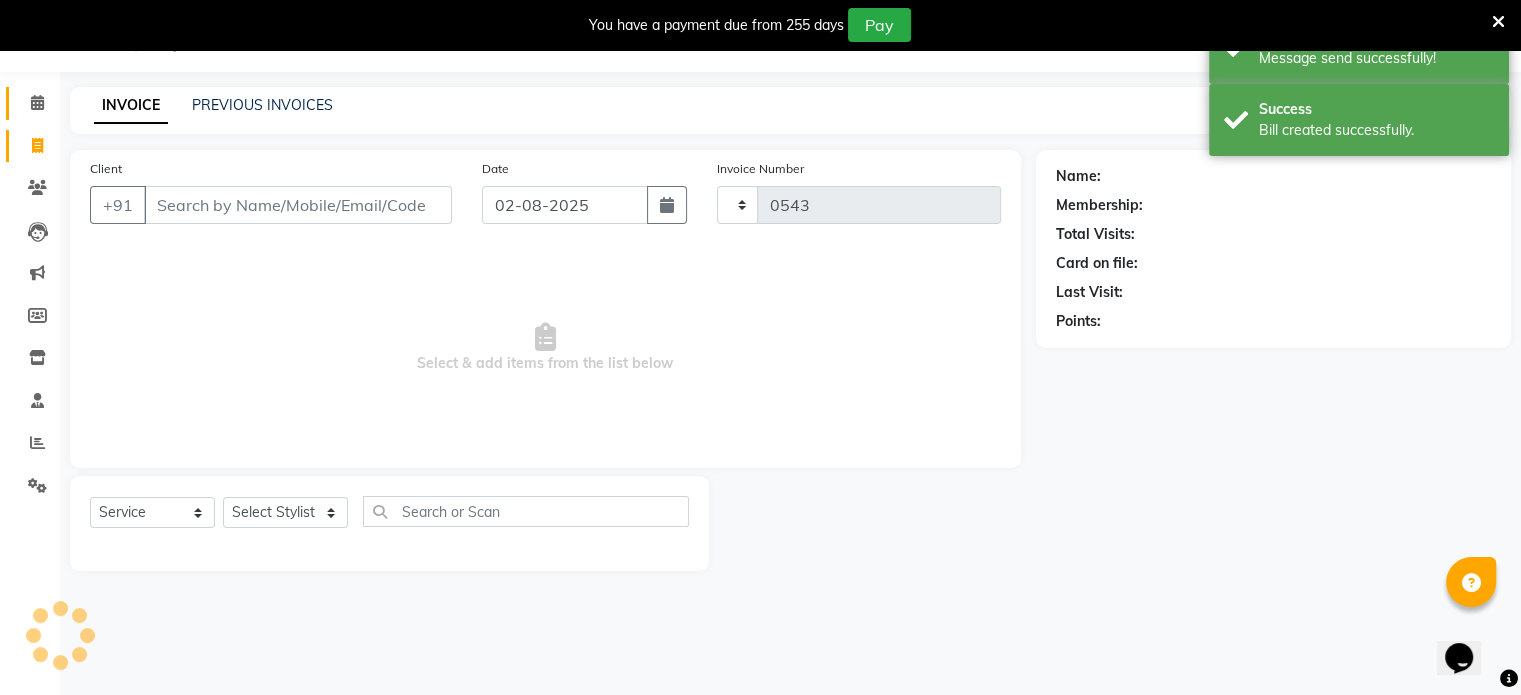 select on "7049" 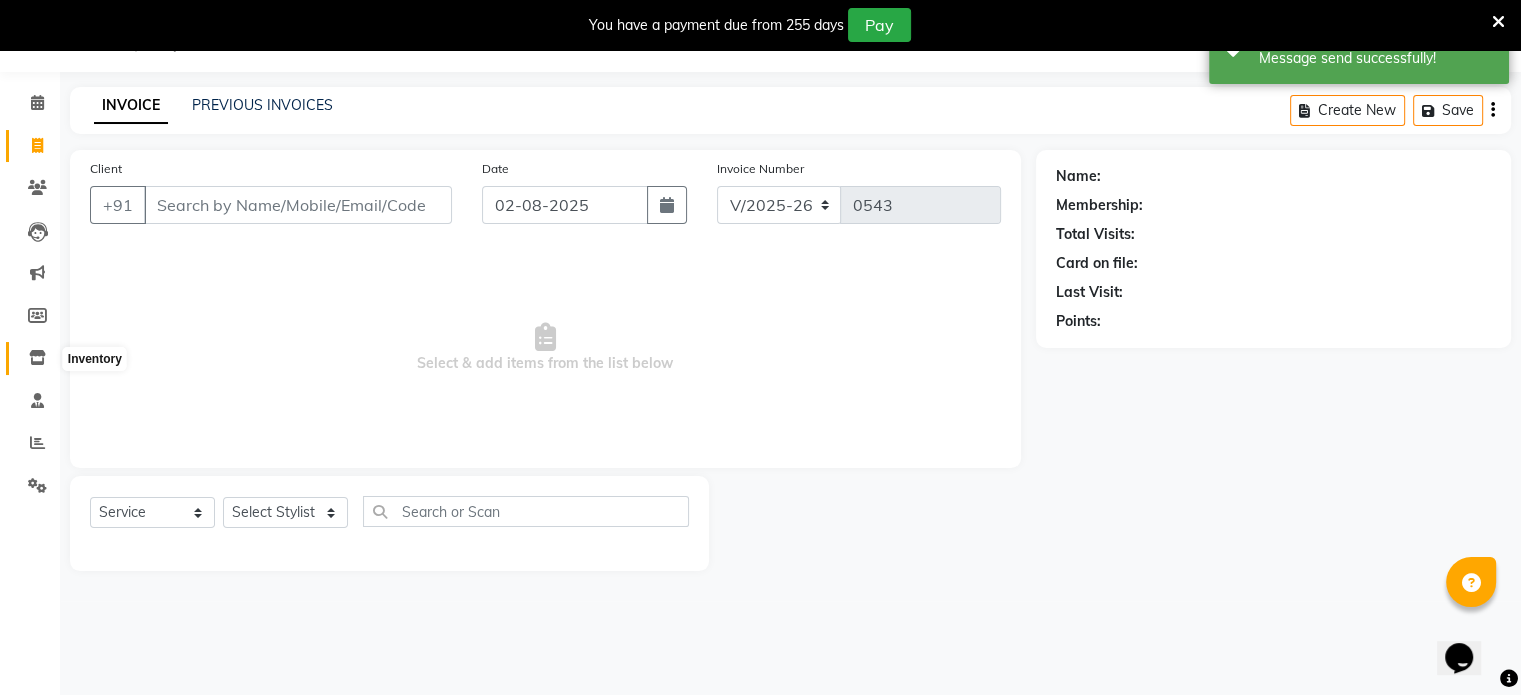 click 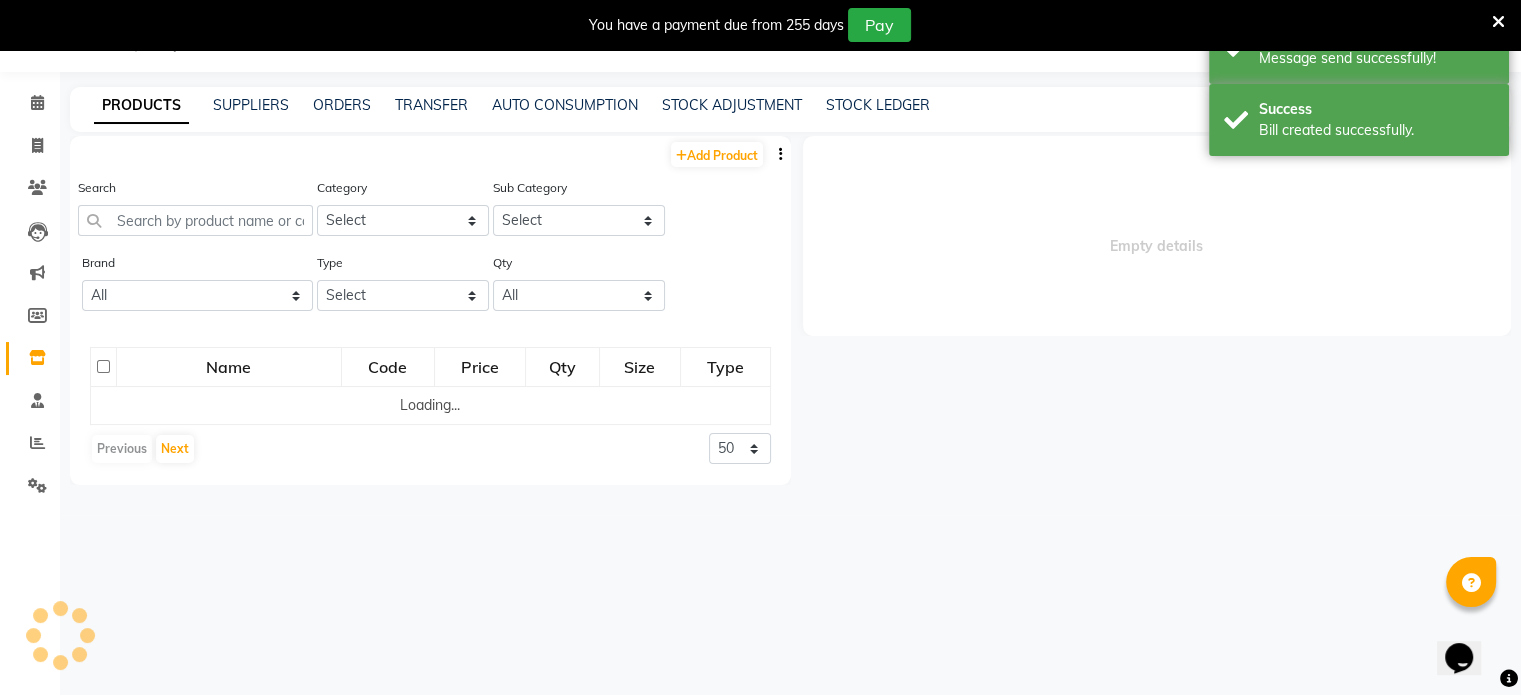 select 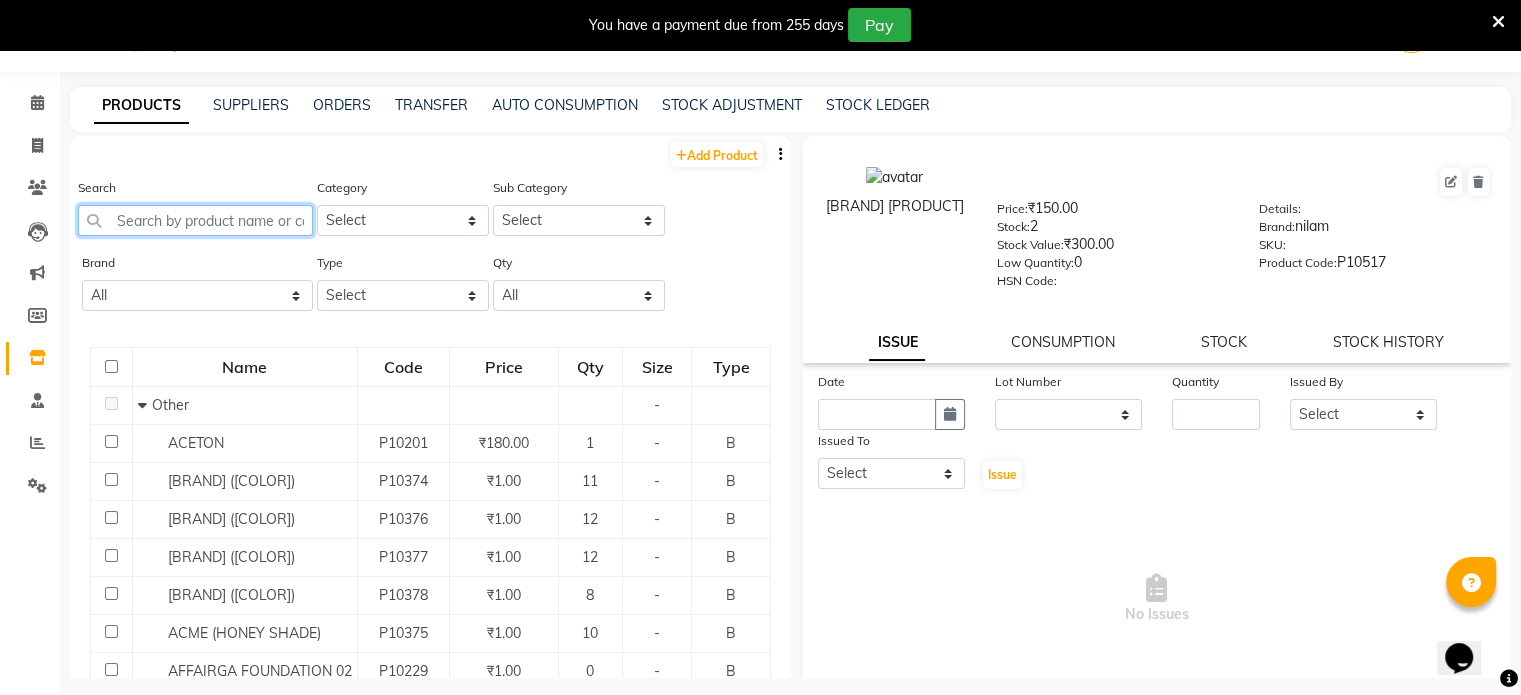 click 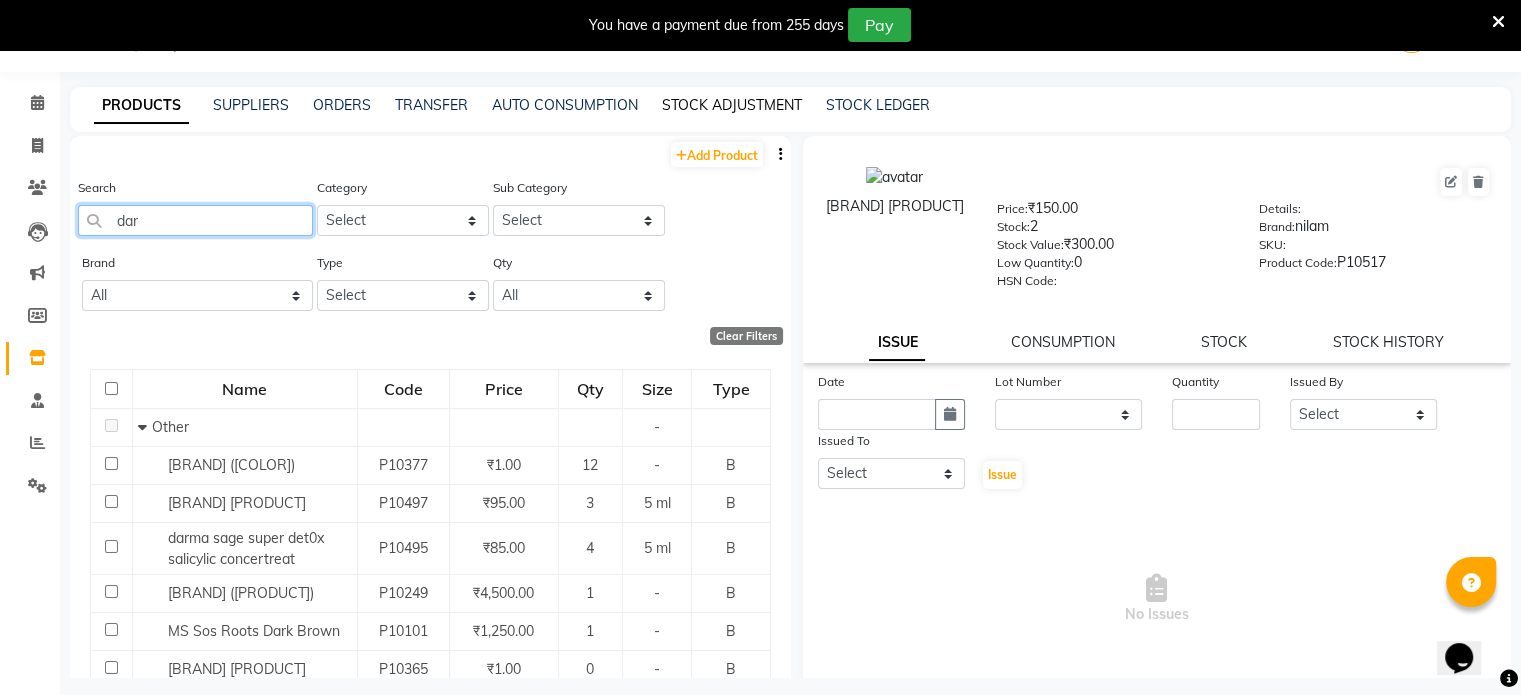 type on "dar" 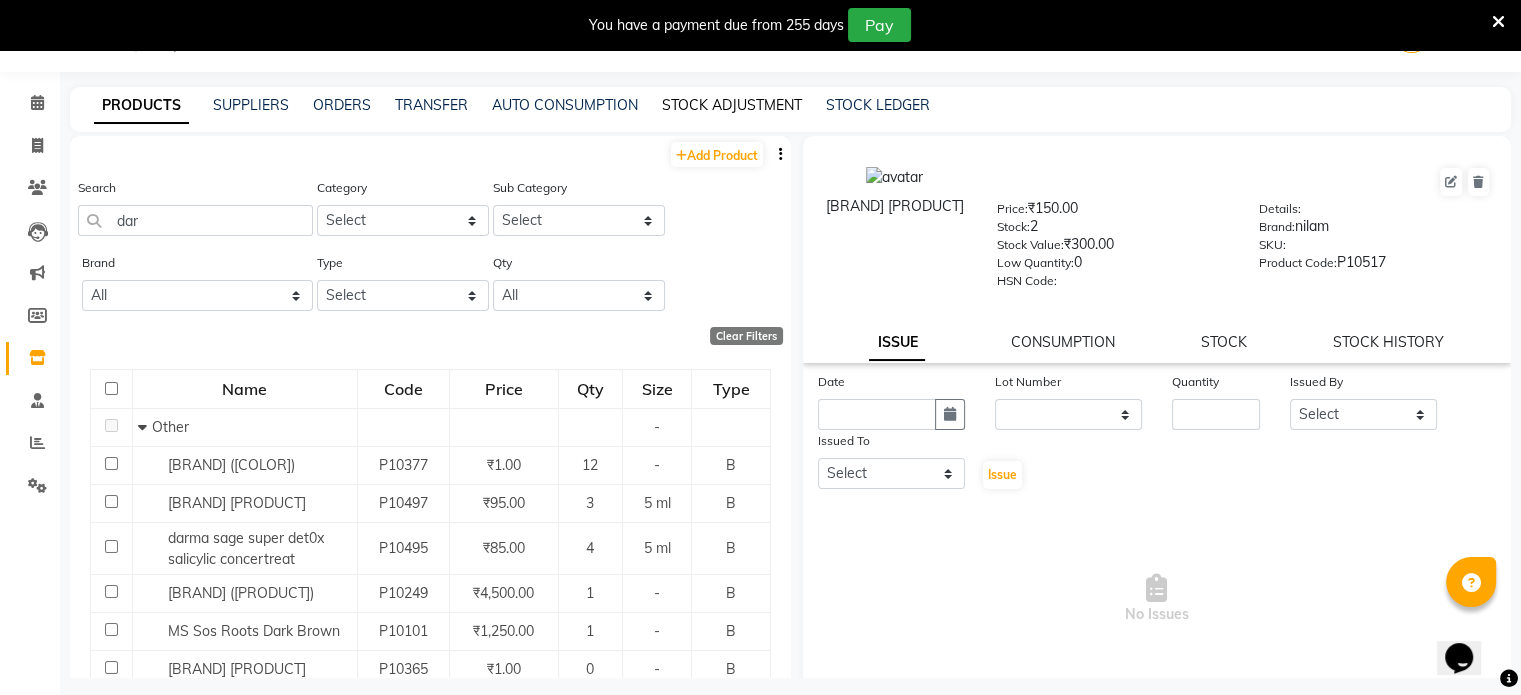 click on "STOCK ADJUSTMENT" 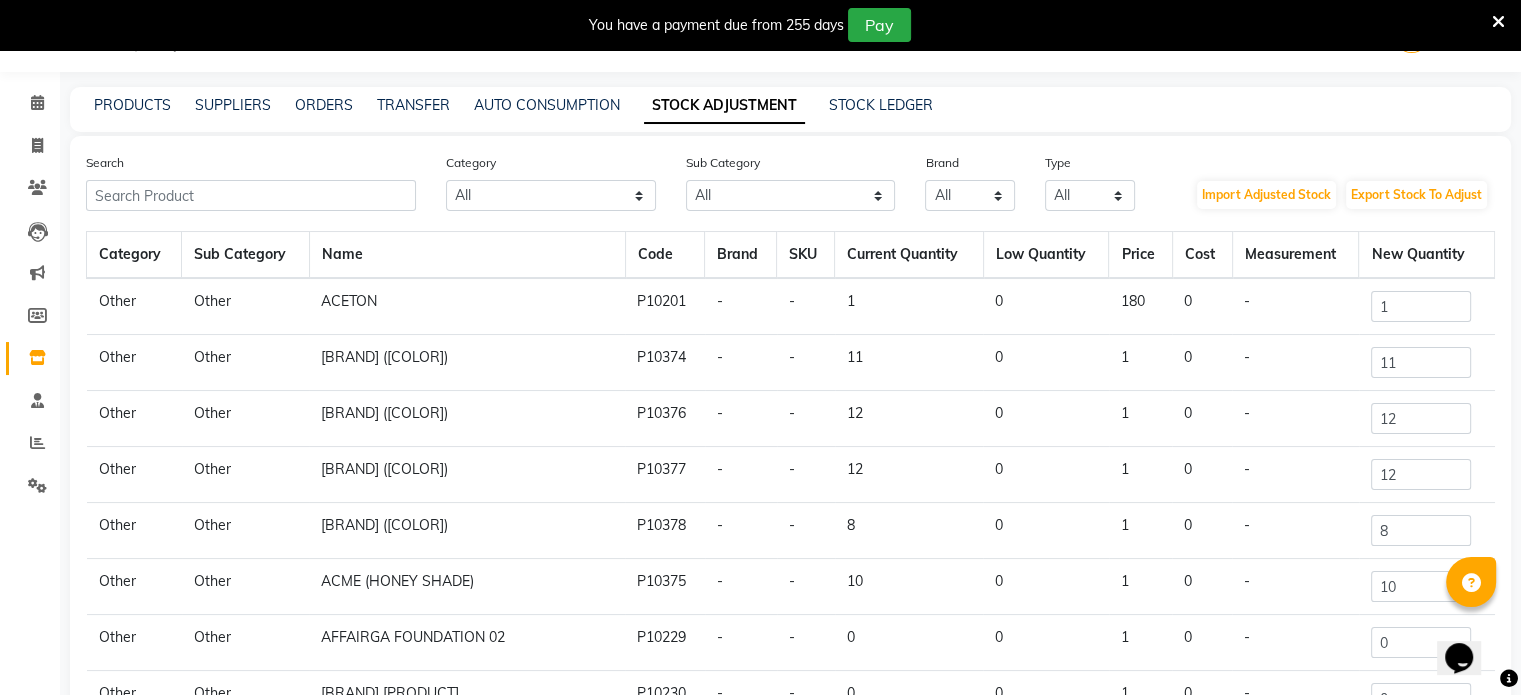 click on "ACETON" 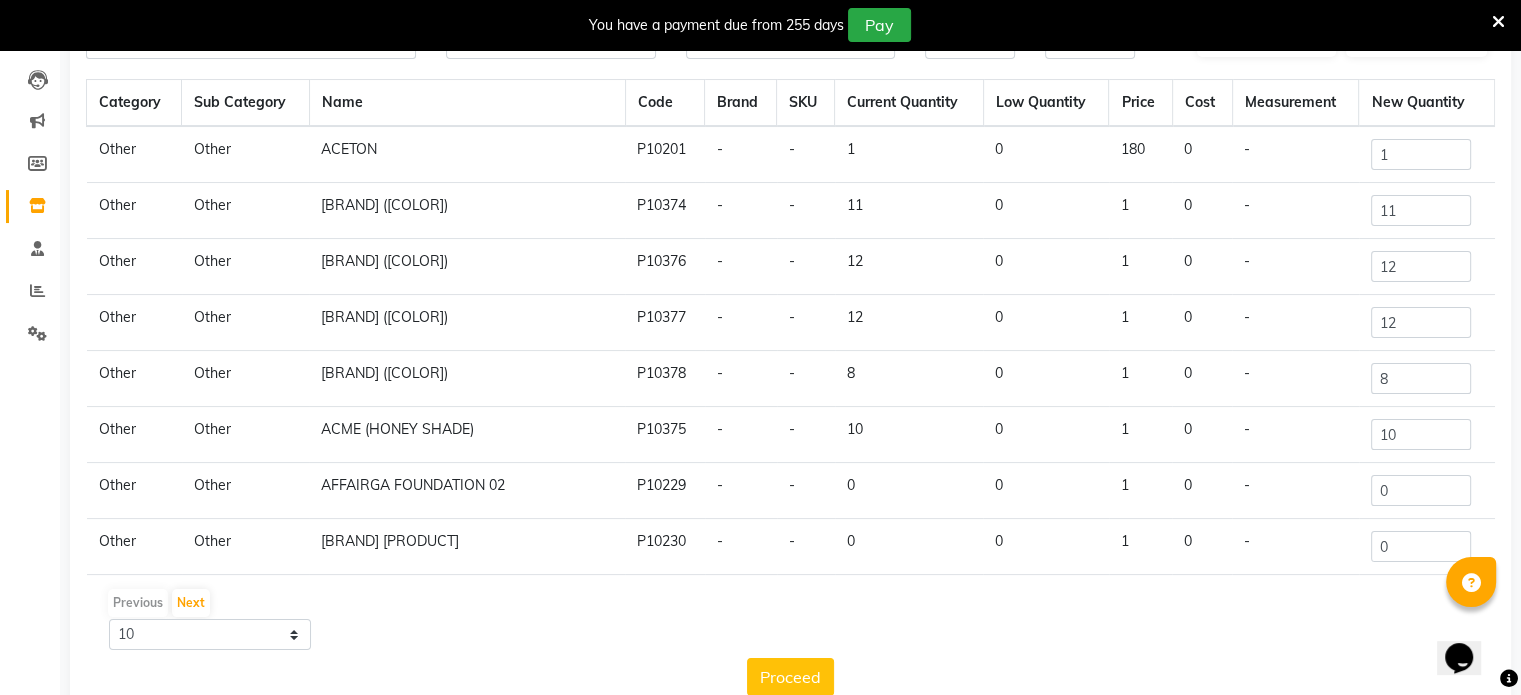 scroll, scrollTop: 249, scrollLeft: 0, axis: vertical 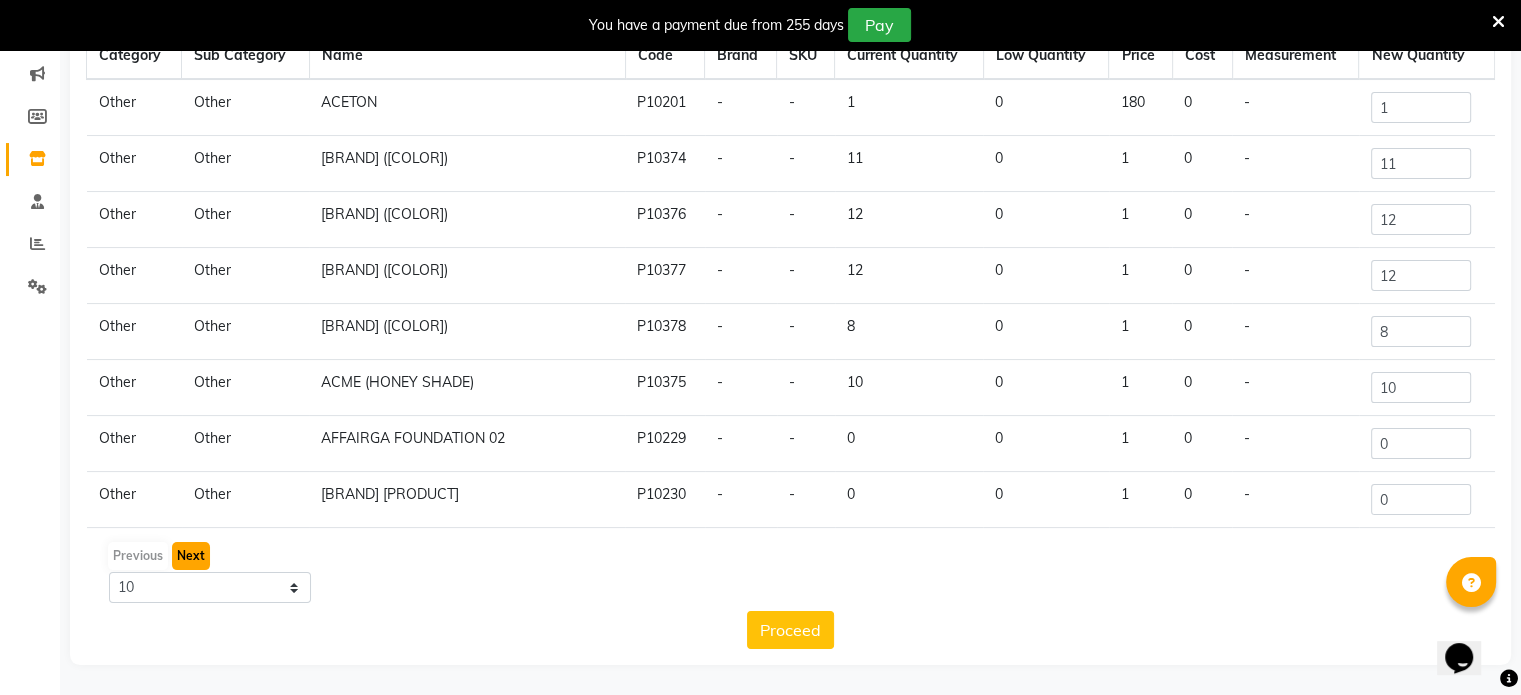 click on "Next" 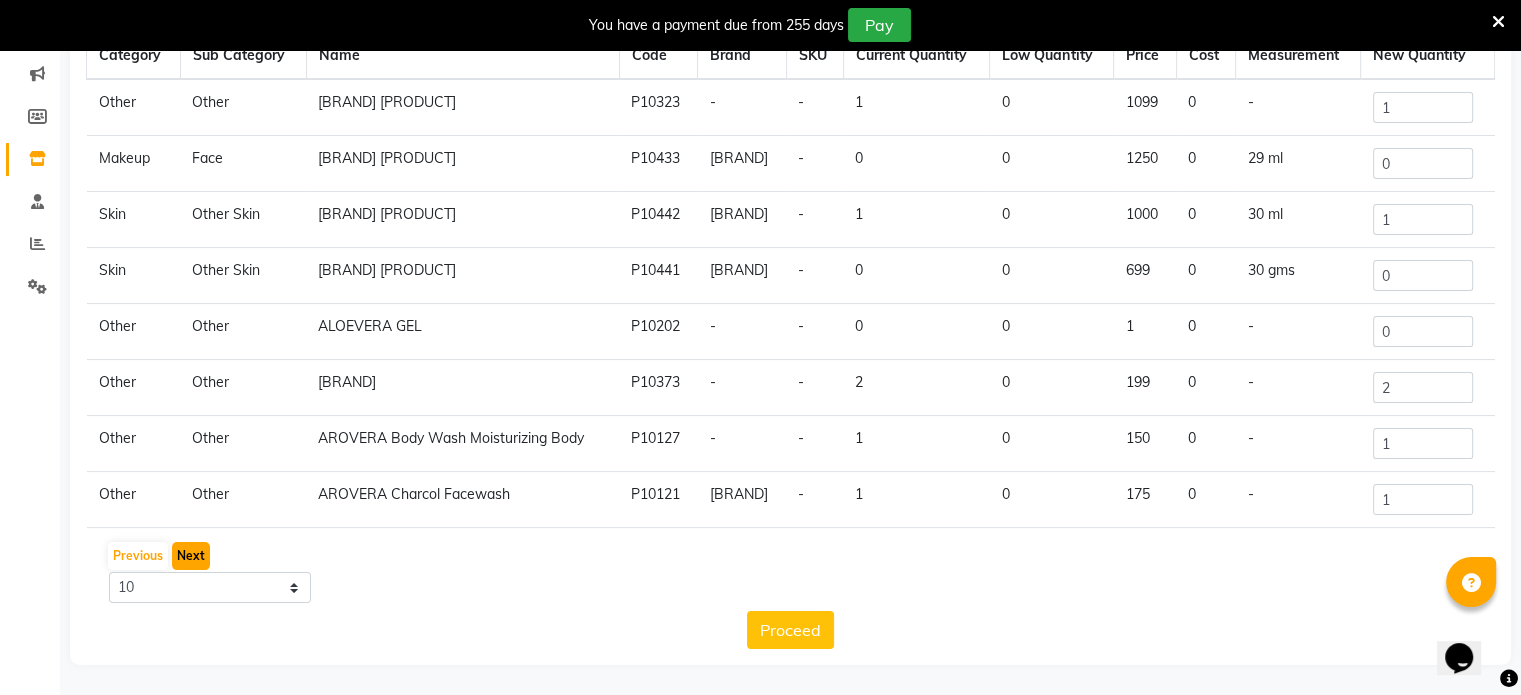 click on "Next" 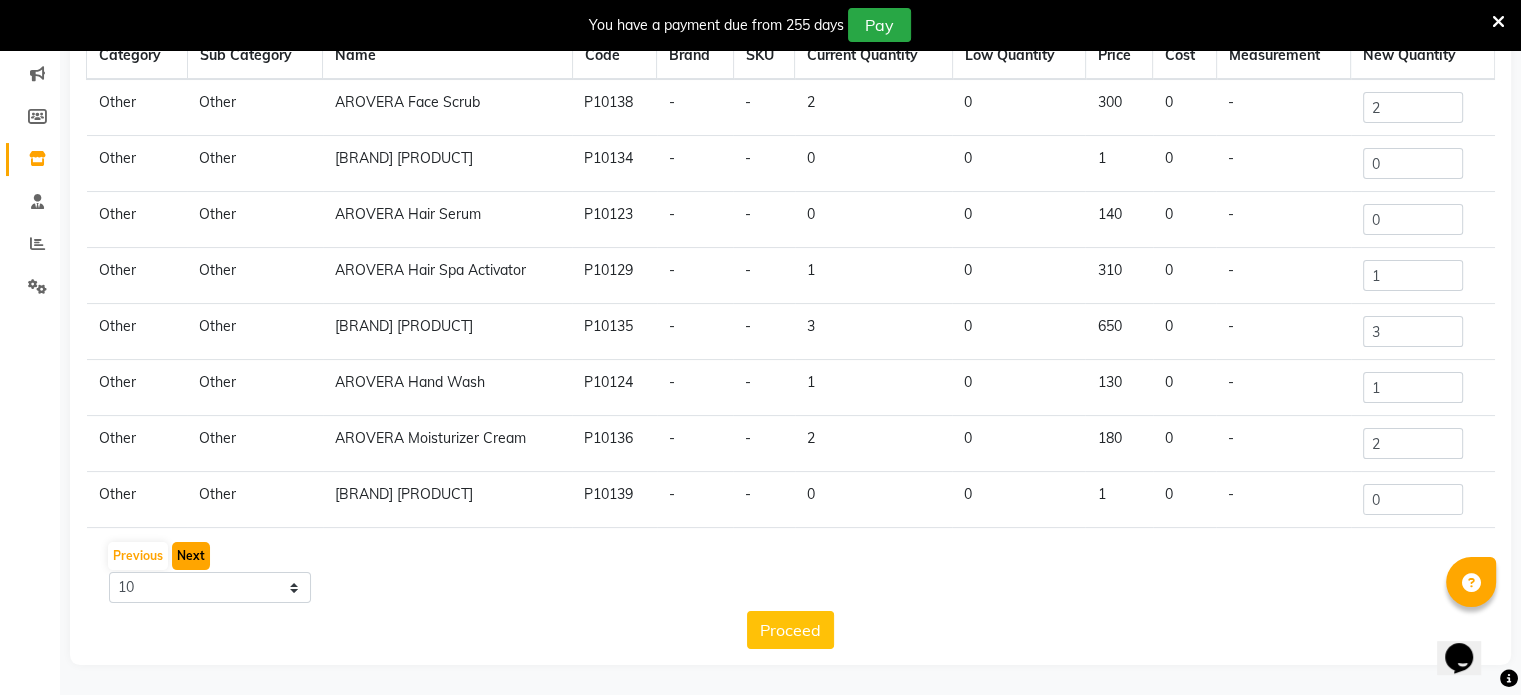 click on "Next" 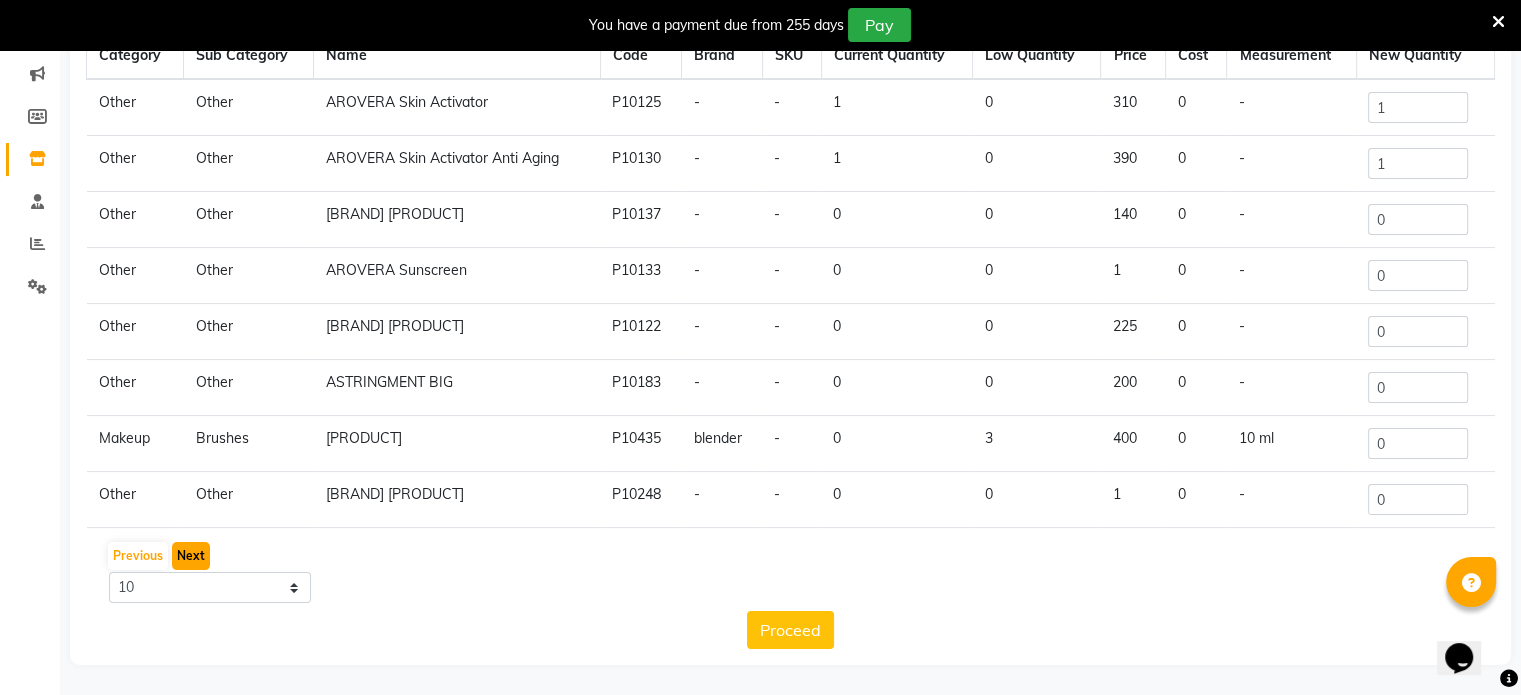 click on "Next" 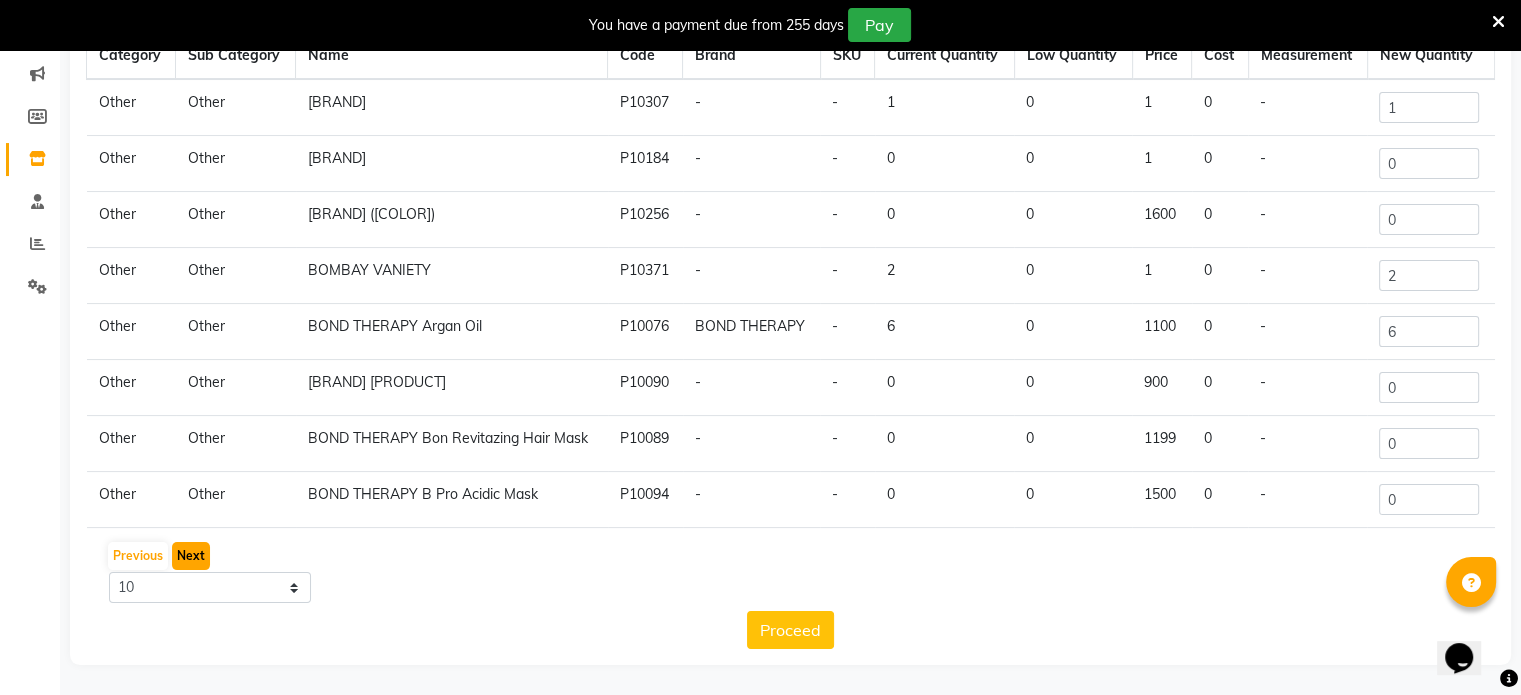click on "Next" 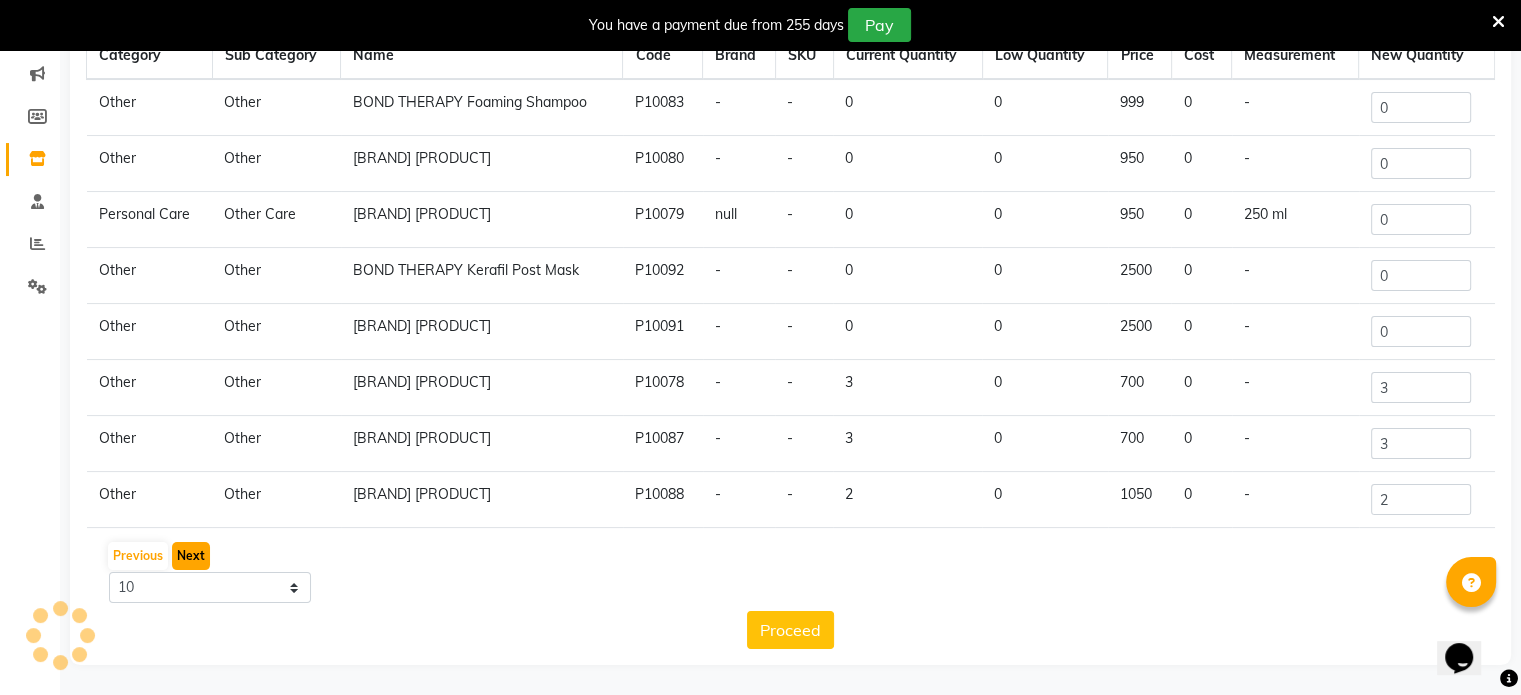 click on "Next" 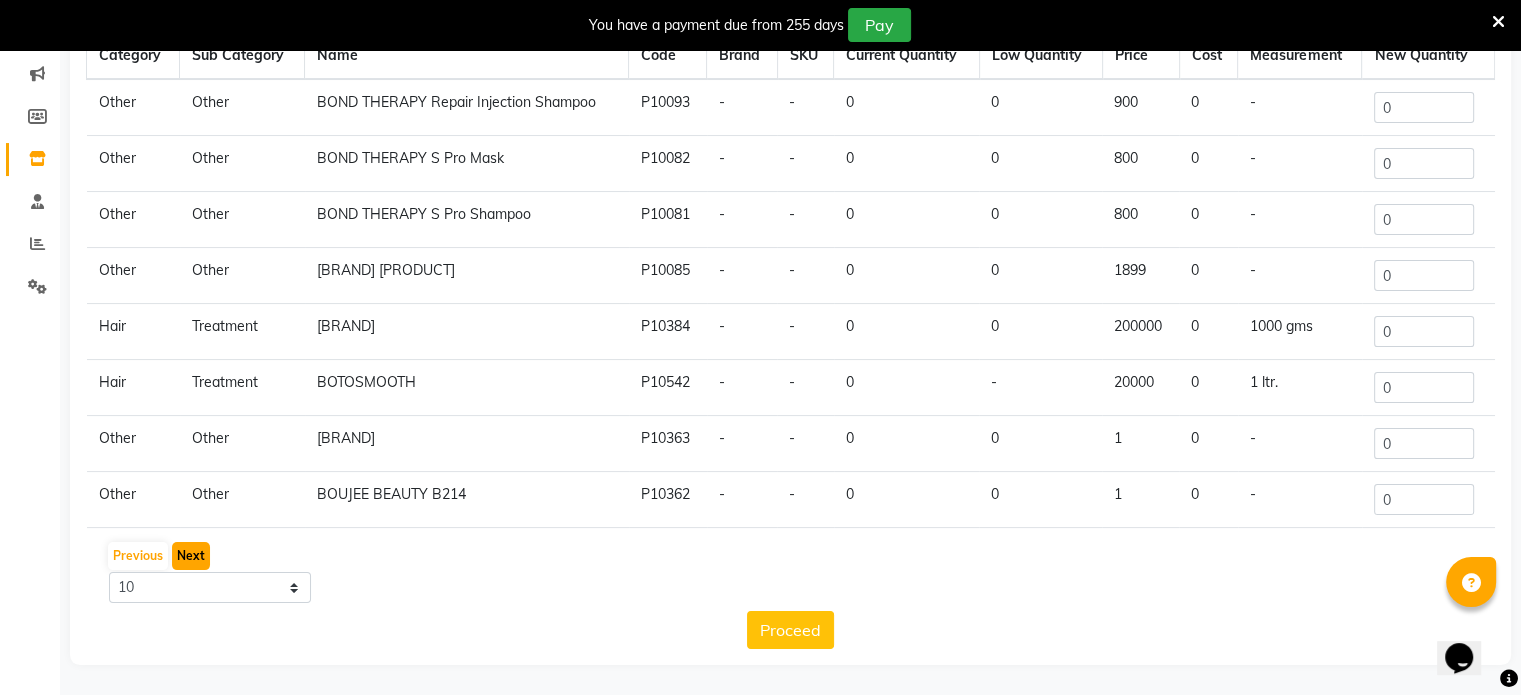 click on "Next" 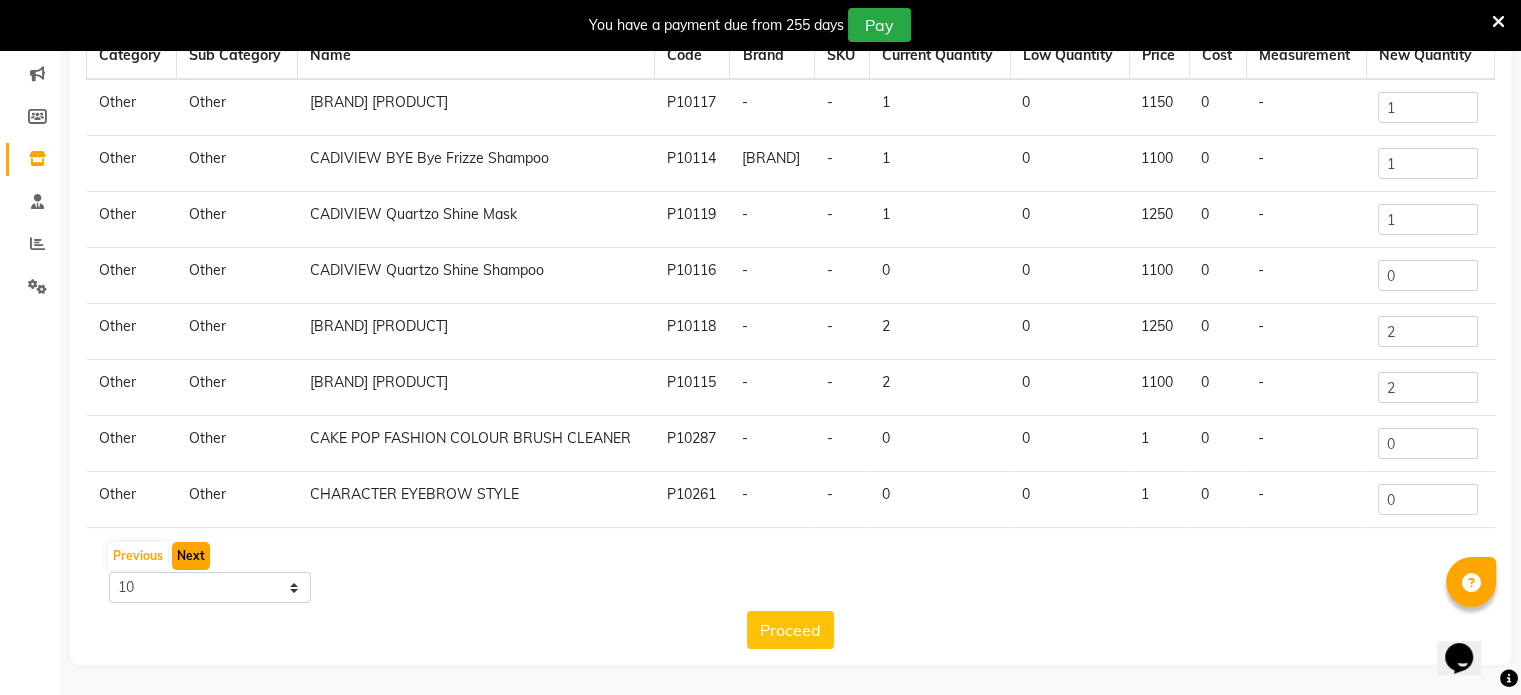 click on "Next" 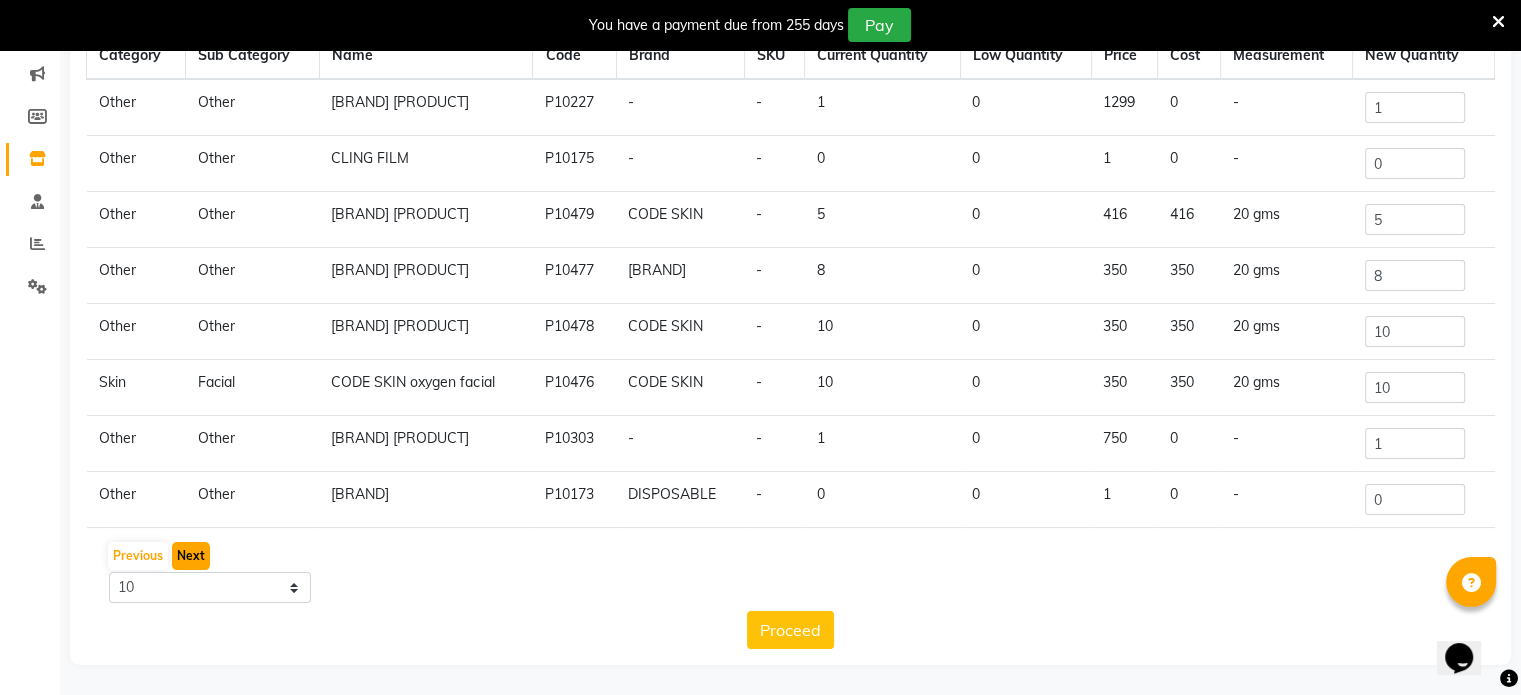 click on "Next" 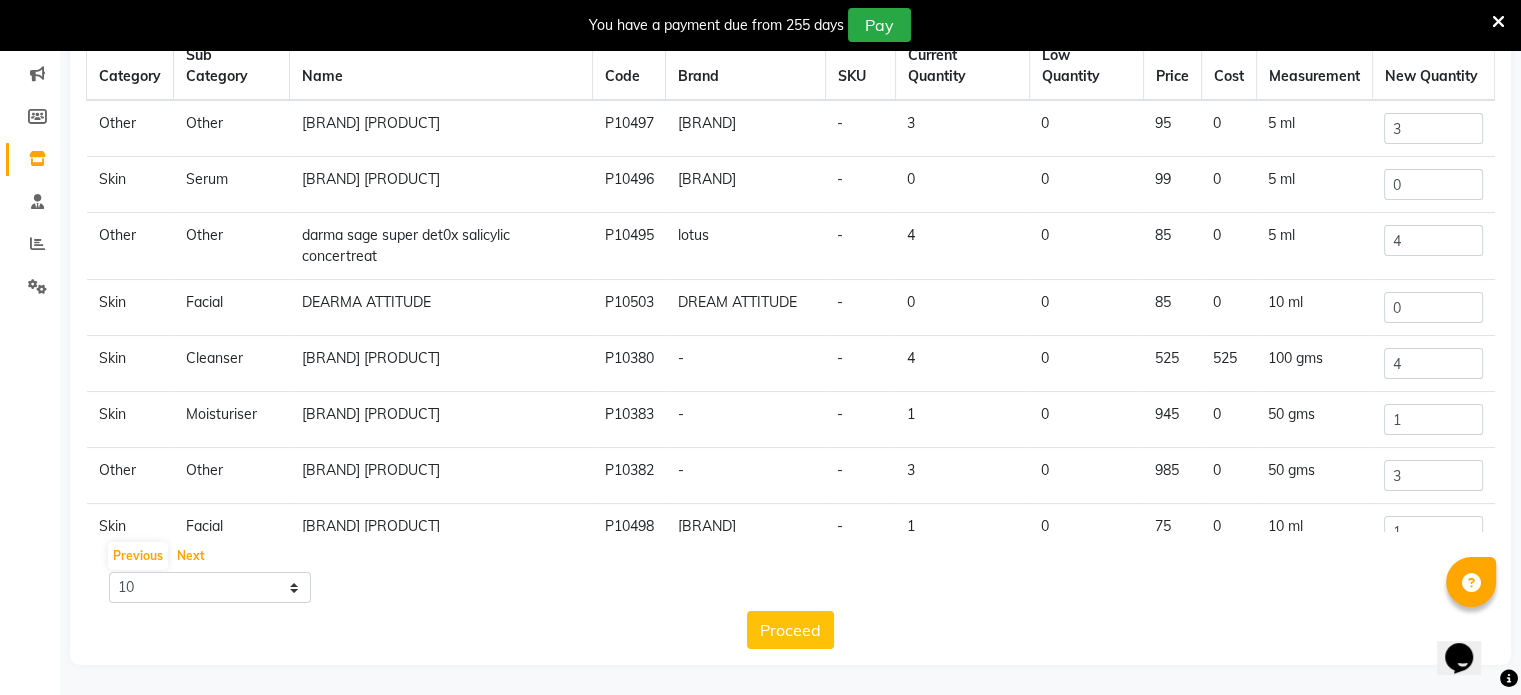scroll, scrollTop: 0, scrollLeft: 0, axis: both 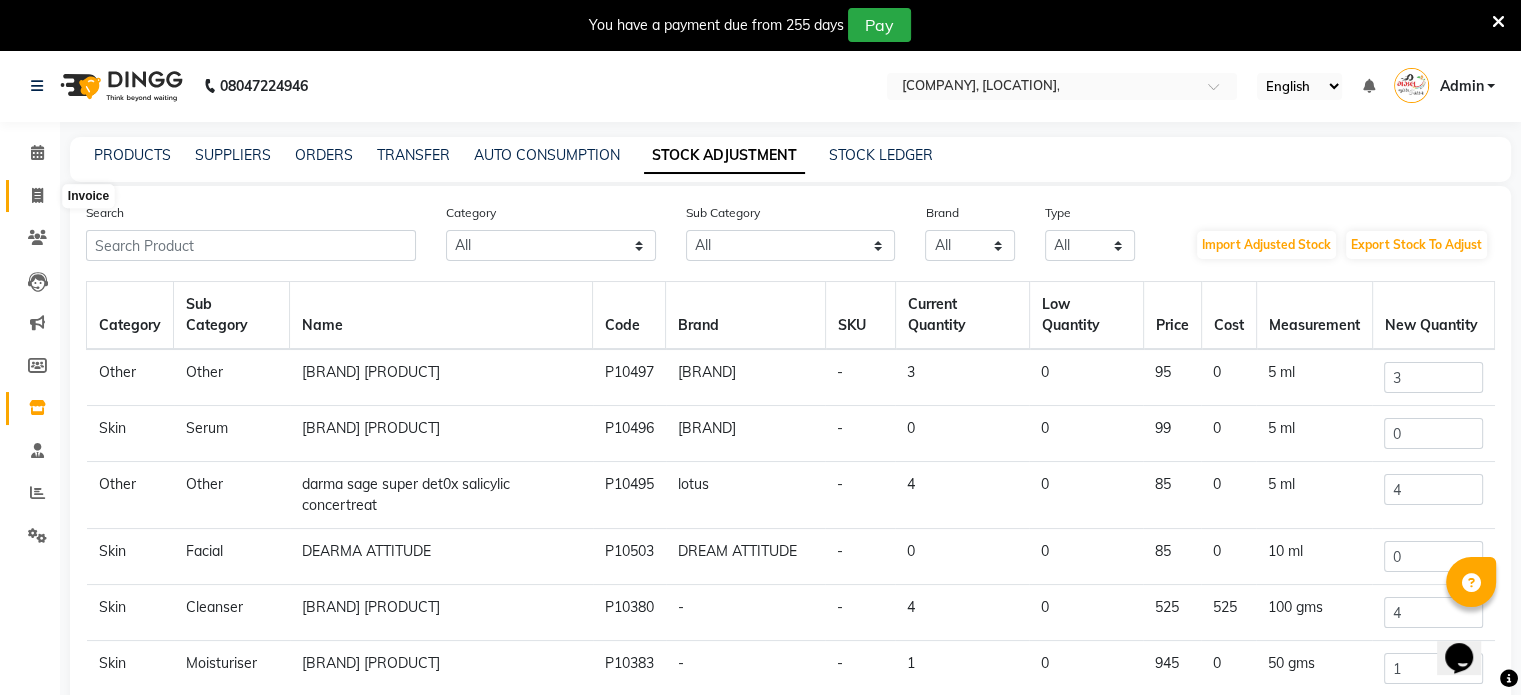 click 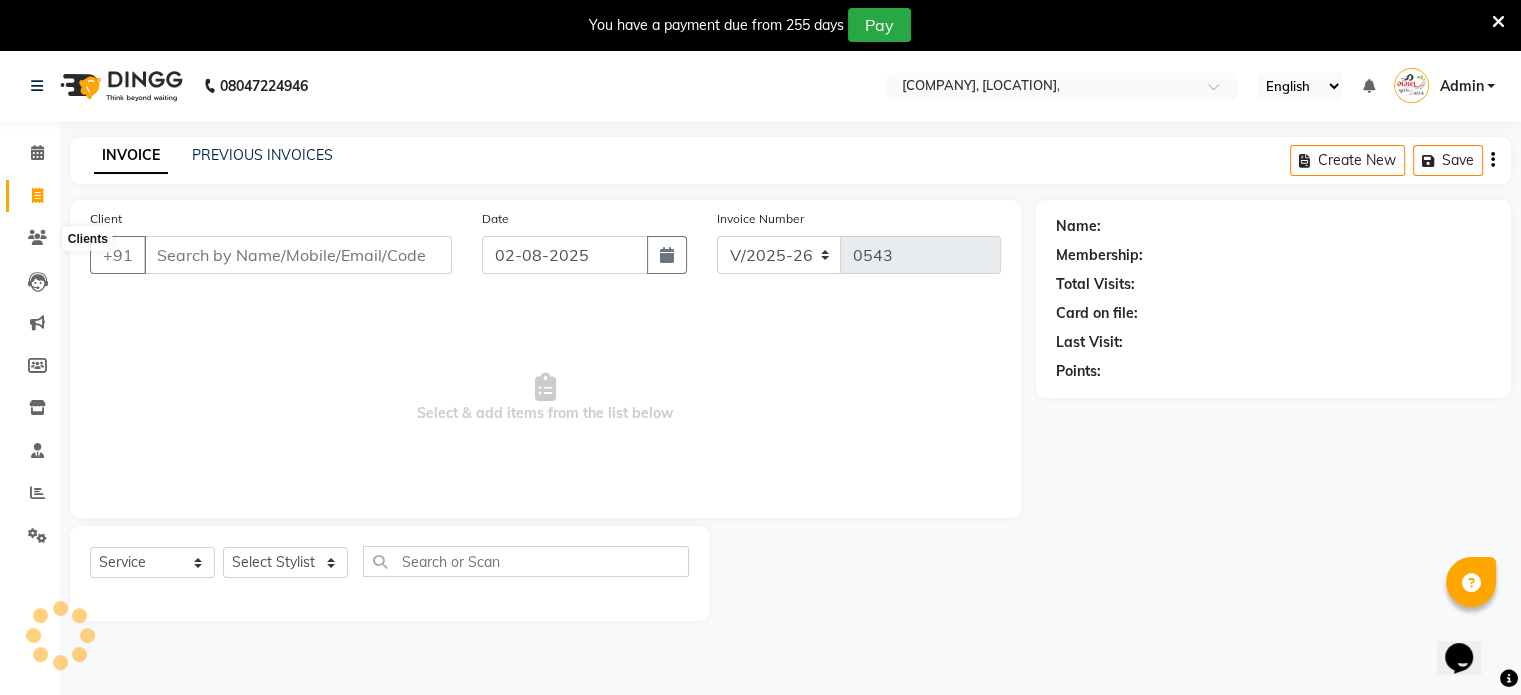 scroll, scrollTop: 50, scrollLeft: 0, axis: vertical 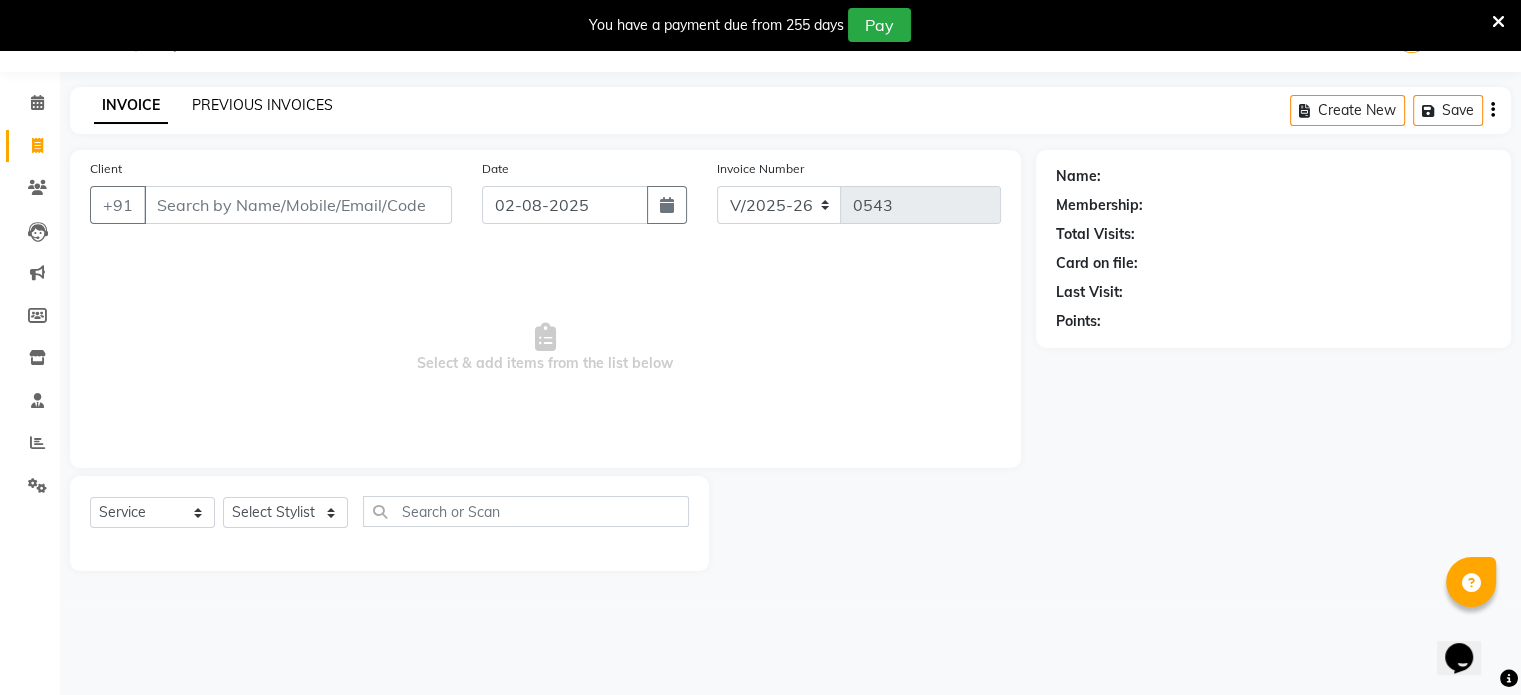 click on "PREVIOUS INVOICES" 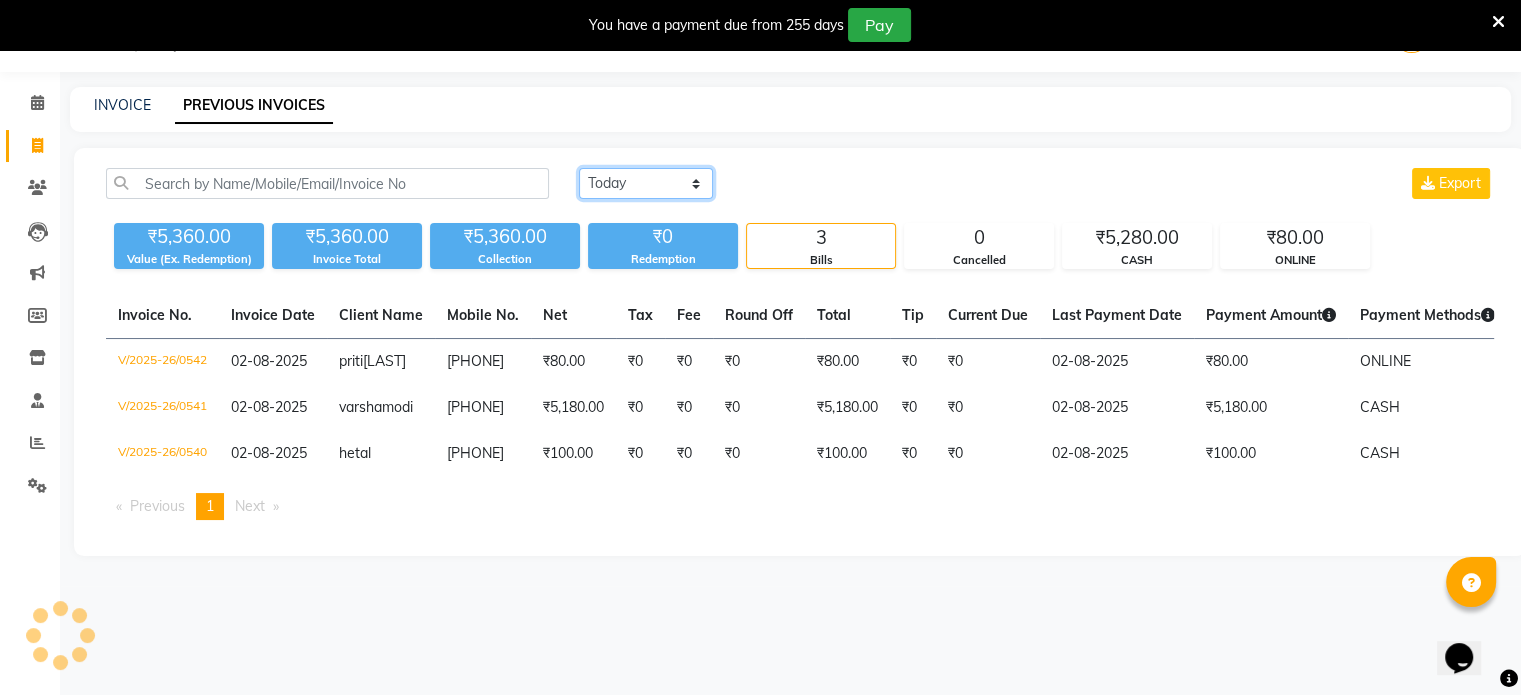 click on "Today Yesterday Custom Range" 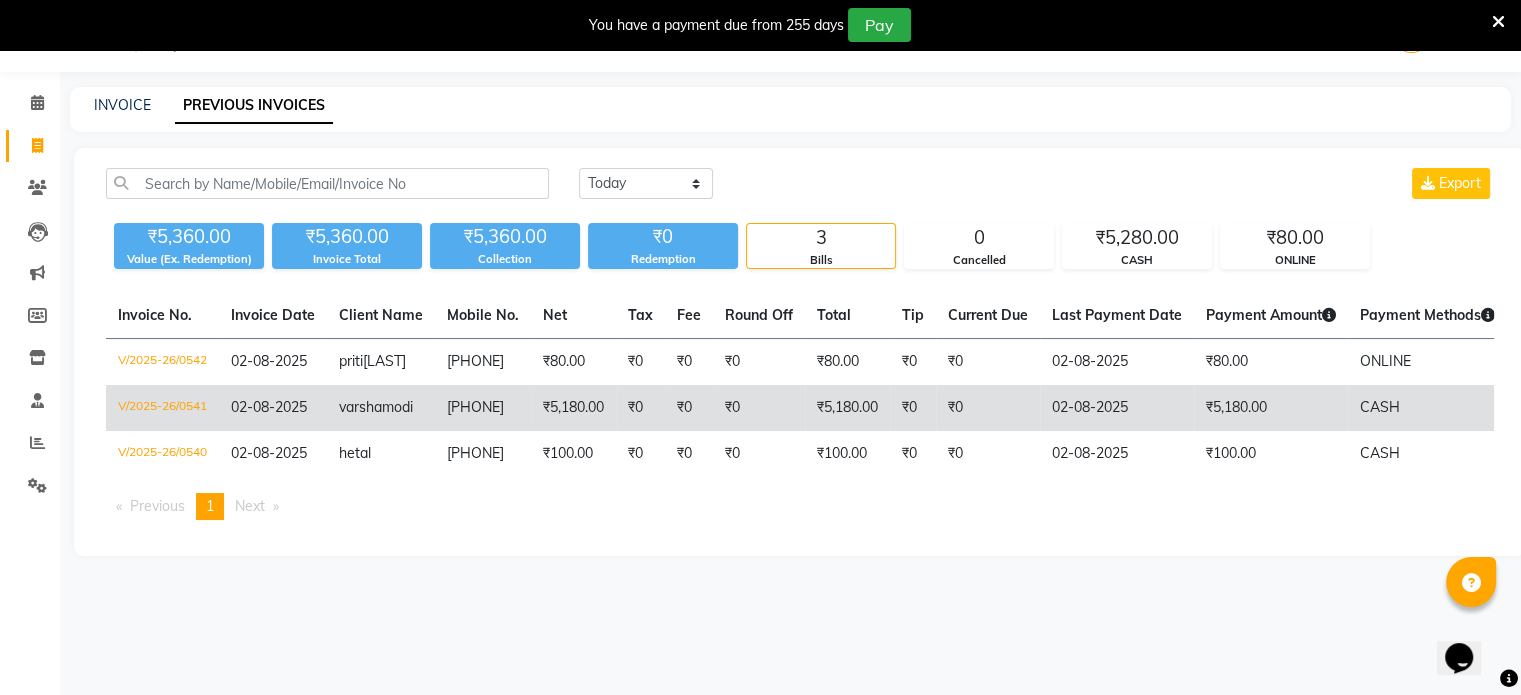 click on "₹0" 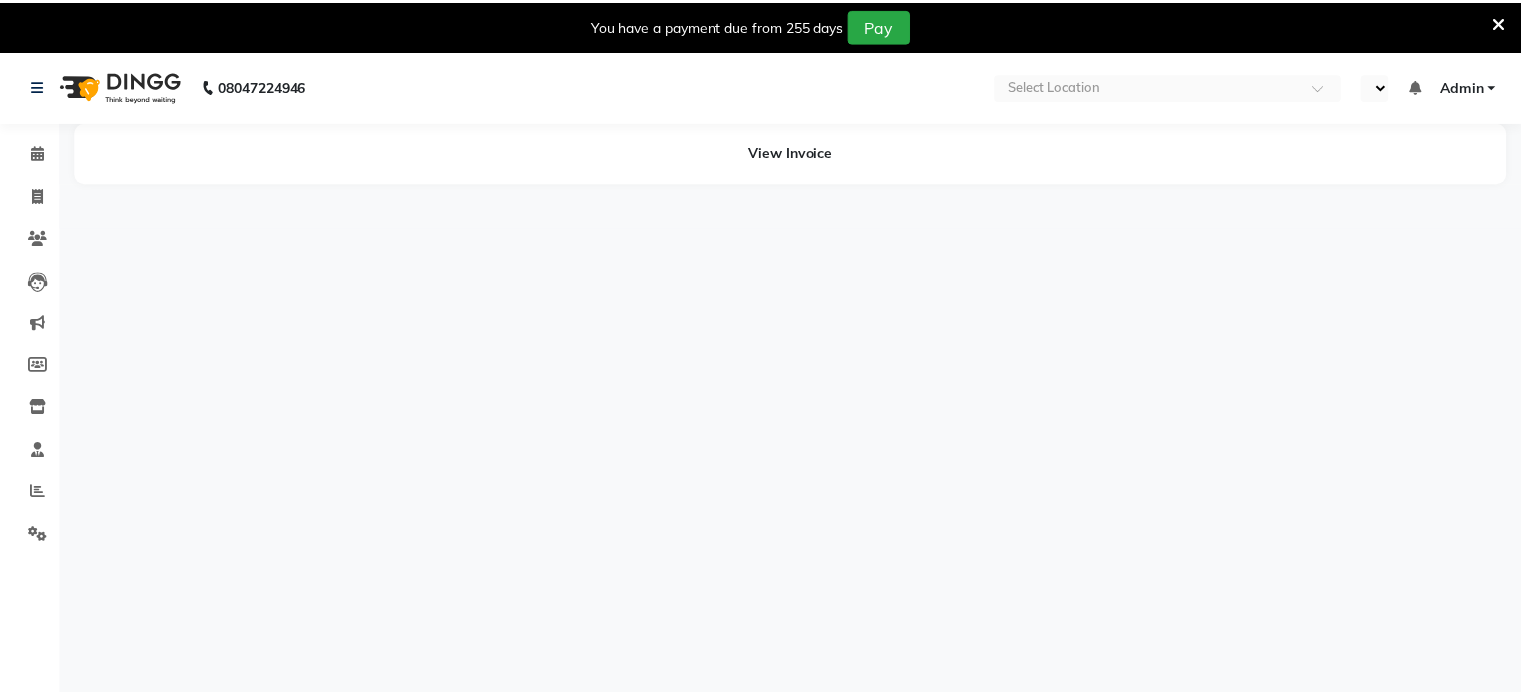 scroll, scrollTop: 0, scrollLeft: 0, axis: both 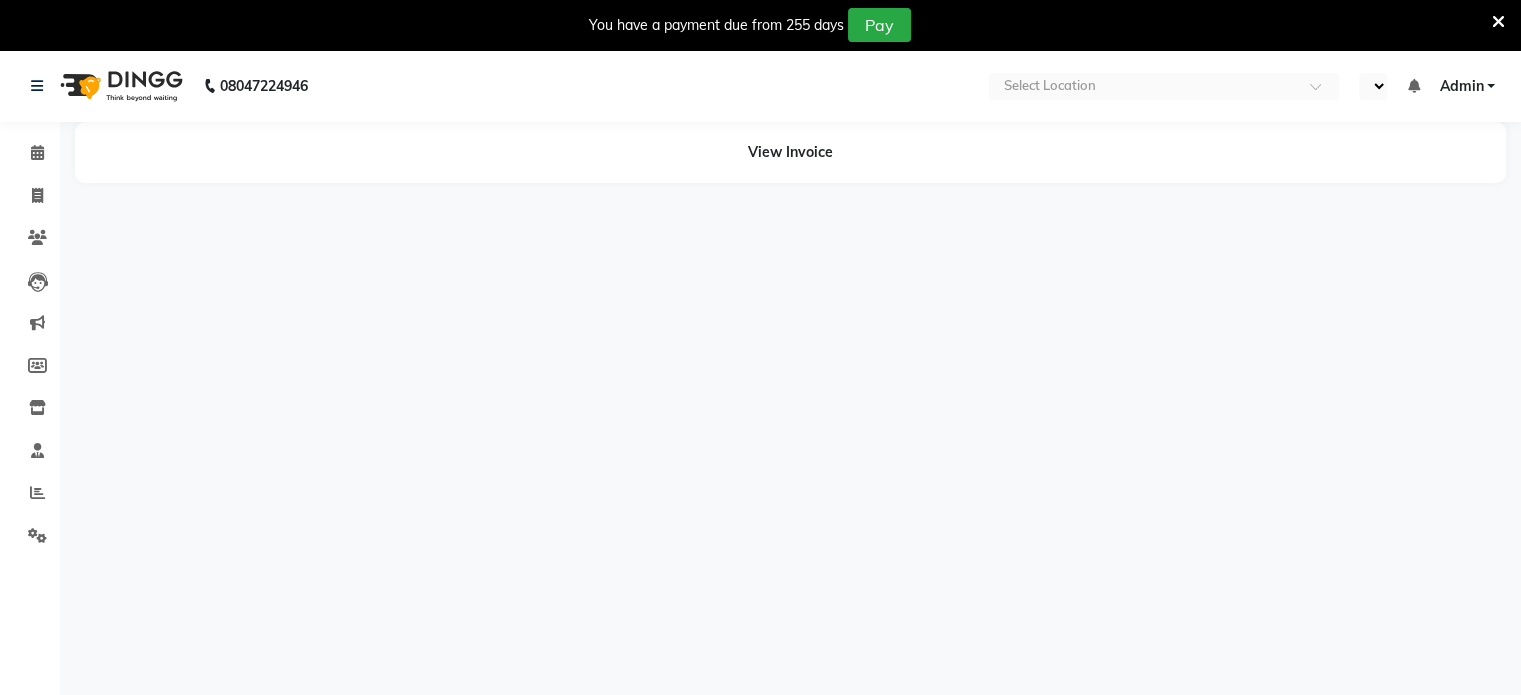 select on "en" 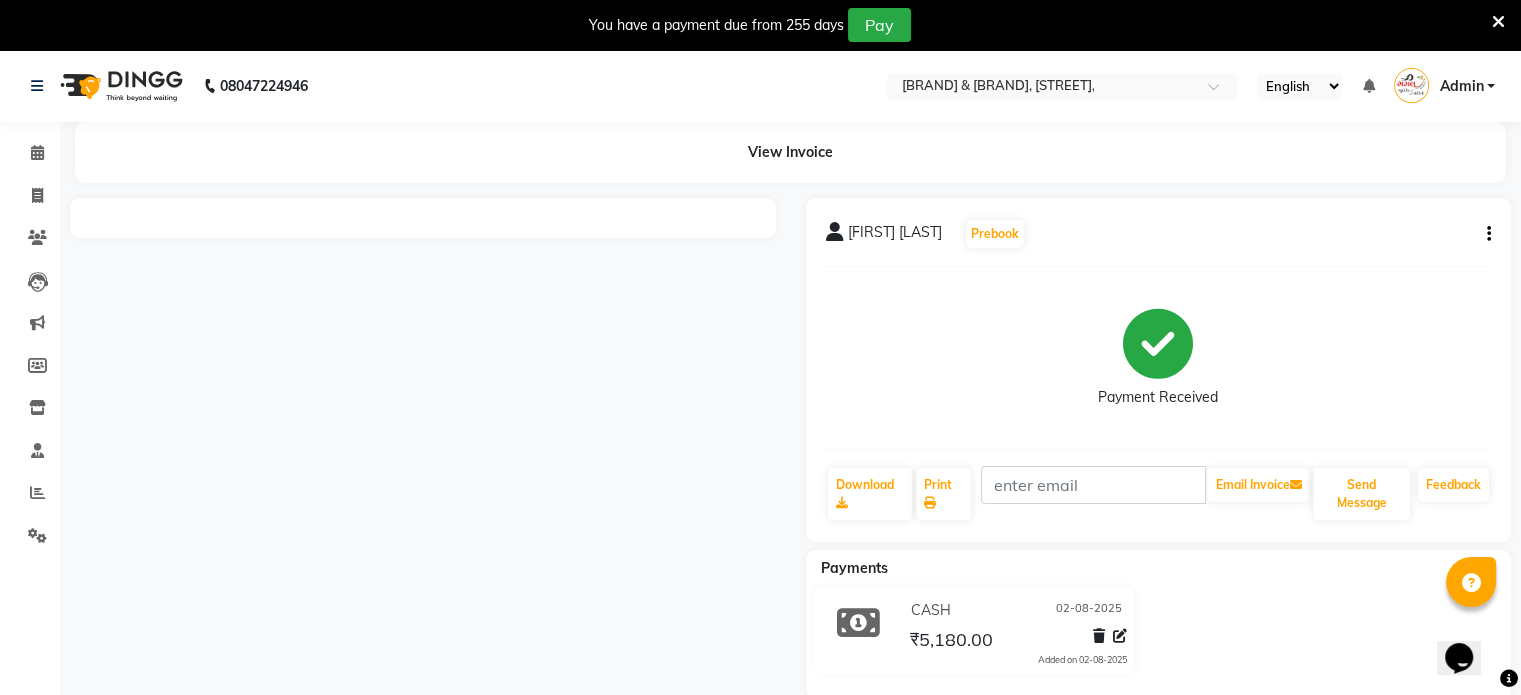 scroll, scrollTop: 0, scrollLeft: 0, axis: both 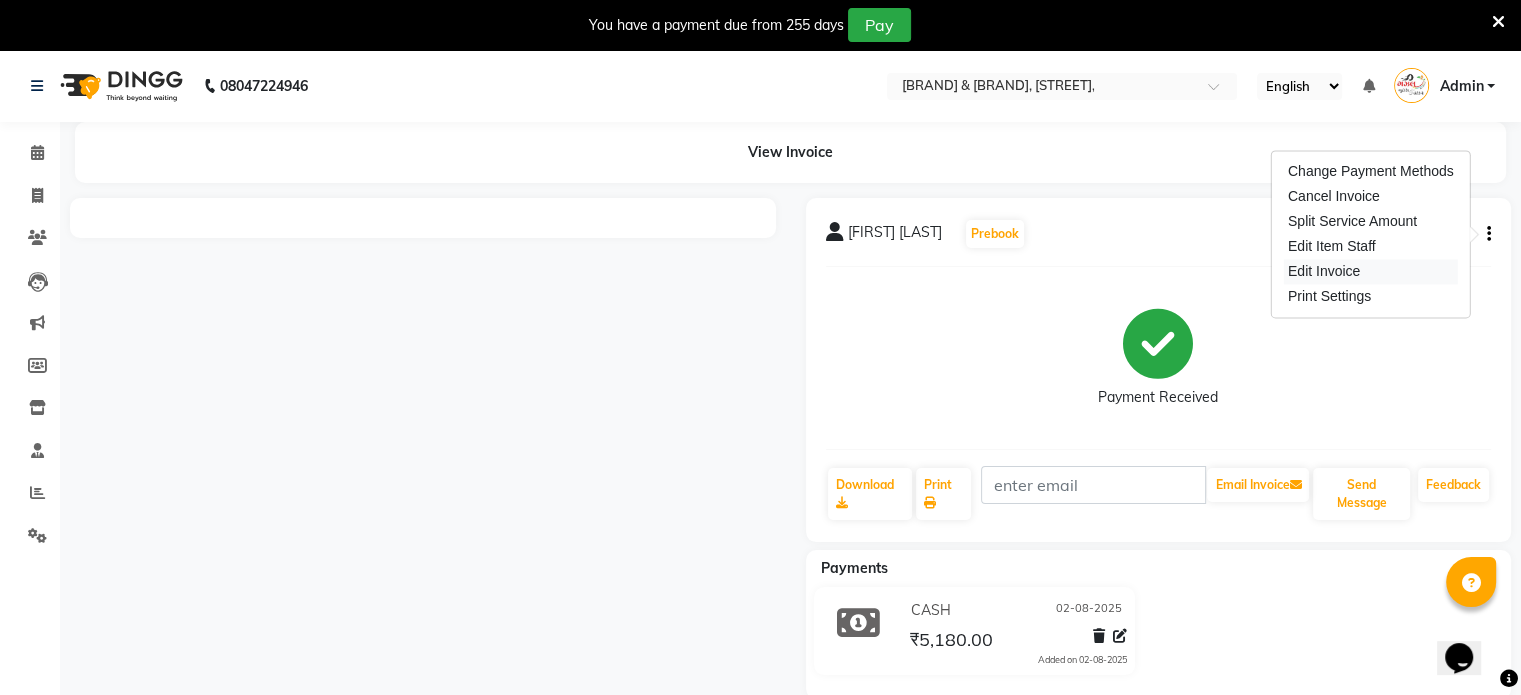 click on "Edit Invoice" at bounding box center [1371, 271] 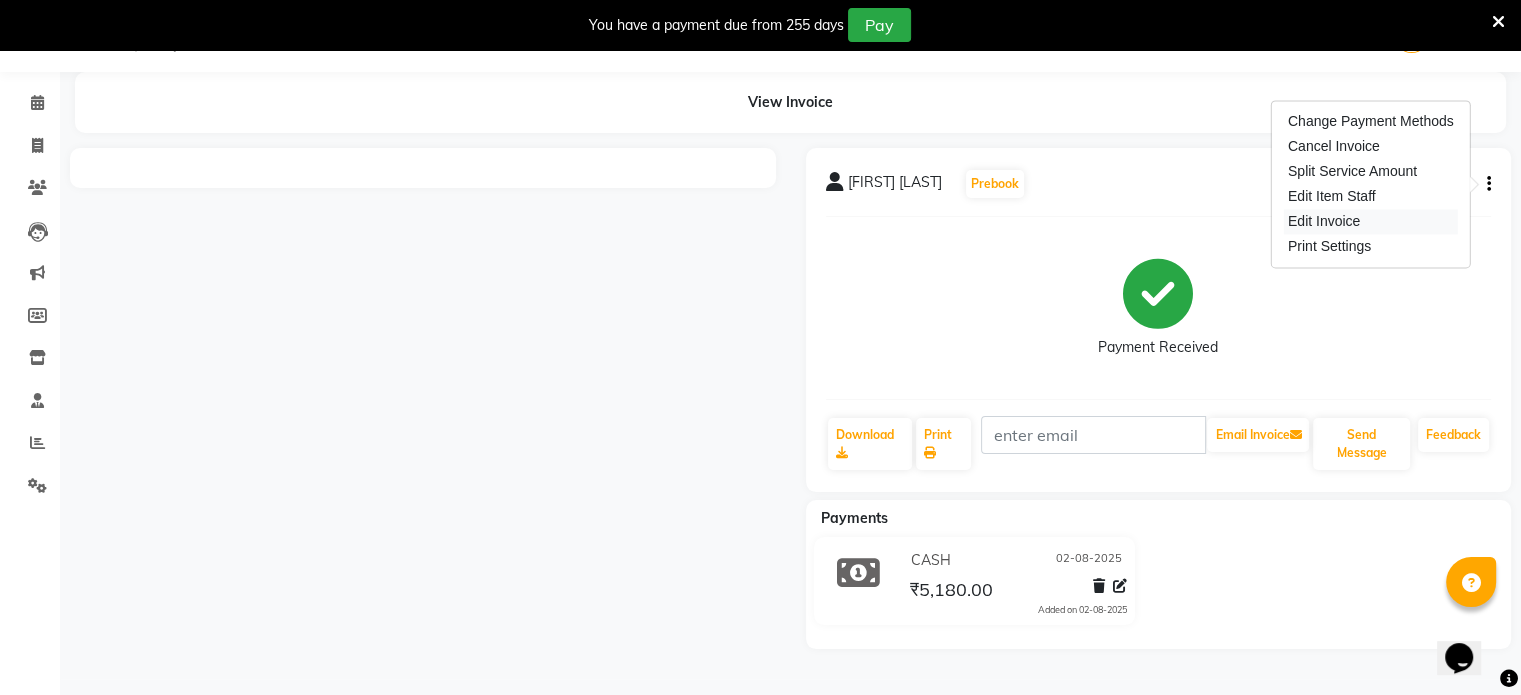 select on "service" 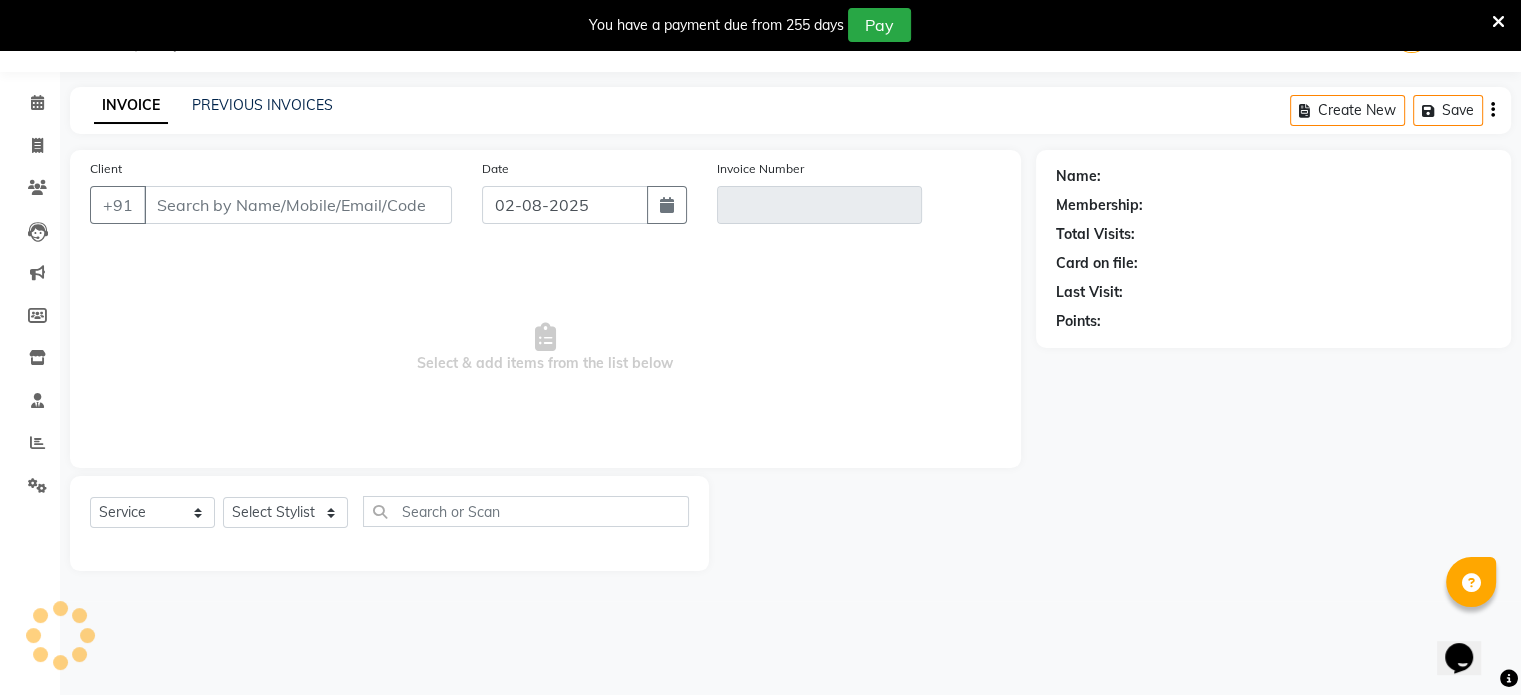 type on "[PHONE]" 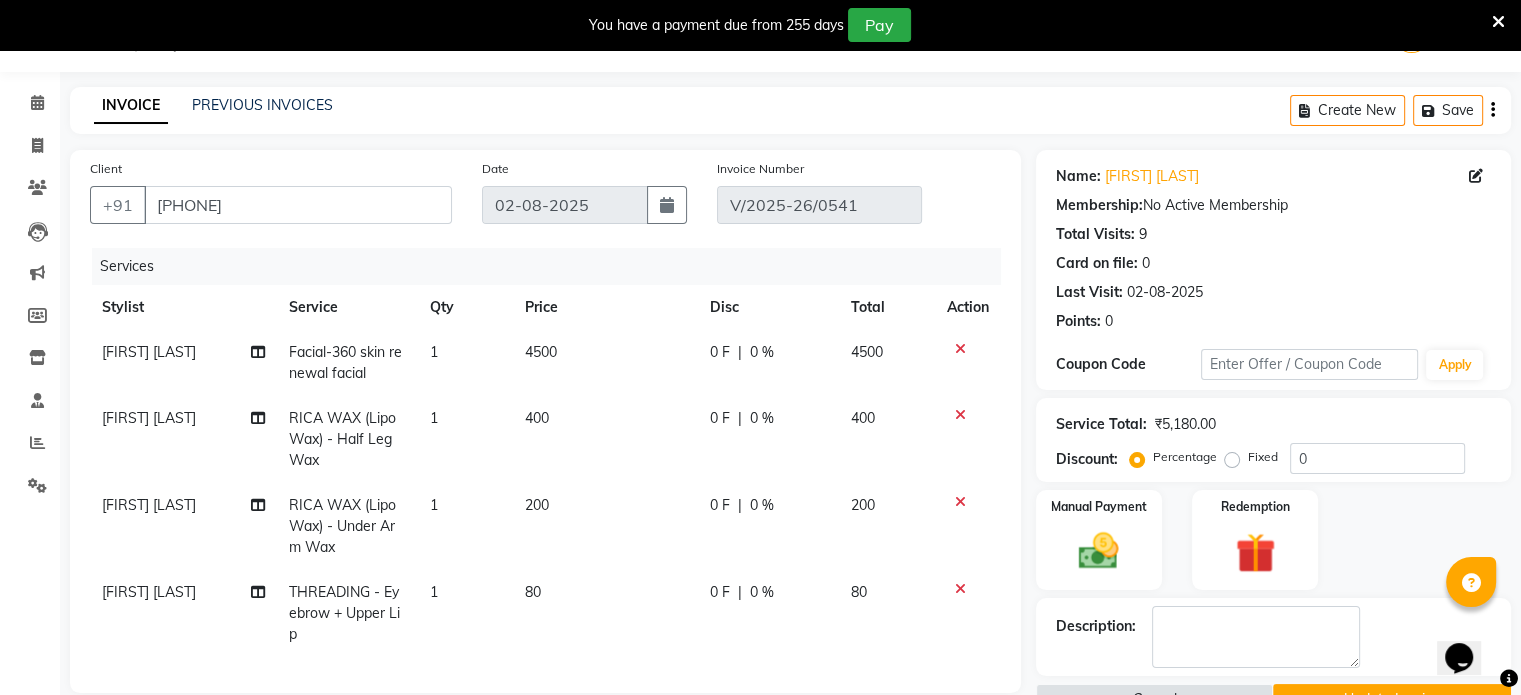 scroll, scrollTop: 424, scrollLeft: 0, axis: vertical 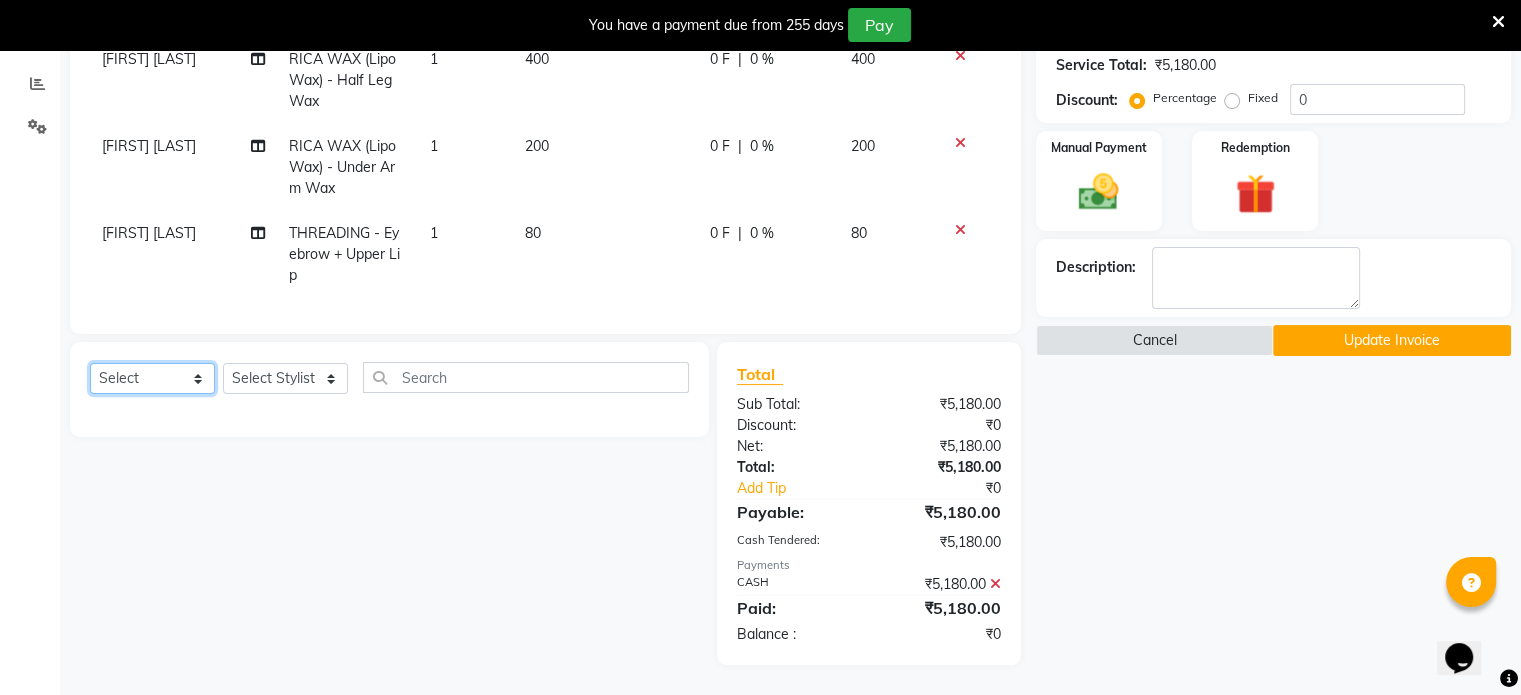 click on "Select  Service  Product  Membership  Package Voucher Prepaid Gift Card" 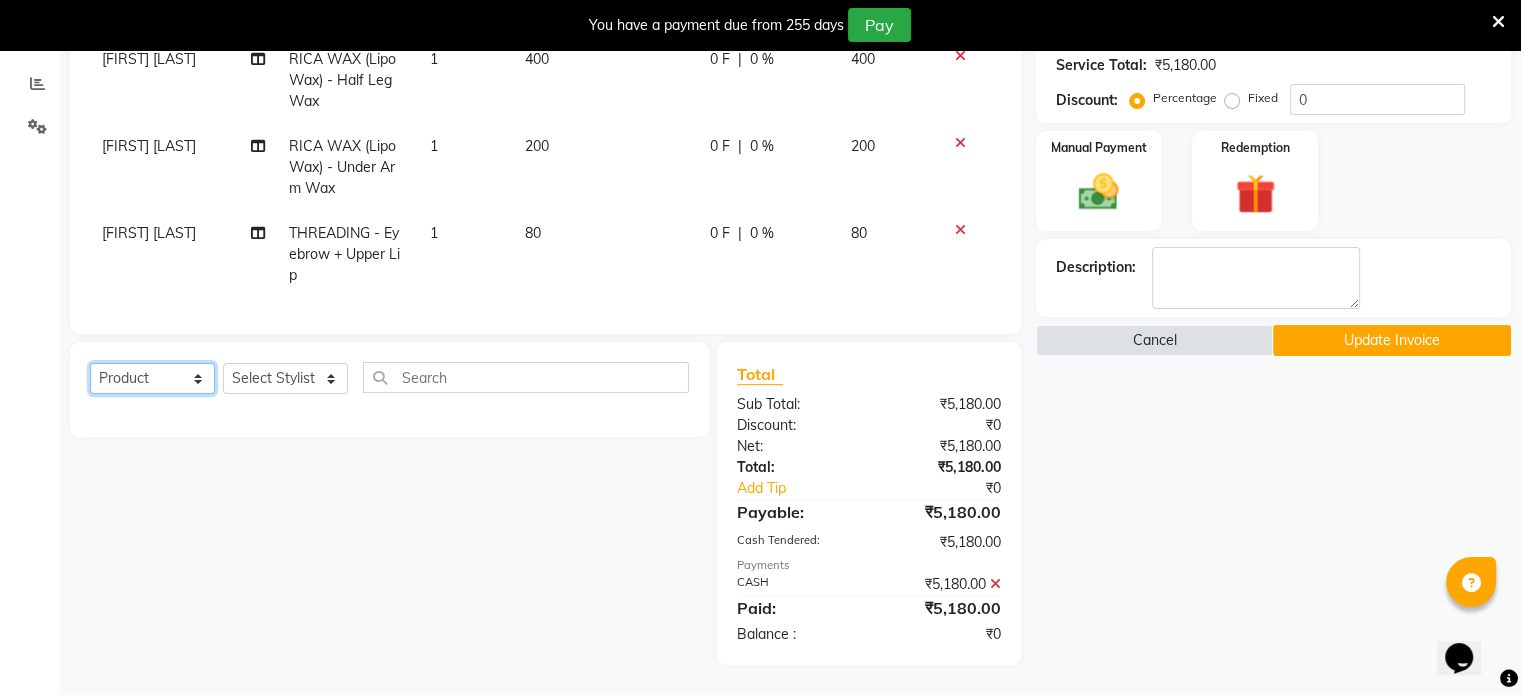 click on "Select  Service  Product  Membership  Package Voucher Prepaid Gift Card" 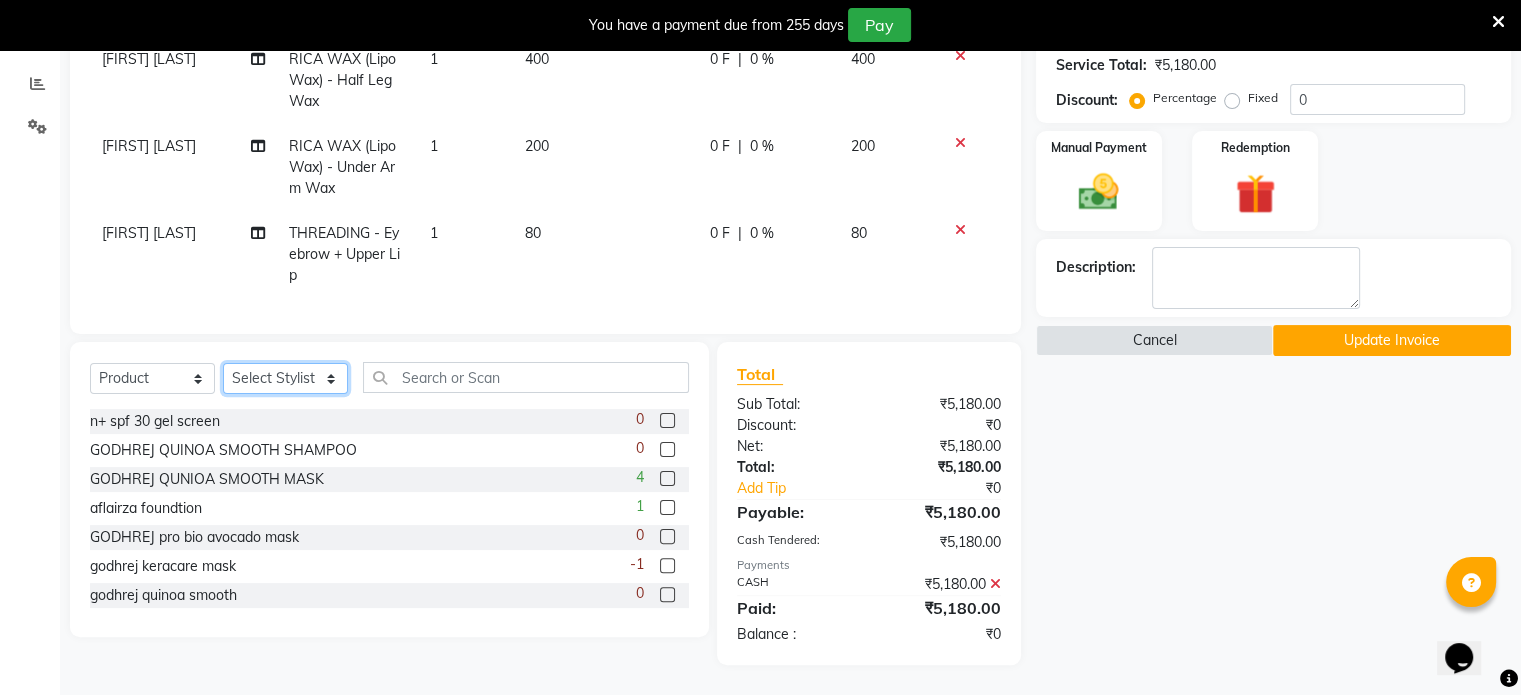 click on "Select Stylist [LAST] [LAST] [LAST] [LAST] [LAST] [LAST]" 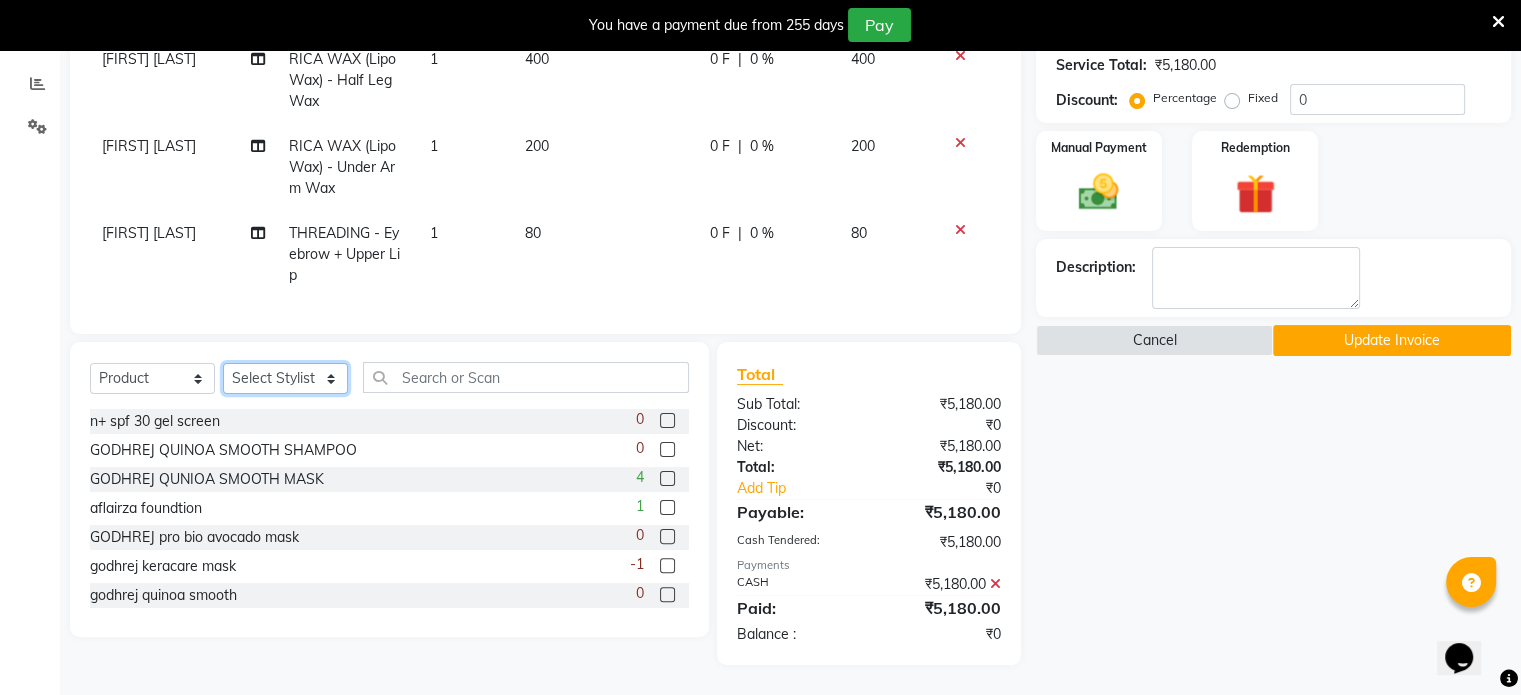 select on "[NUMBER]" 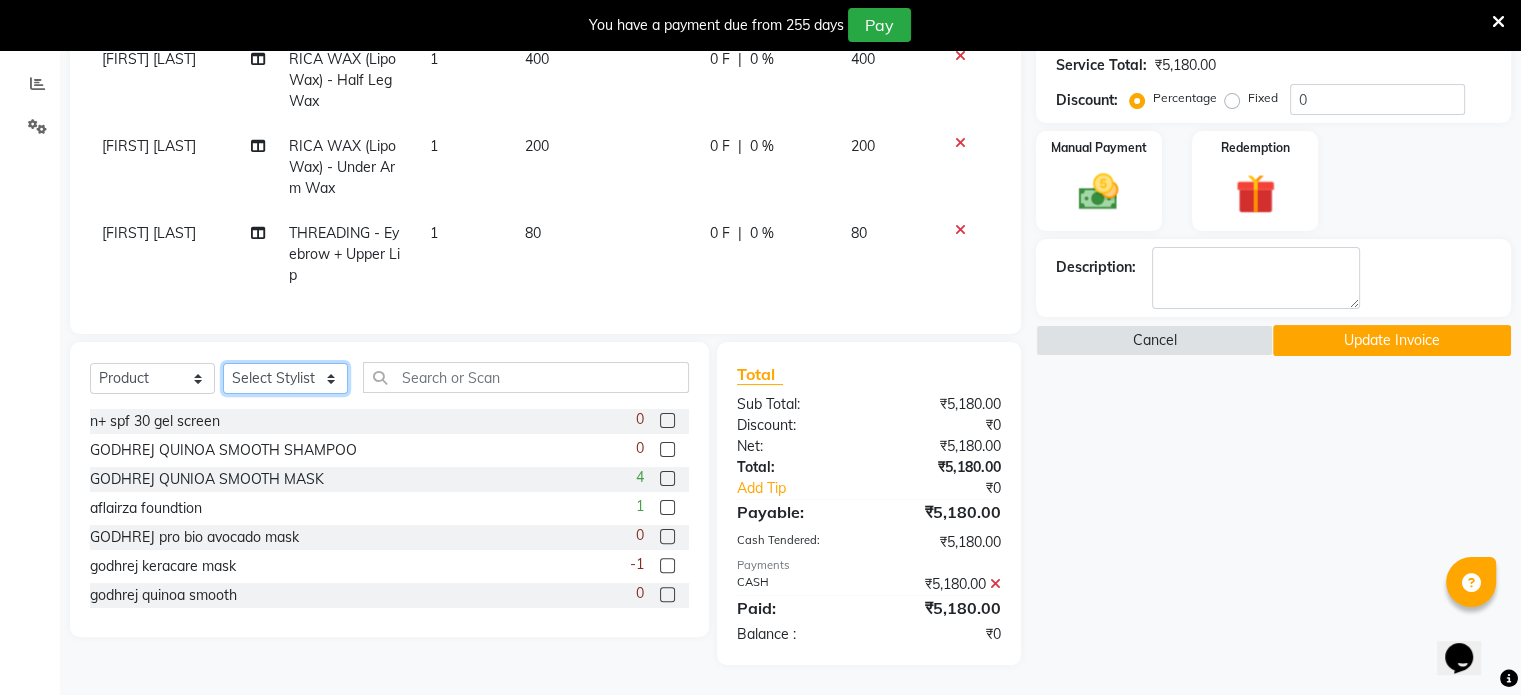 click on "Select Stylist [LAST] [LAST] [LAST] [LAST] [LAST] [LAST]" 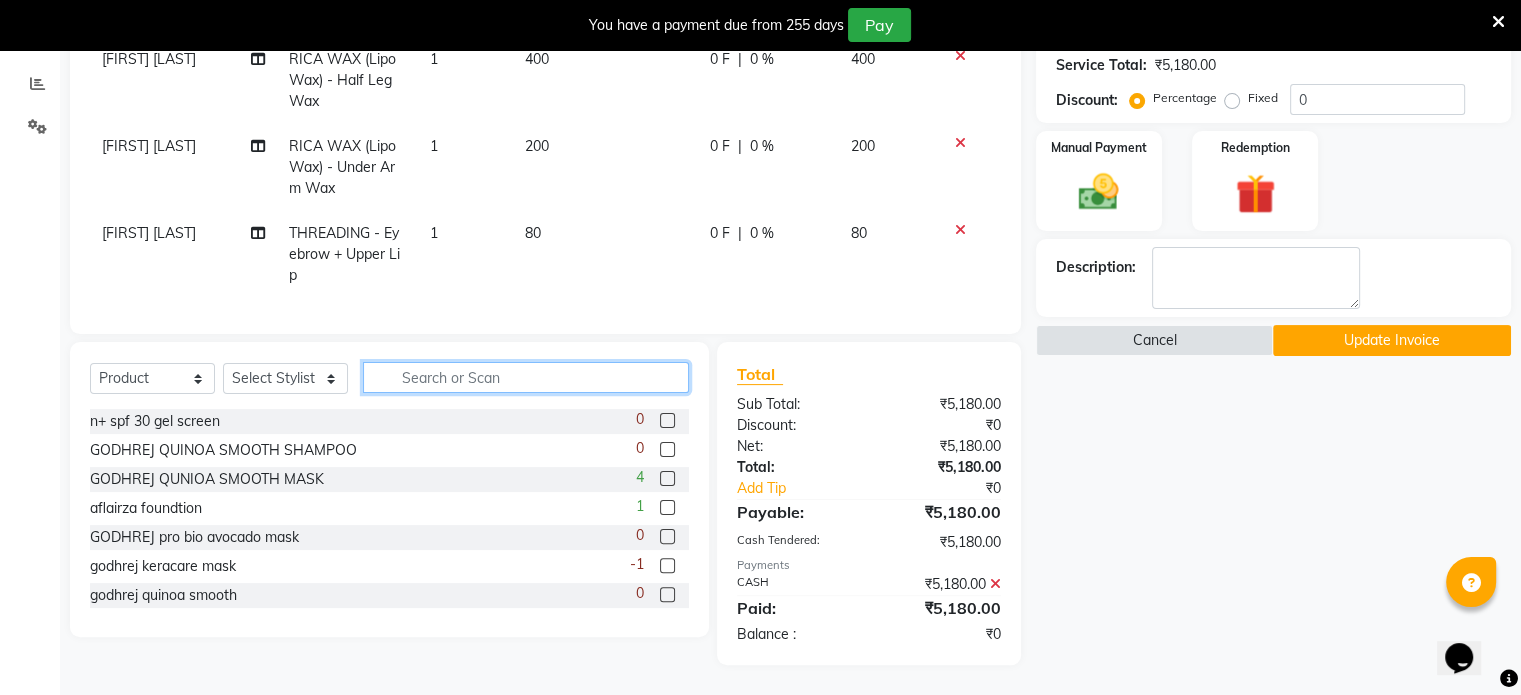 click 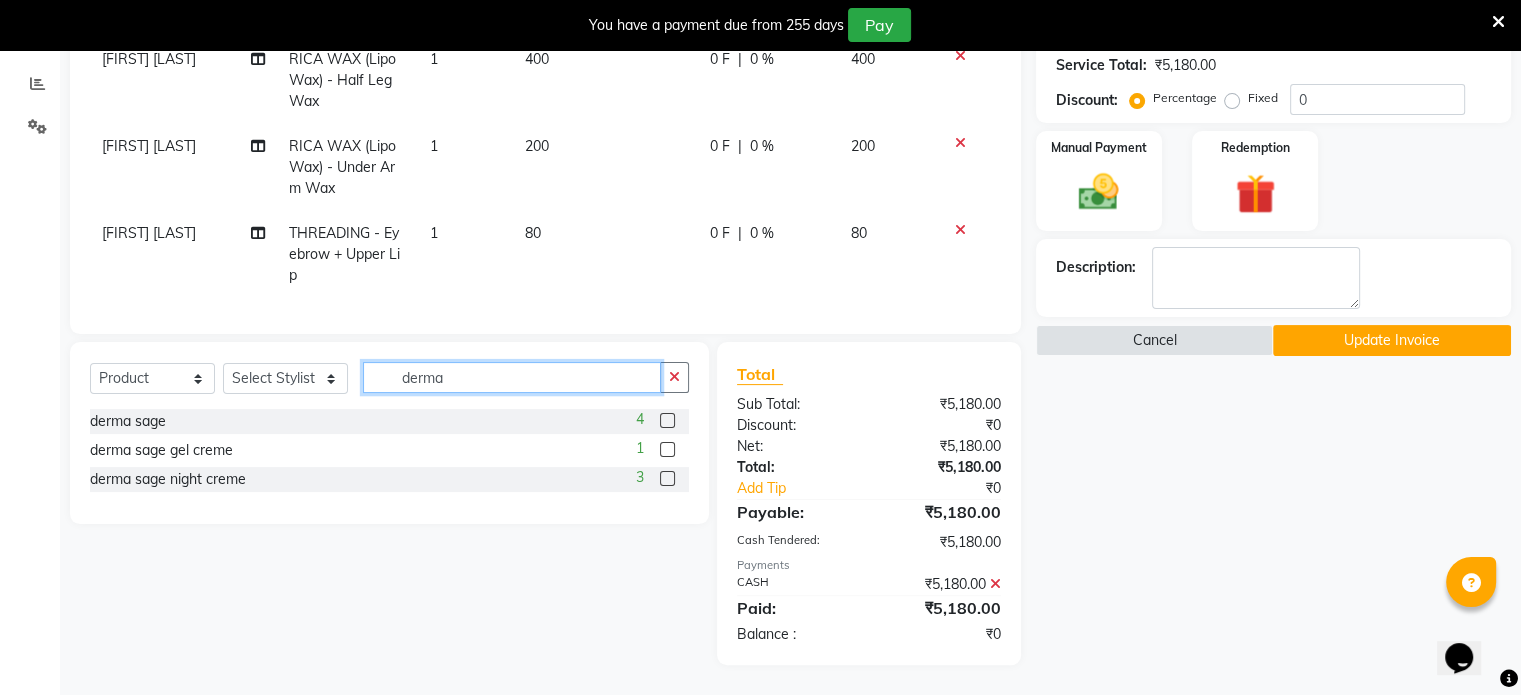type on "derma" 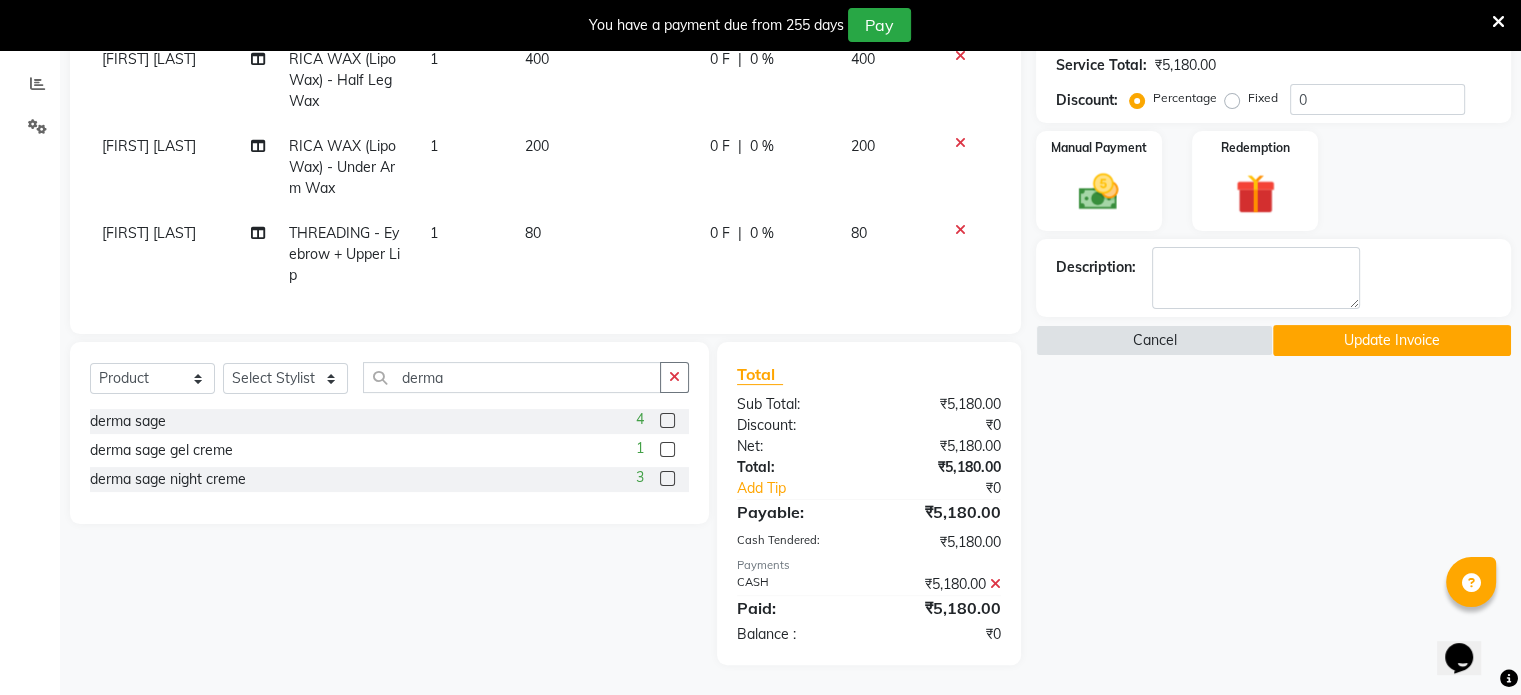 click 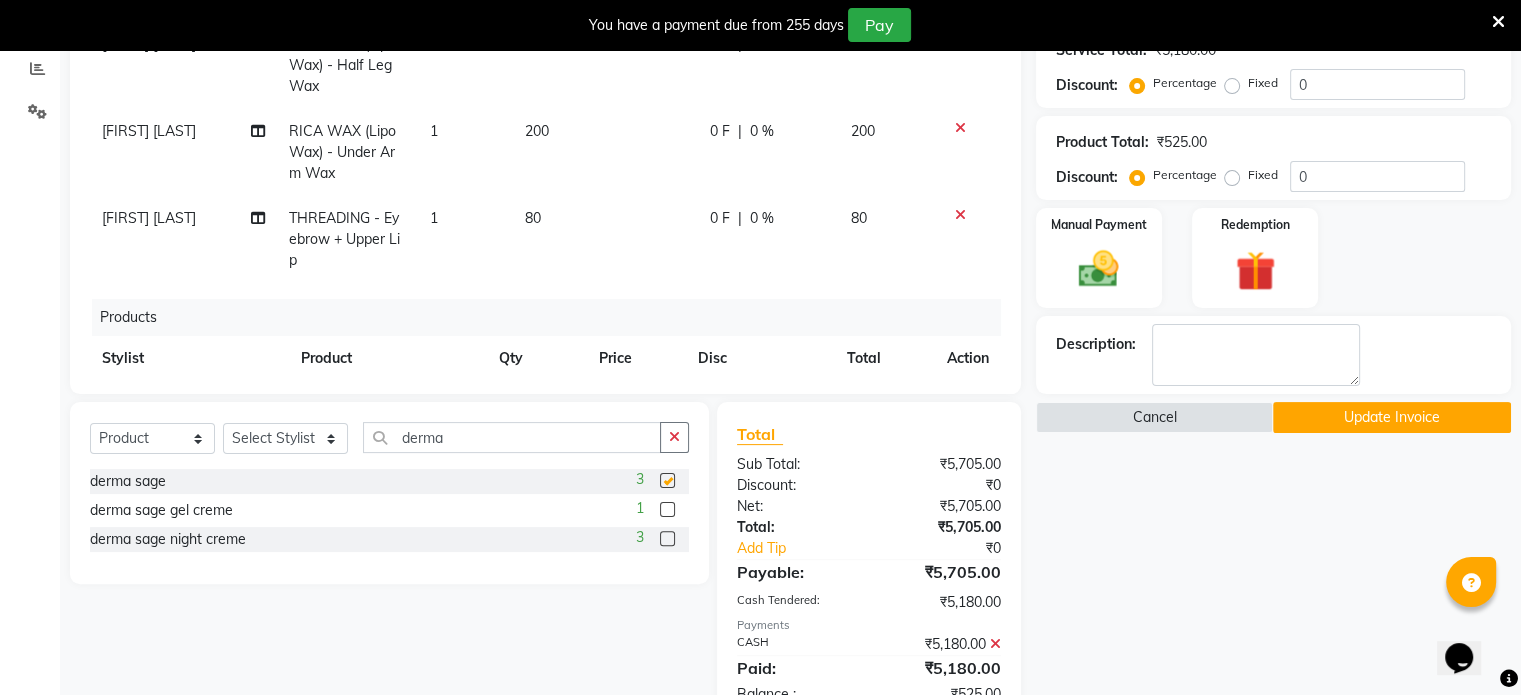 checkbox on "false" 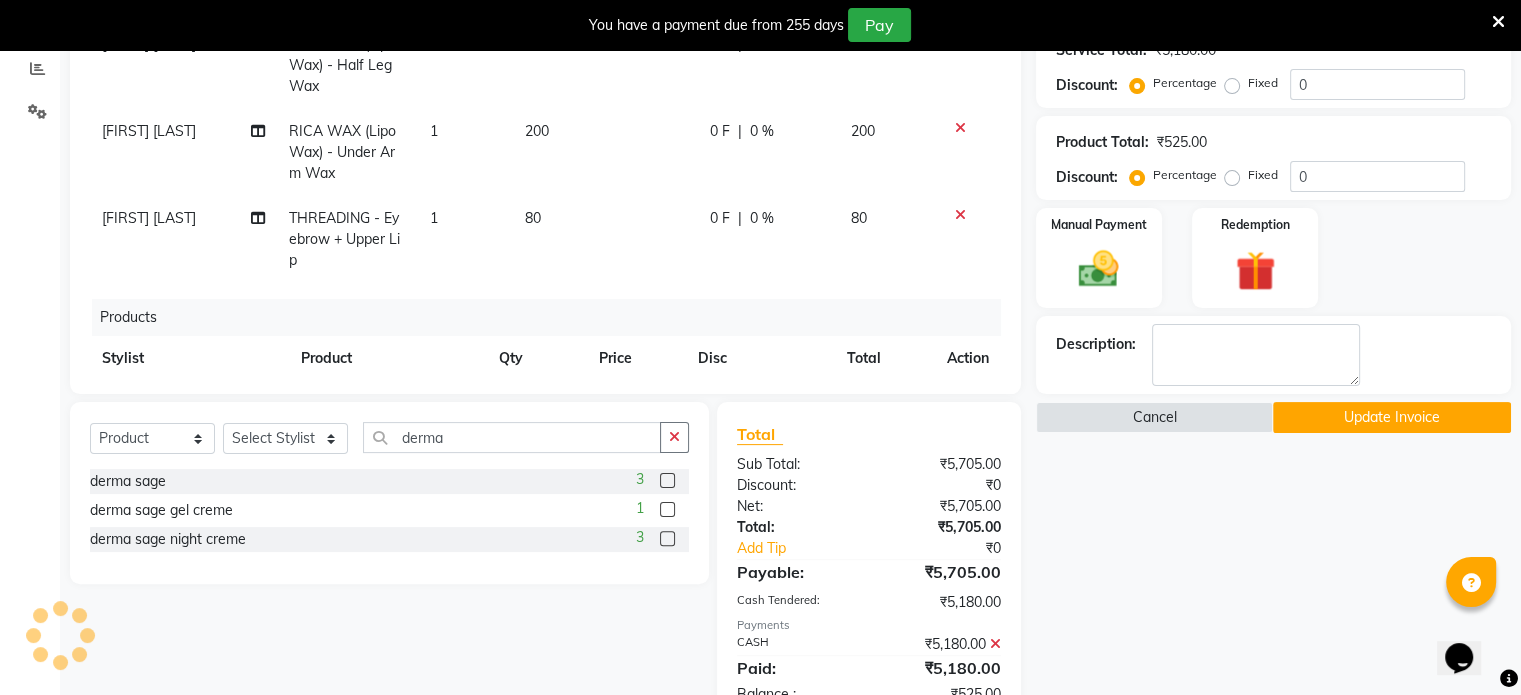 click 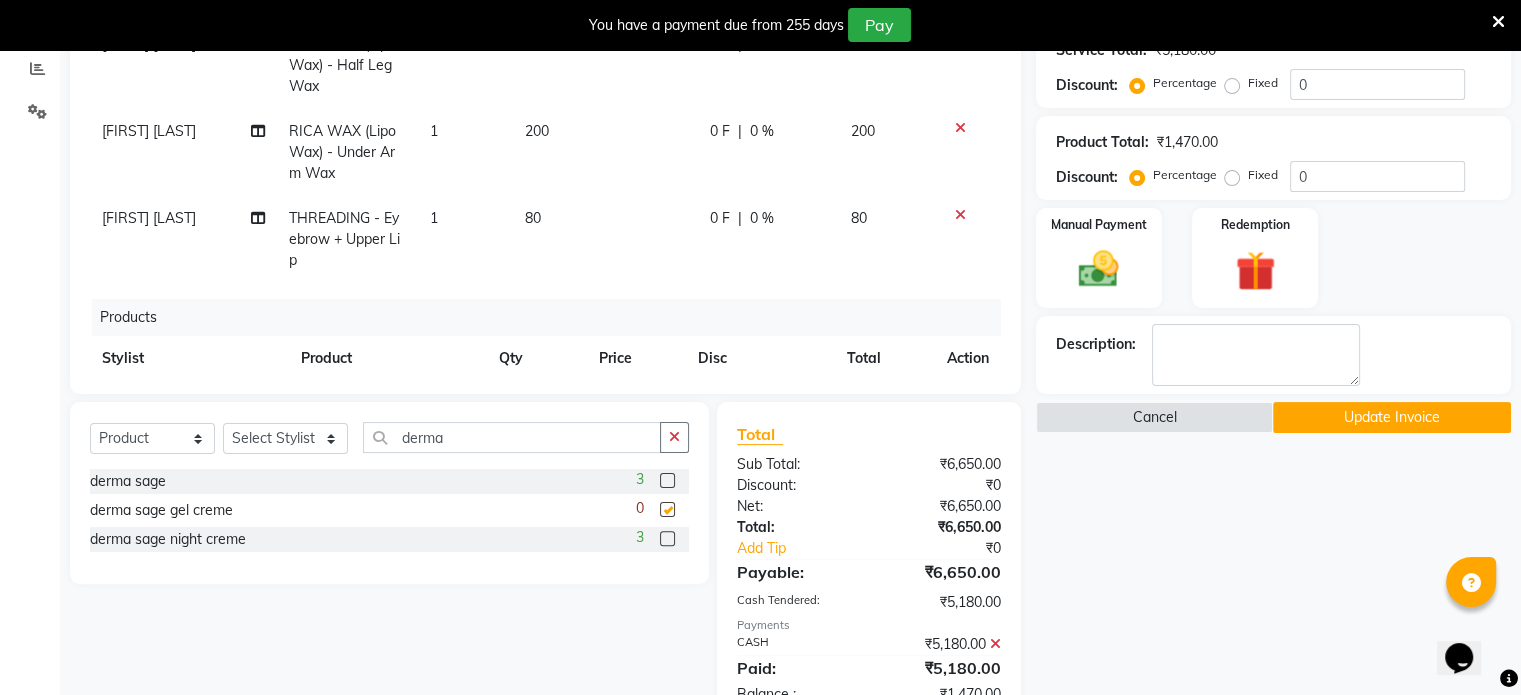 checkbox on "false" 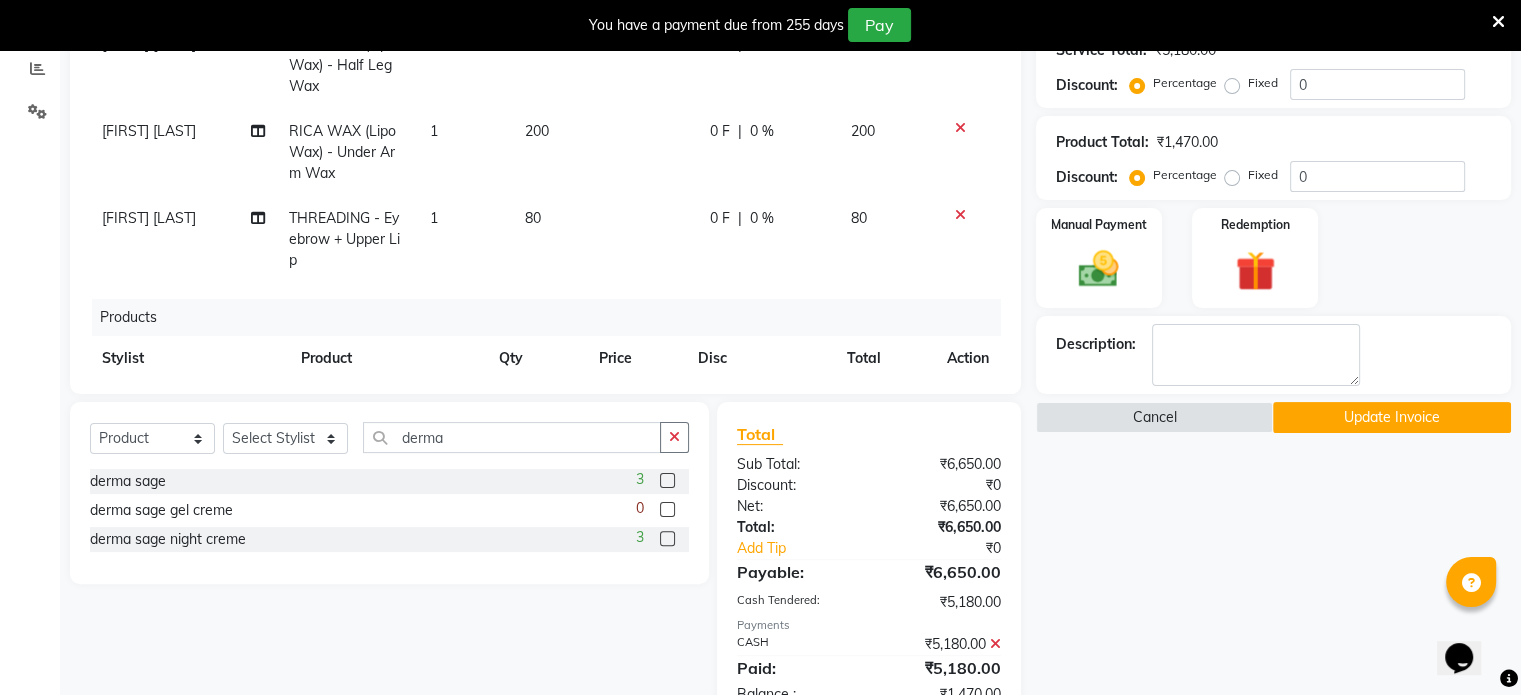 click 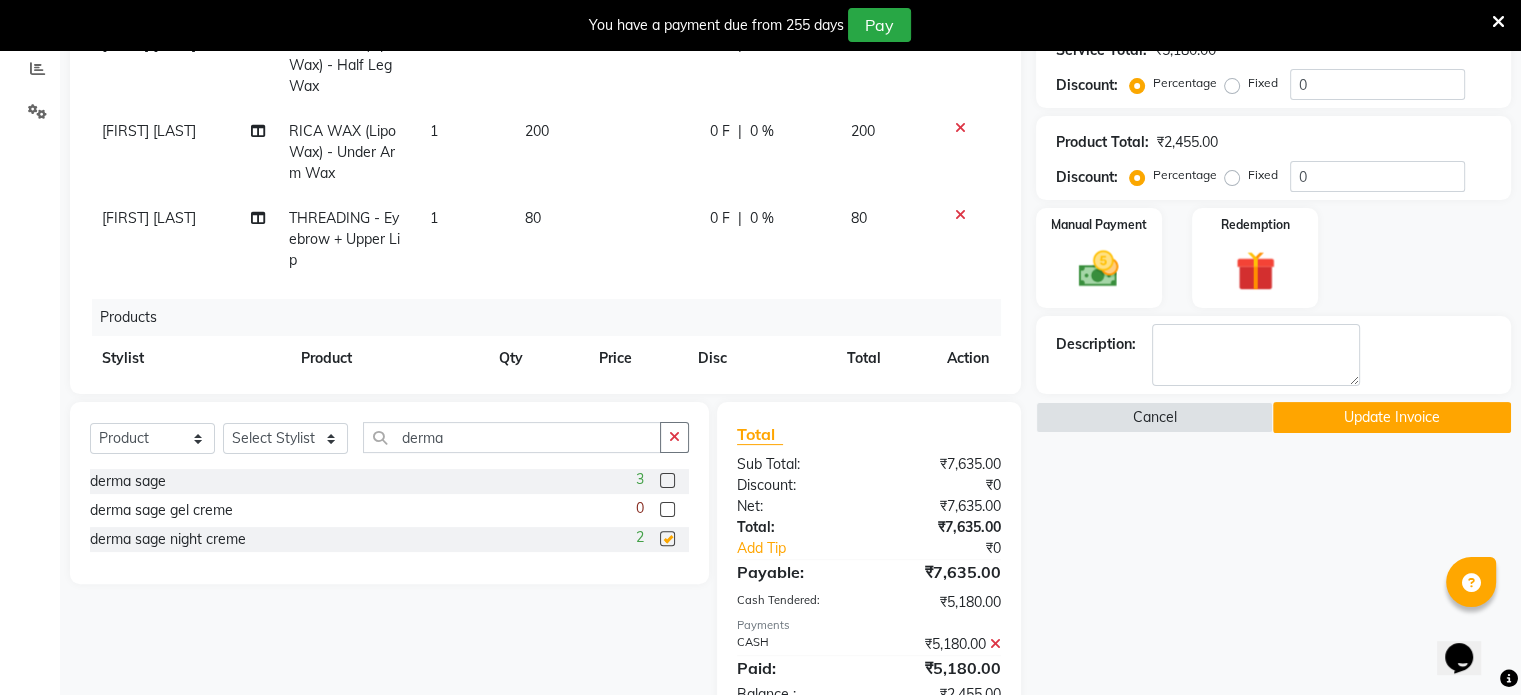 checkbox on "false" 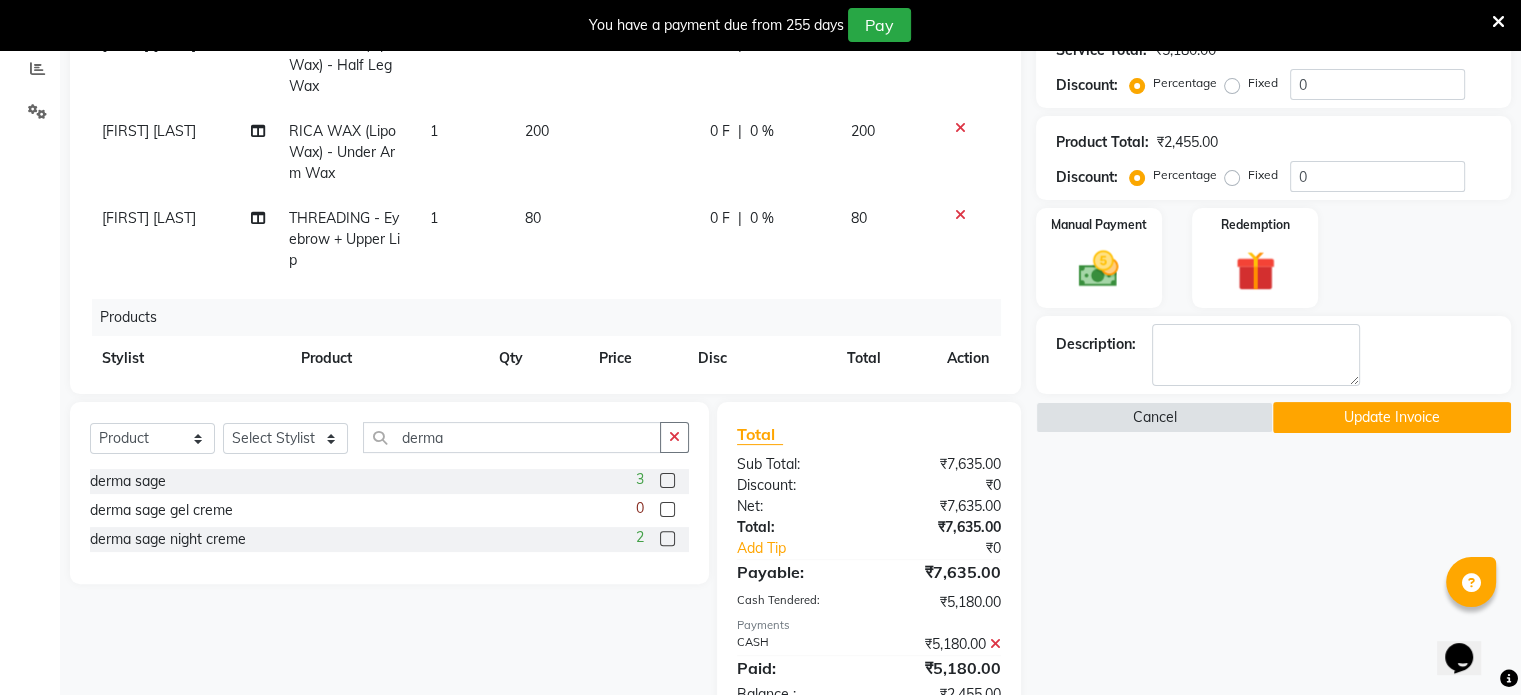click on "Update Invoice" 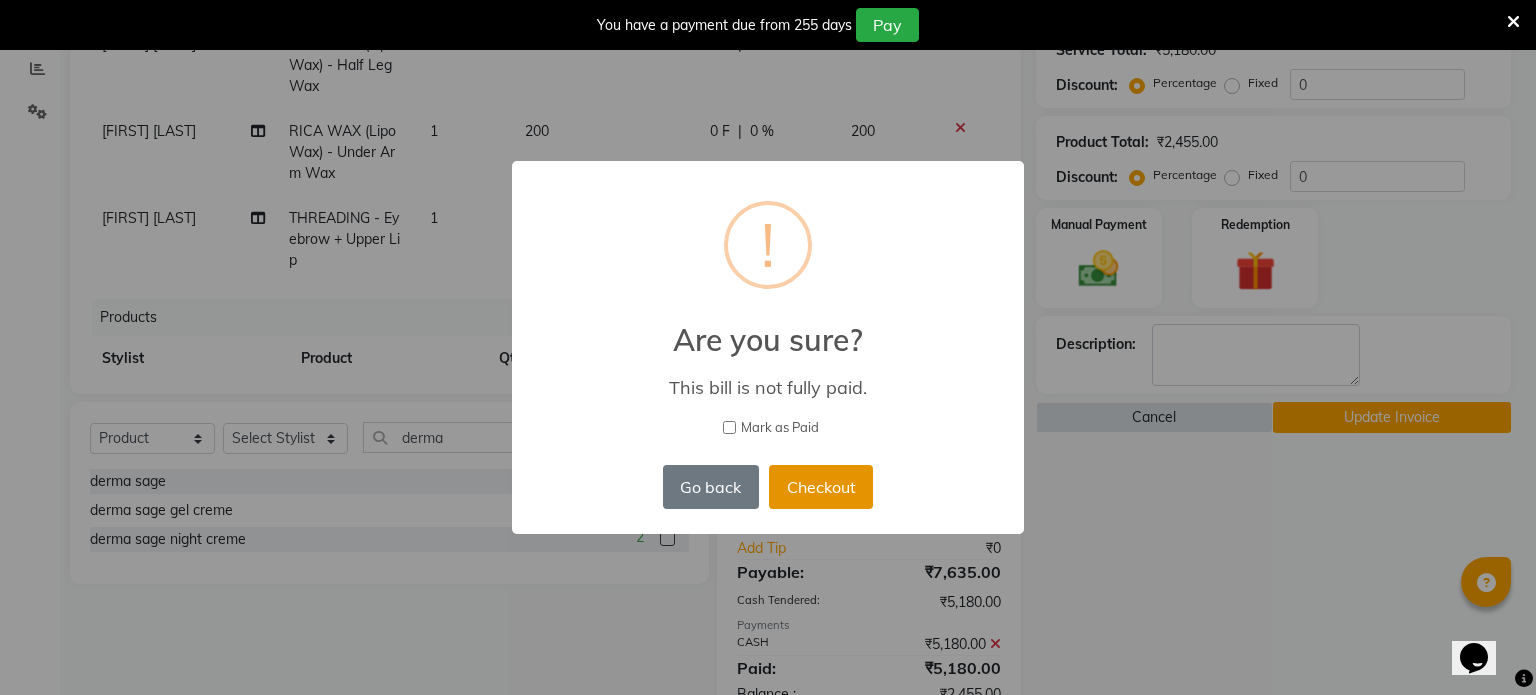 click on "Checkout" at bounding box center (821, 487) 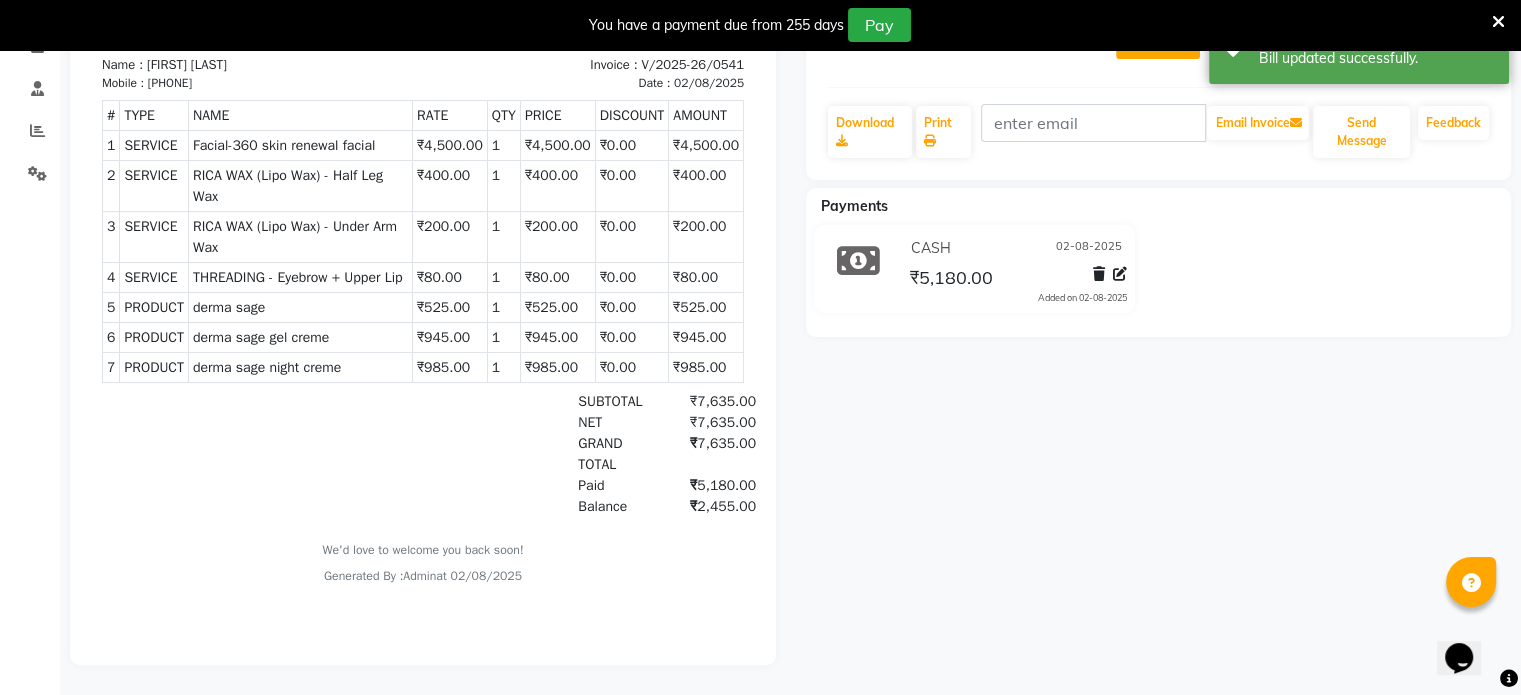 scroll, scrollTop: 0, scrollLeft: 0, axis: both 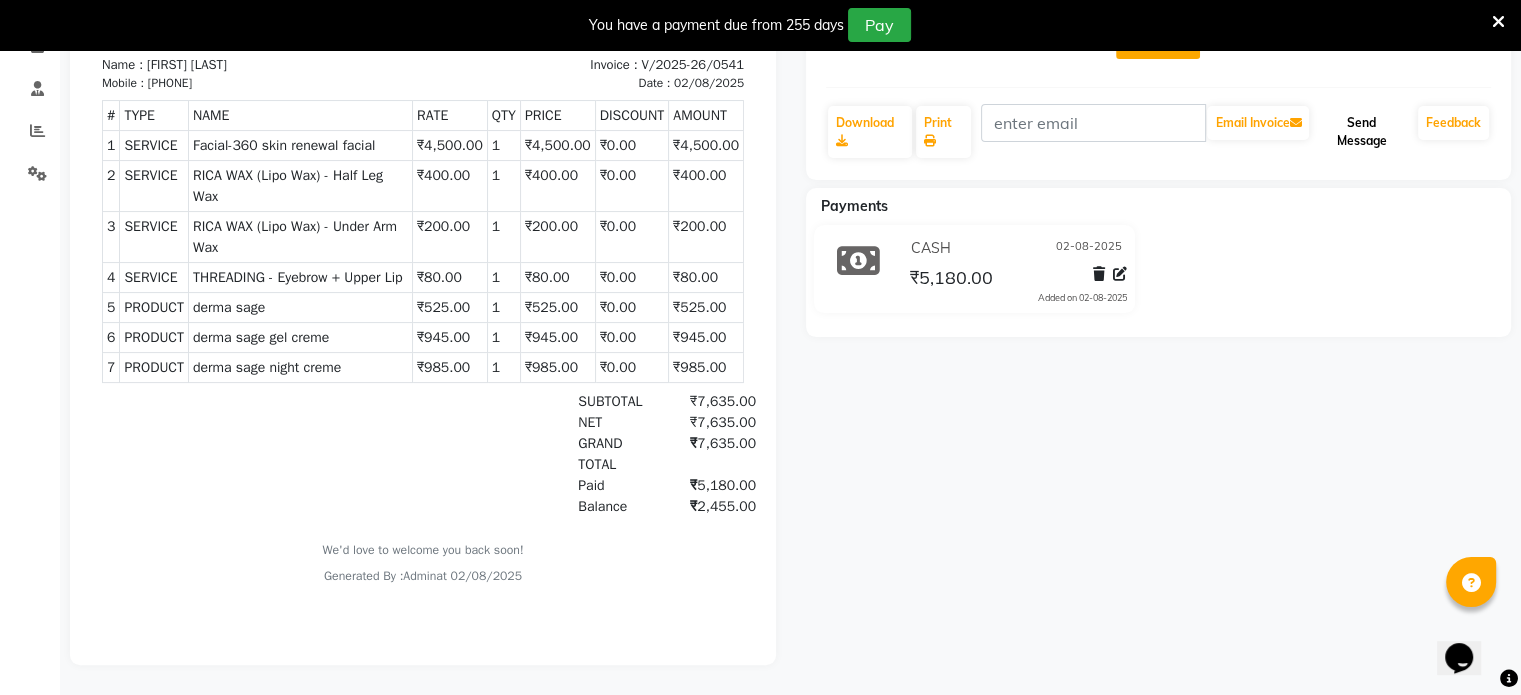 click on "Send Message" 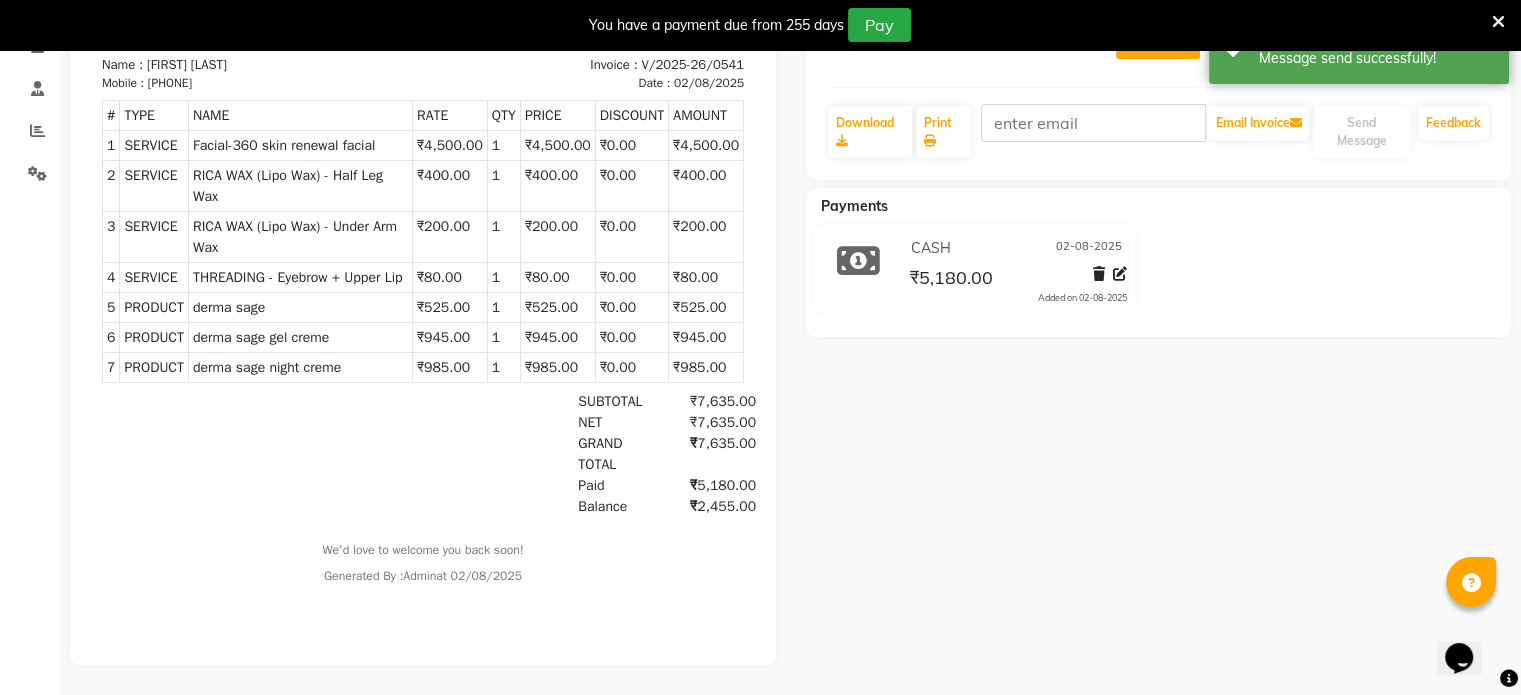 scroll, scrollTop: 0, scrollLeft: 0, axis: both 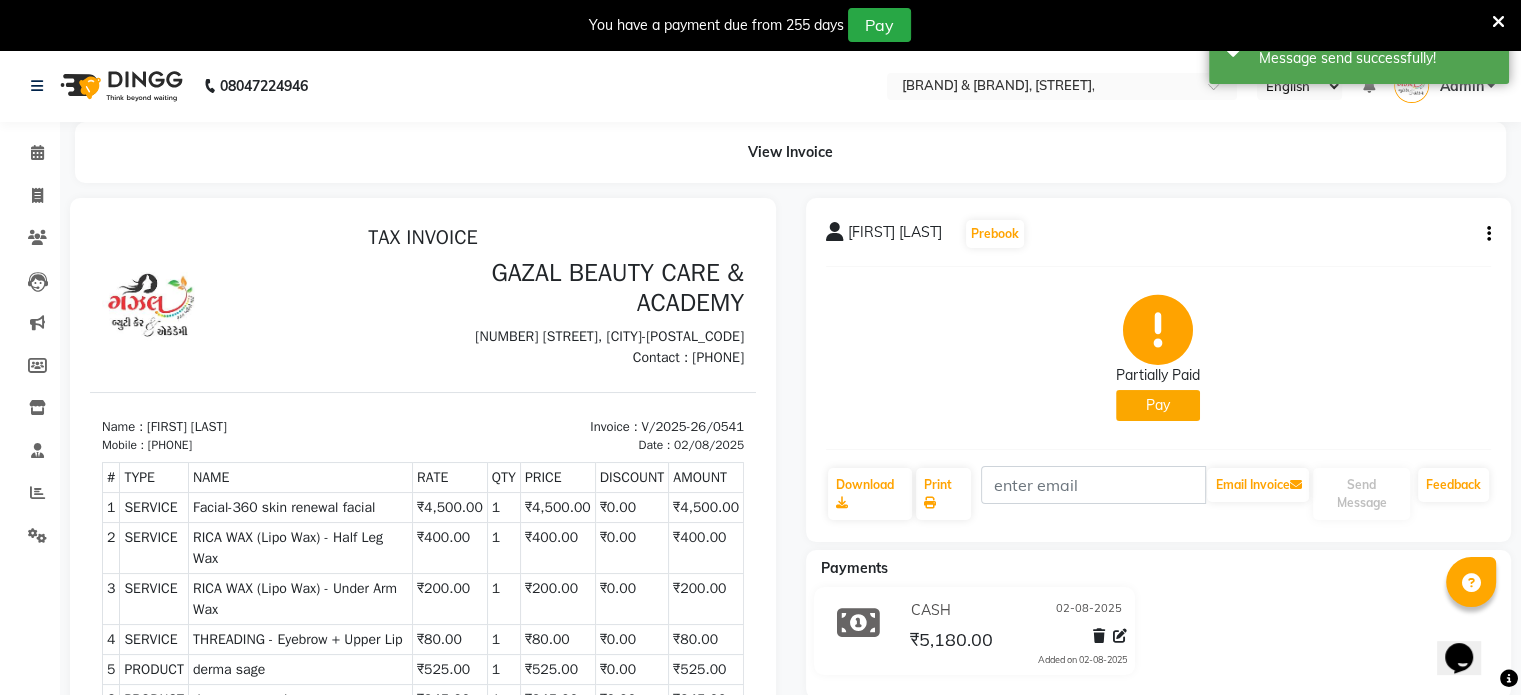 click on "Pay" 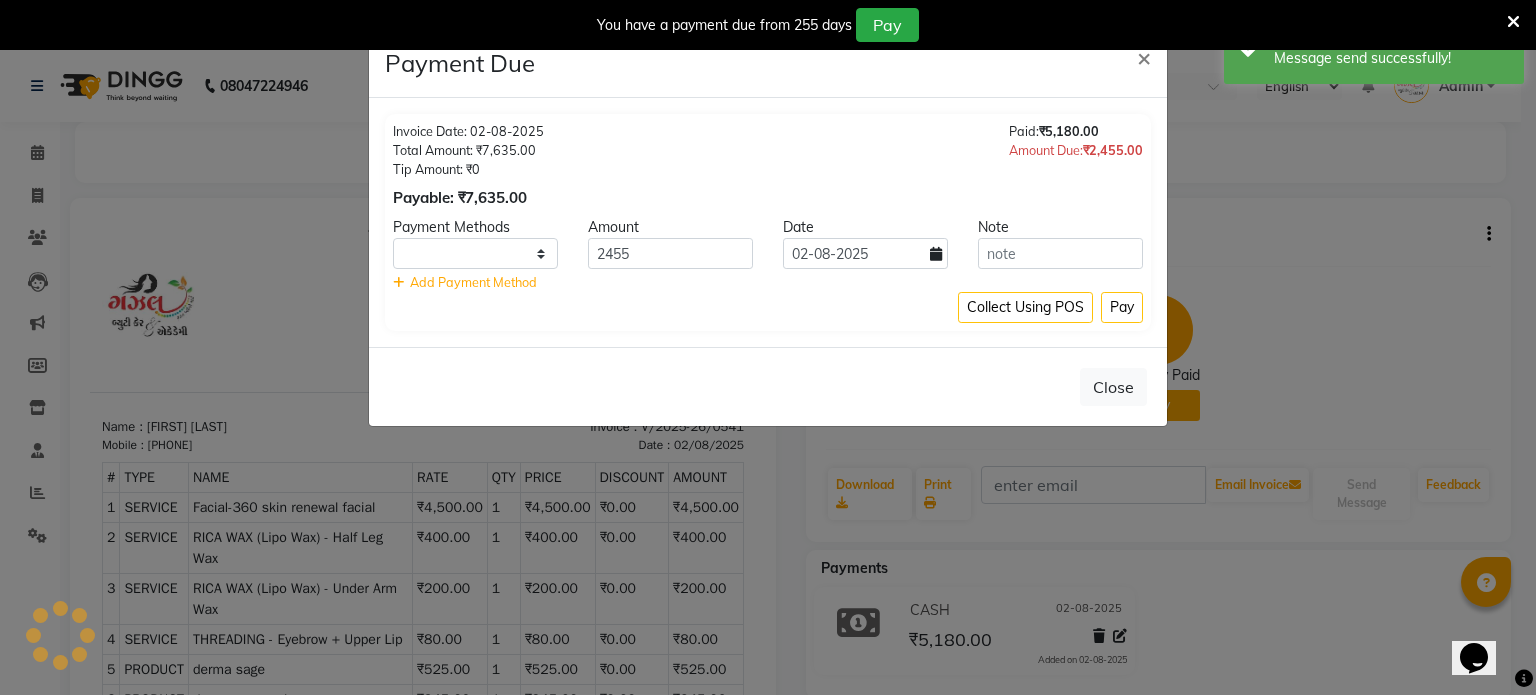 select on "1" 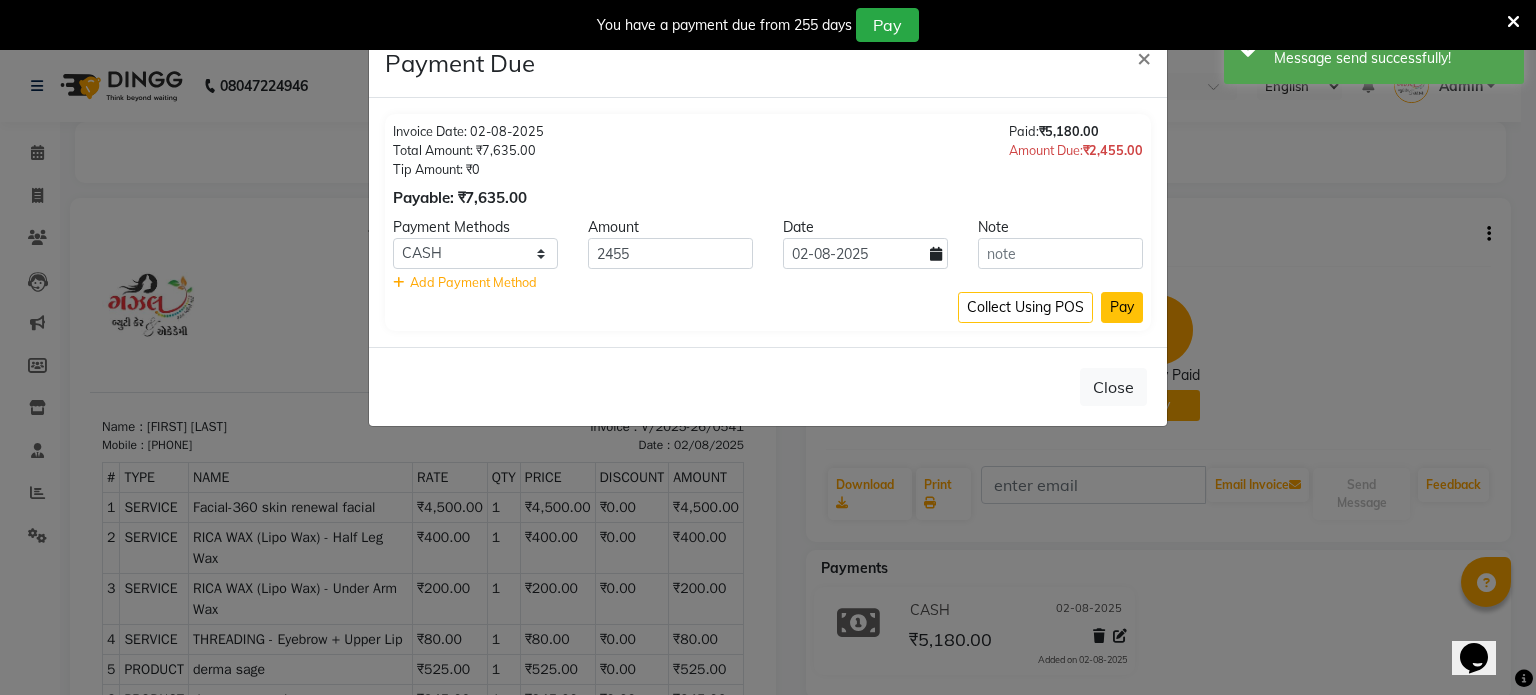 click on "Pay" 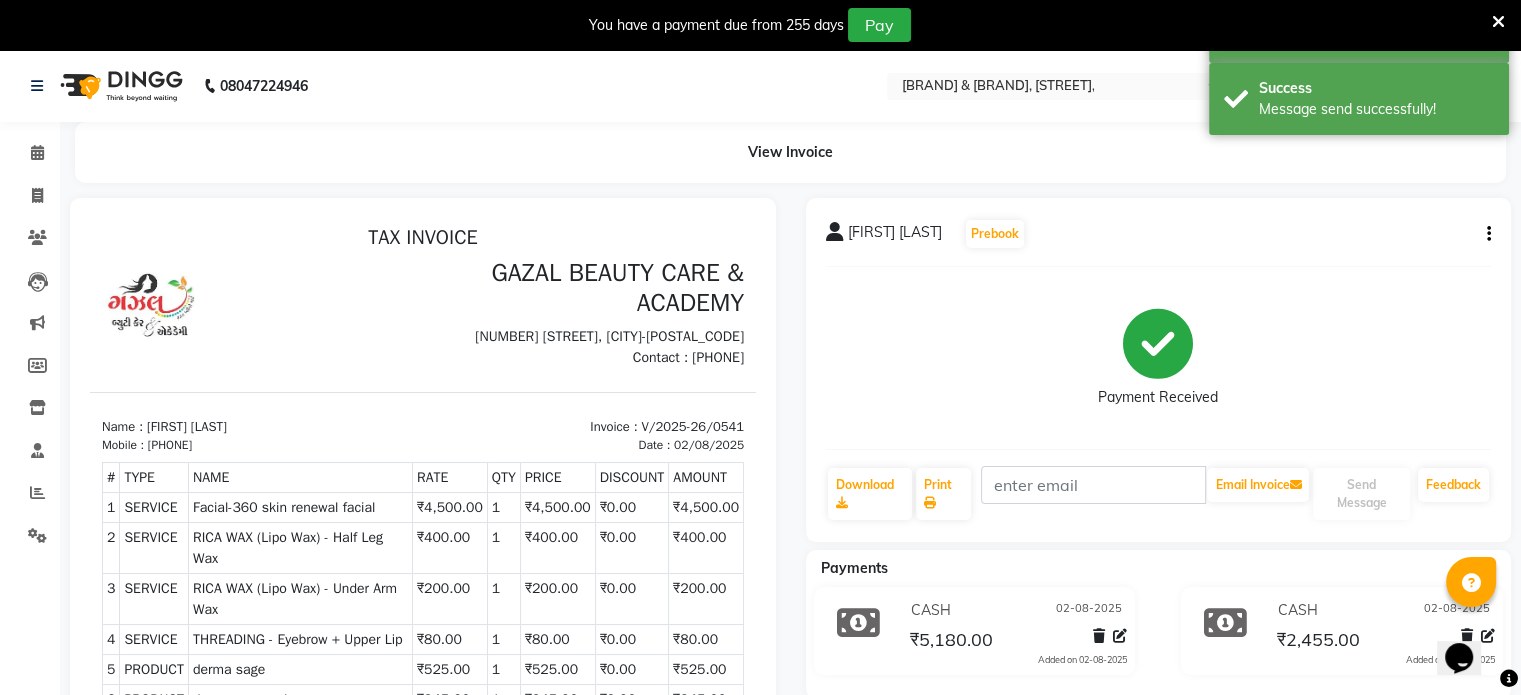 scroll, scrollTop: 355, scrollLeft: 0, axis: vertical 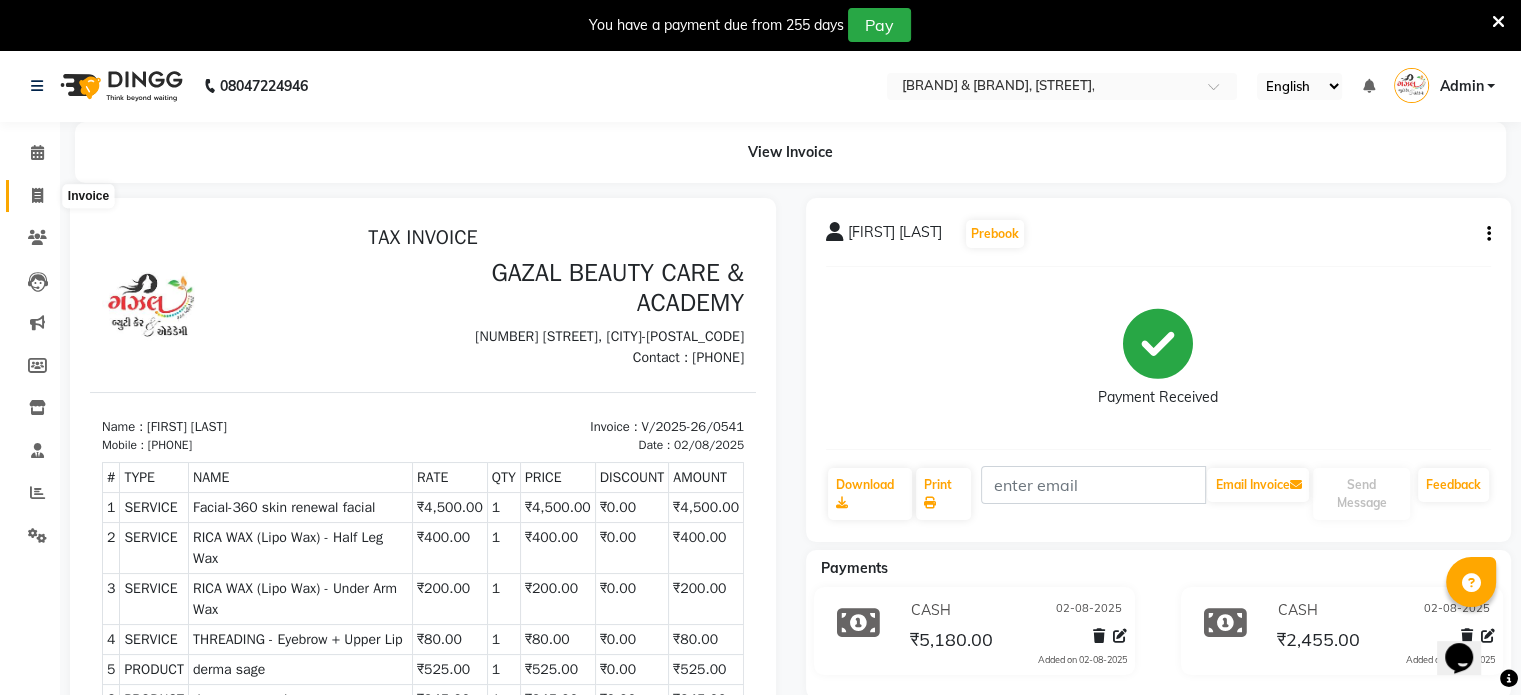 click 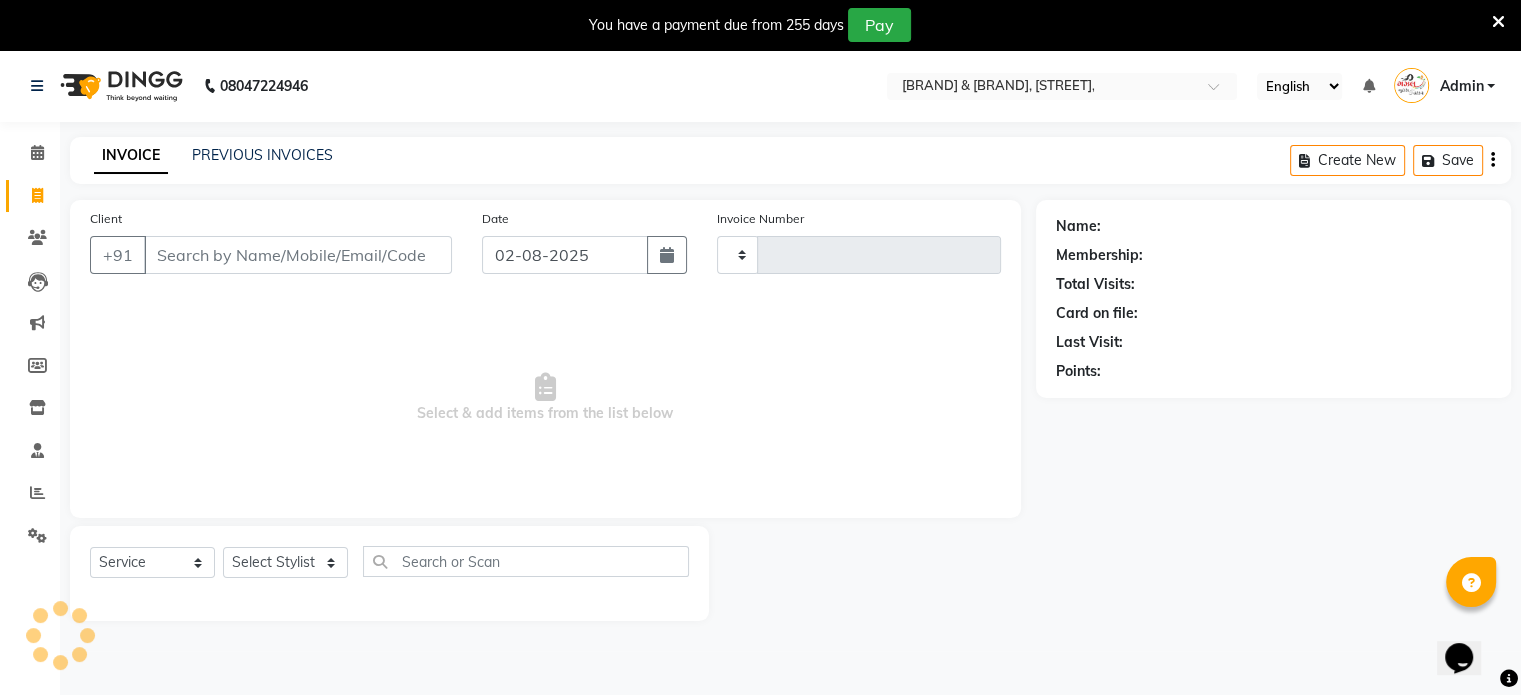 scroll, scrollTop: 50, scrollLeft: 0, axis: vertical 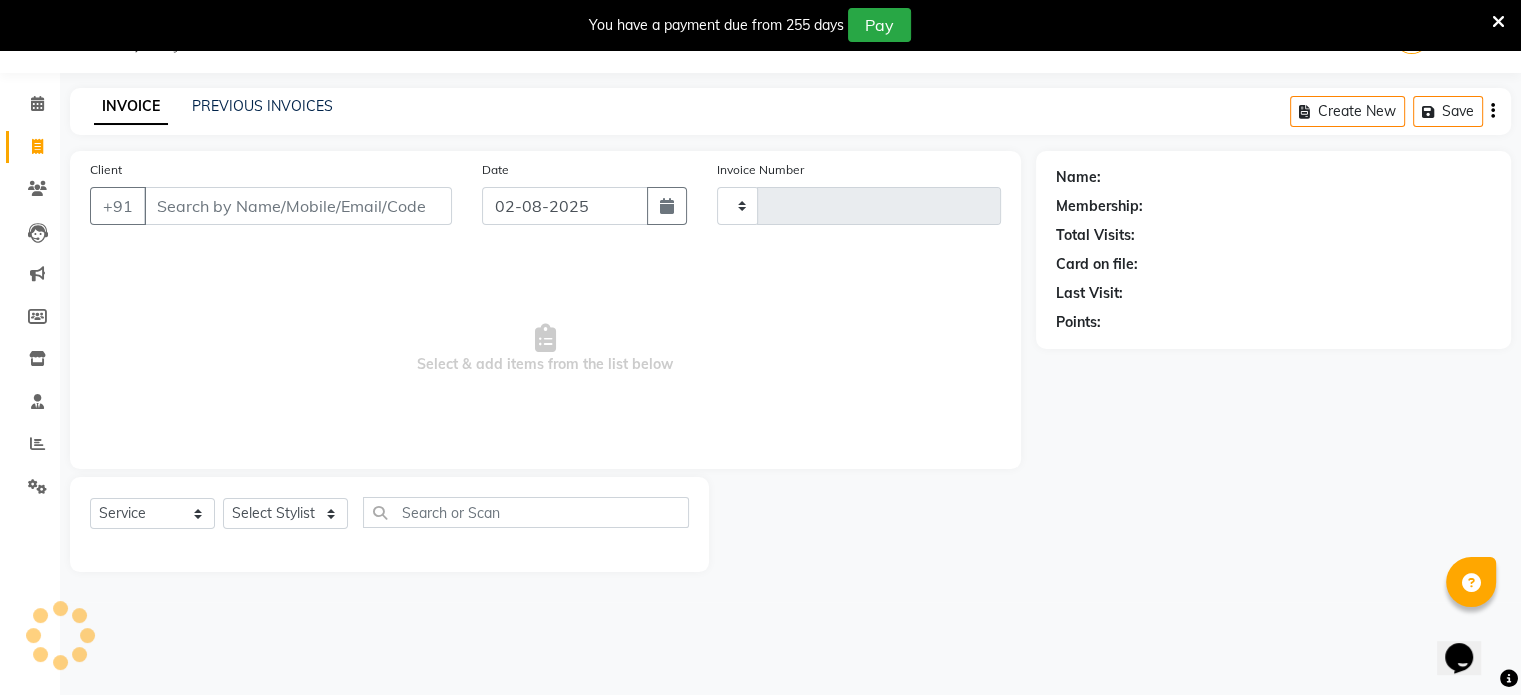 type on "0543" 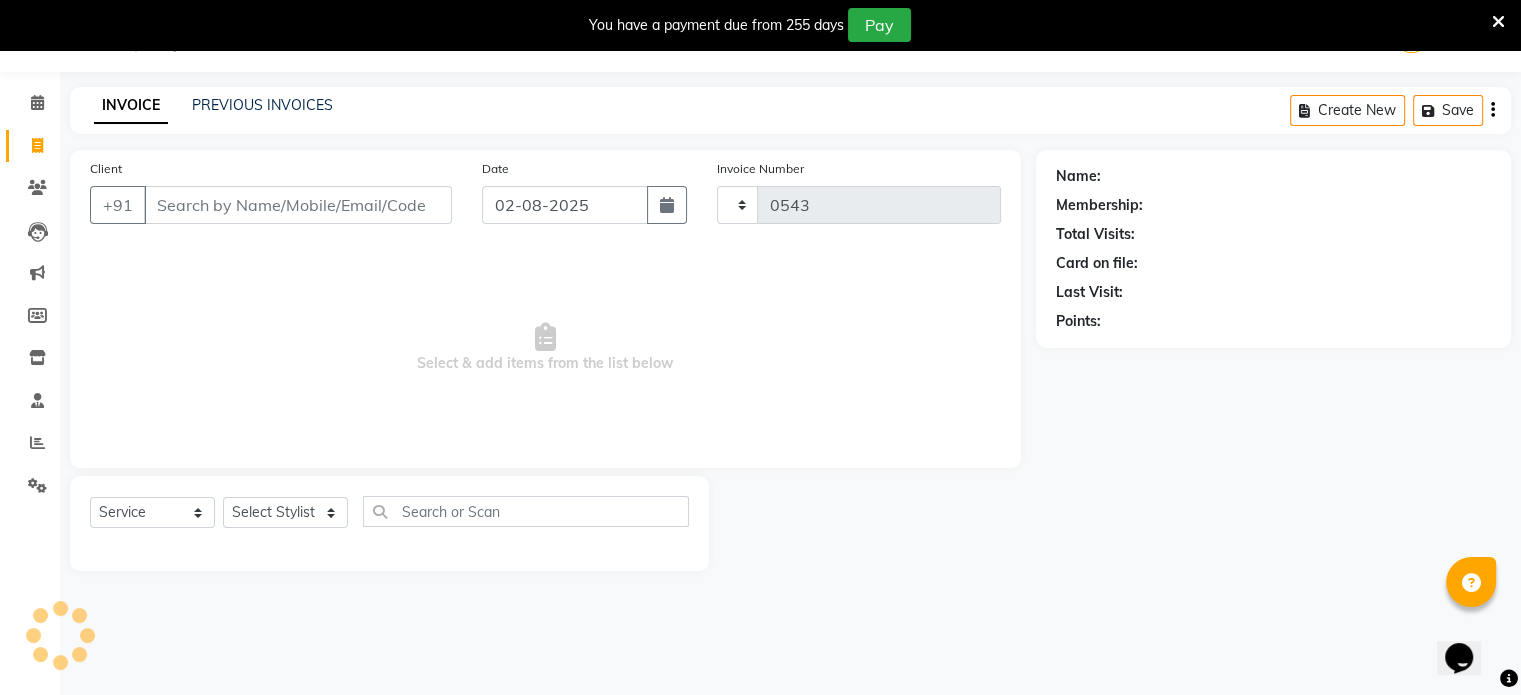 select on "7049" 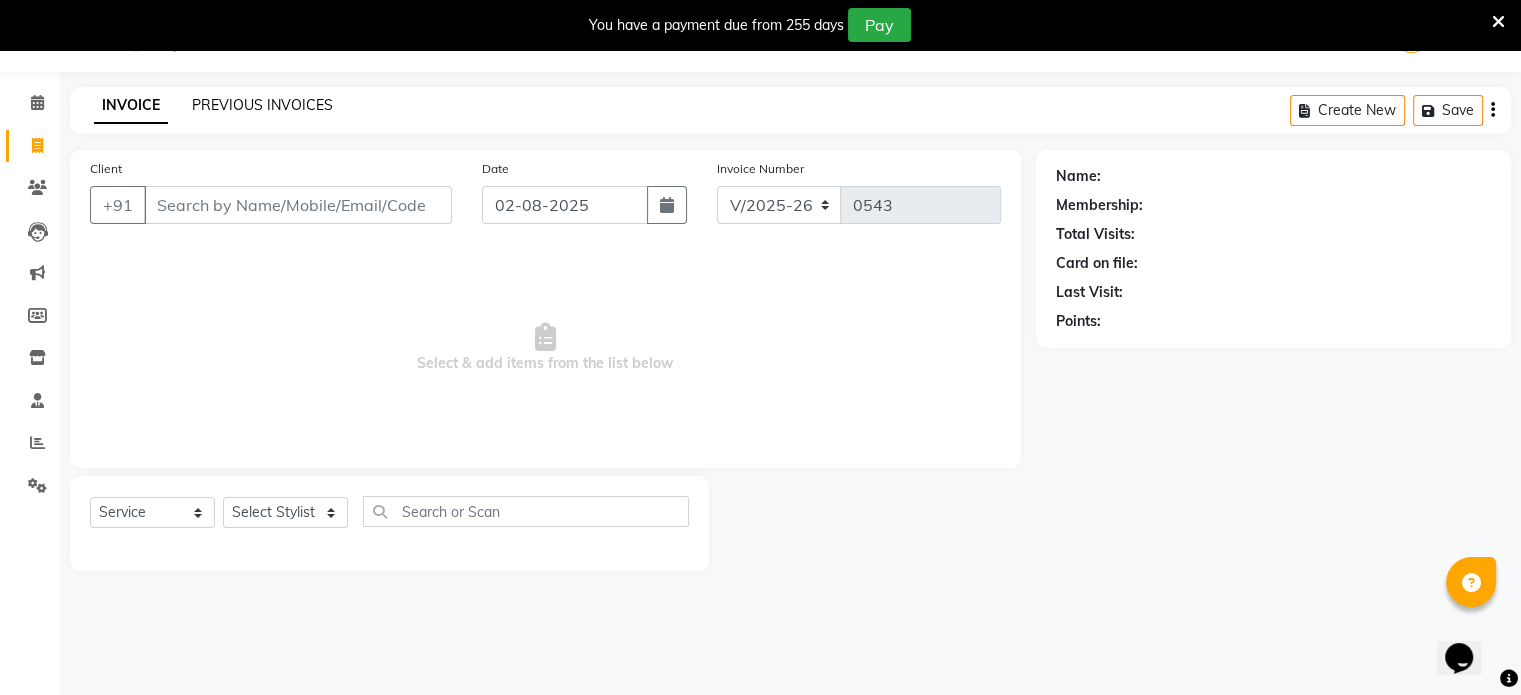 click on "PREVIOUS INVOICES" 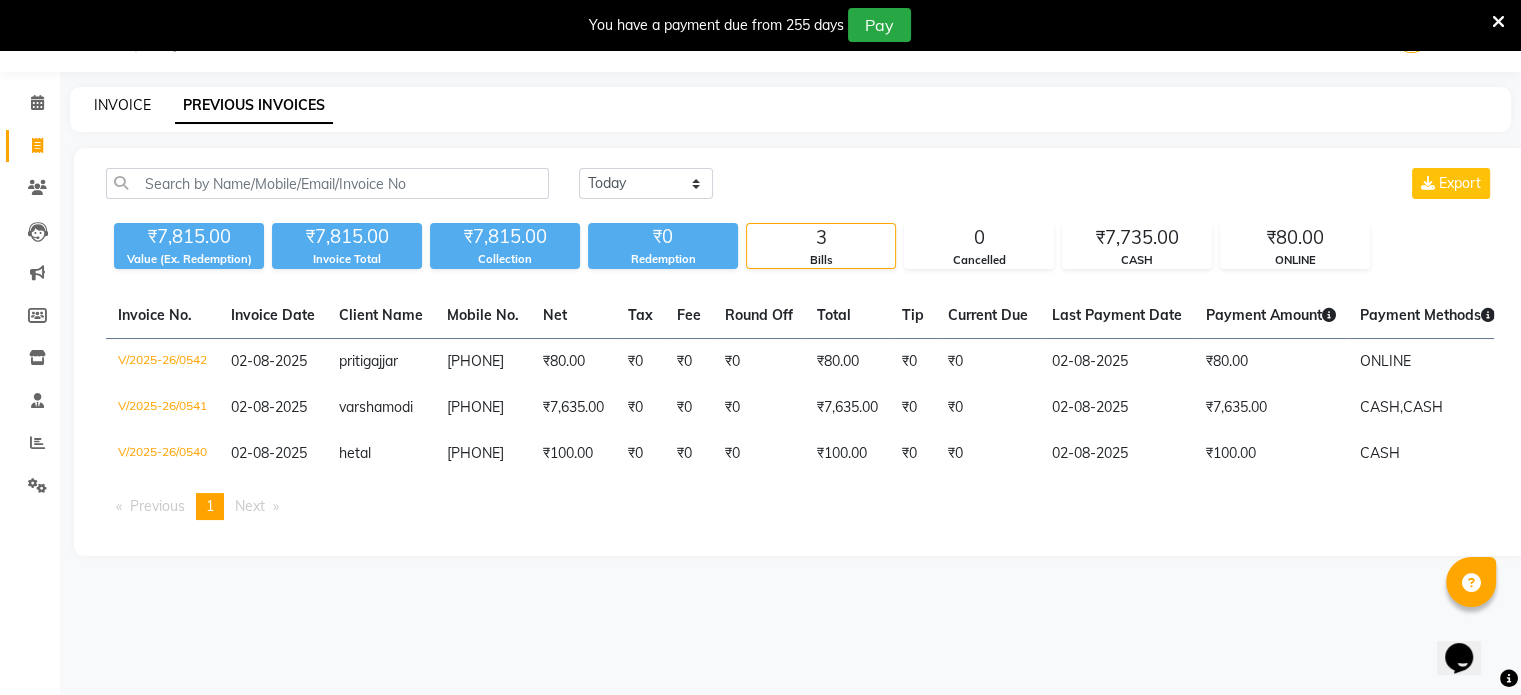 click on "INVOICE" 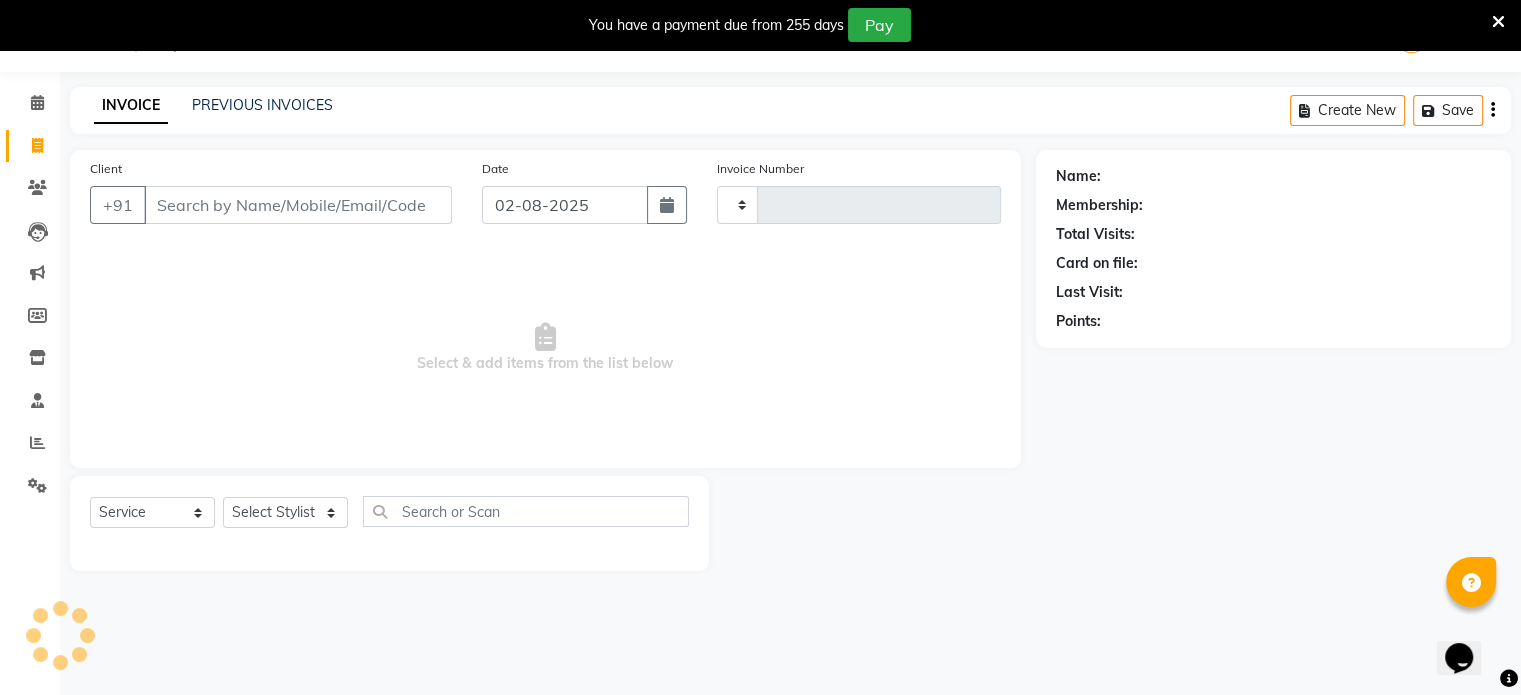 type on "0543" 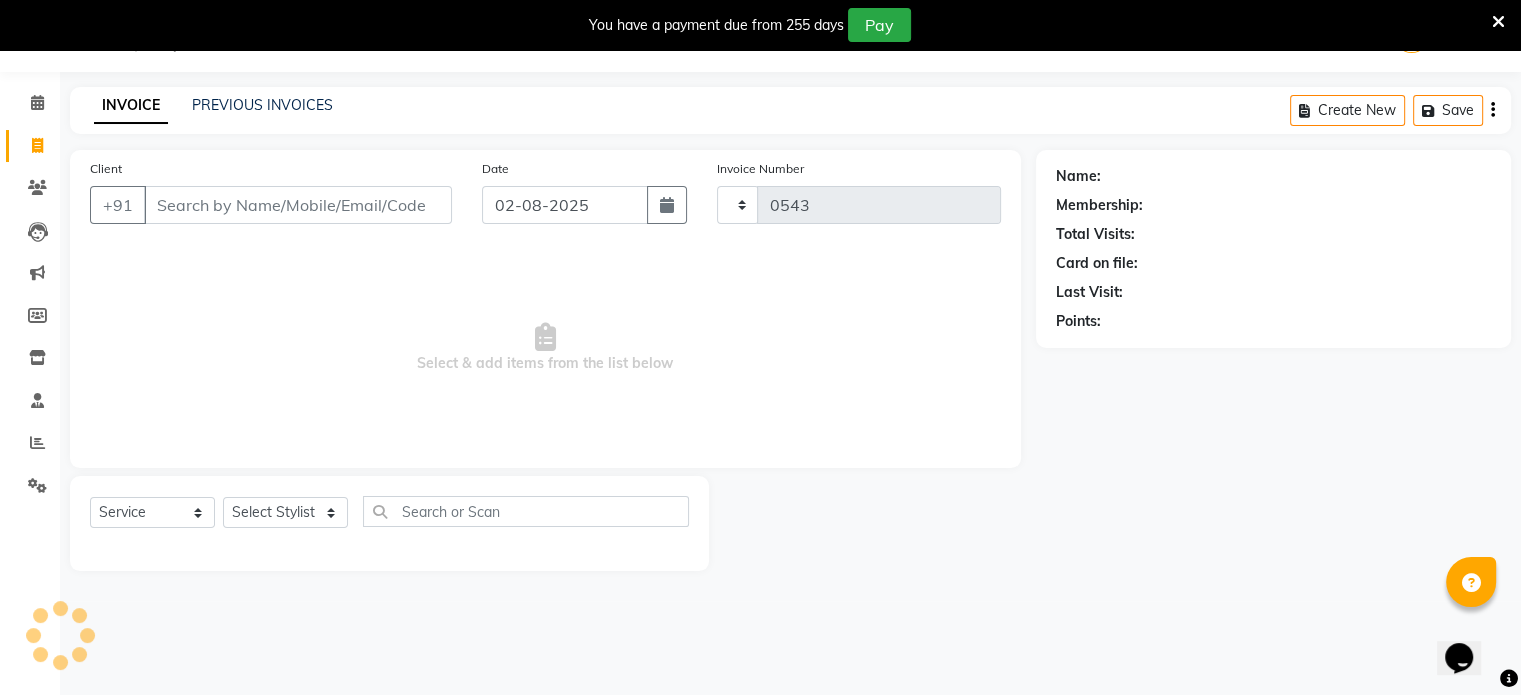 select on "7049" 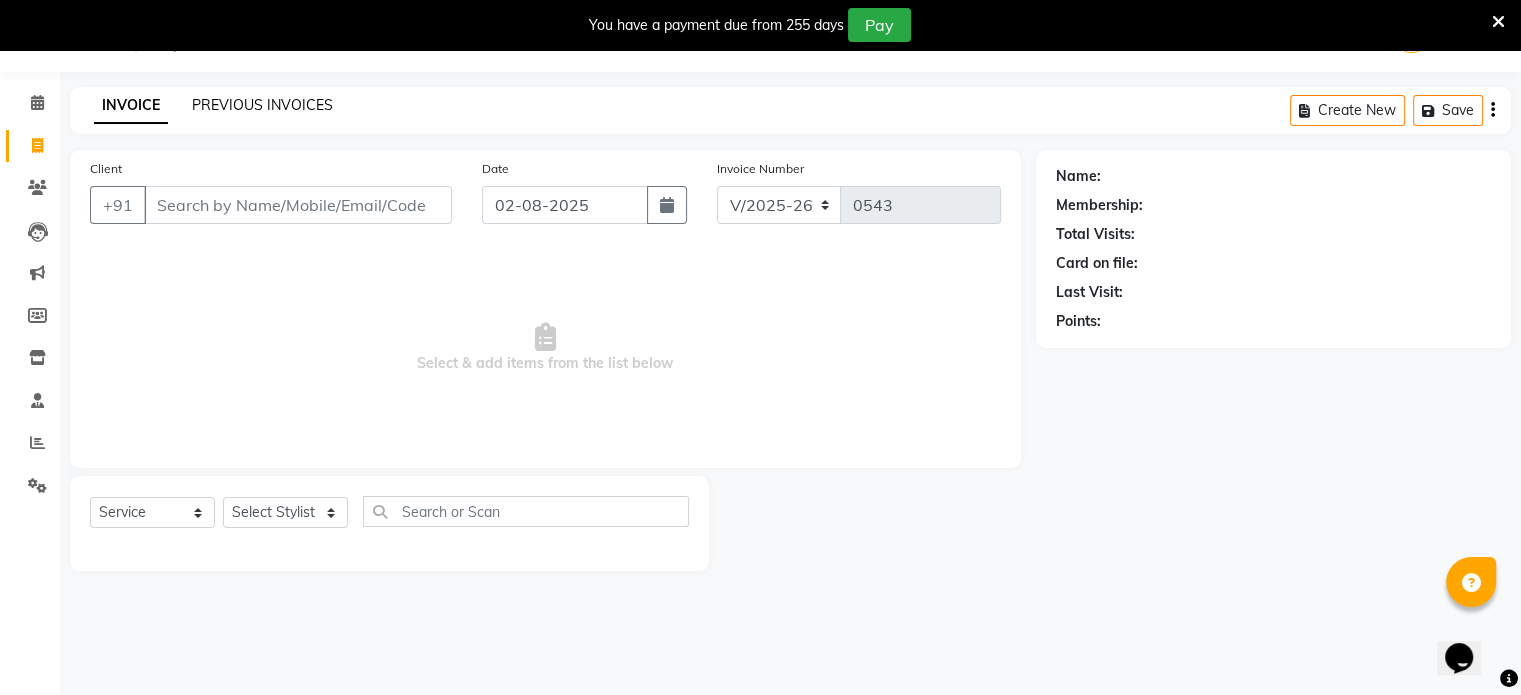 click on "PREVIOUS INVOICES" 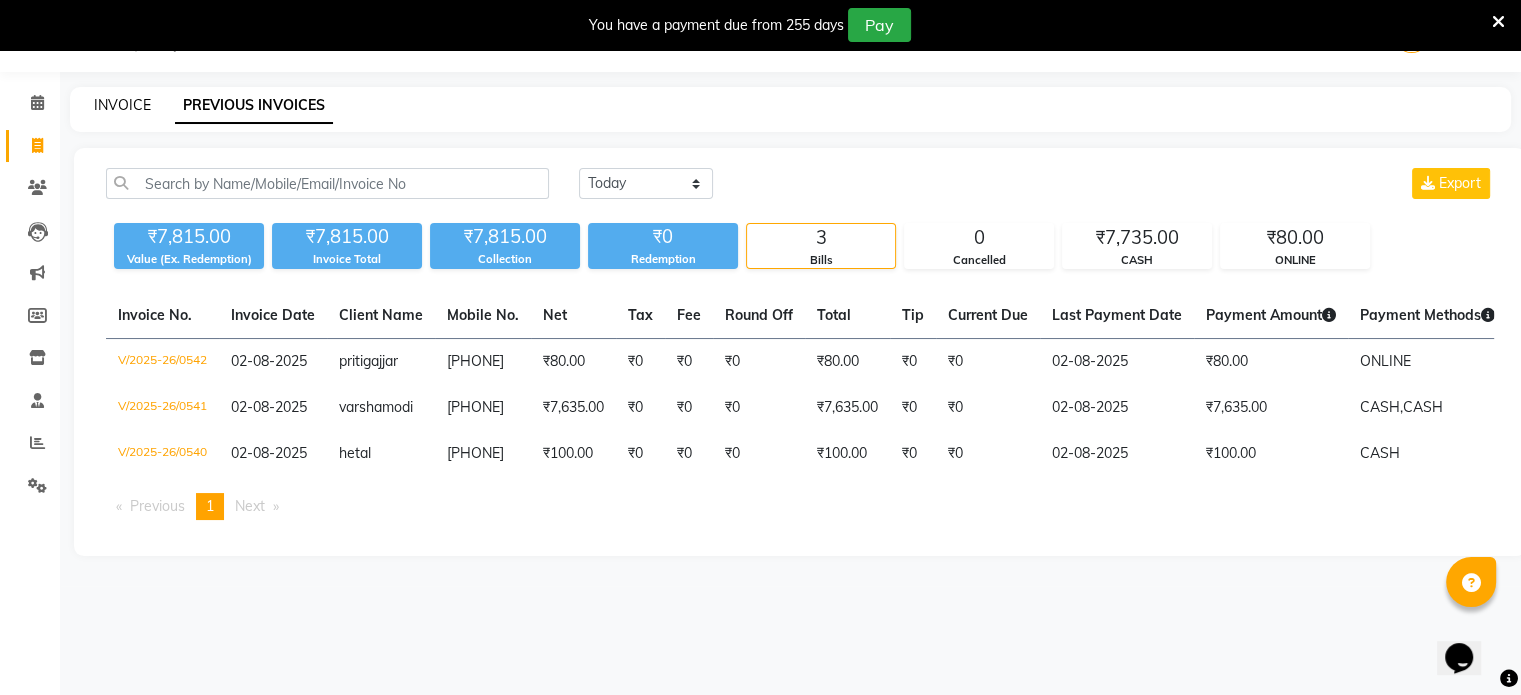 click on "INVOICE" 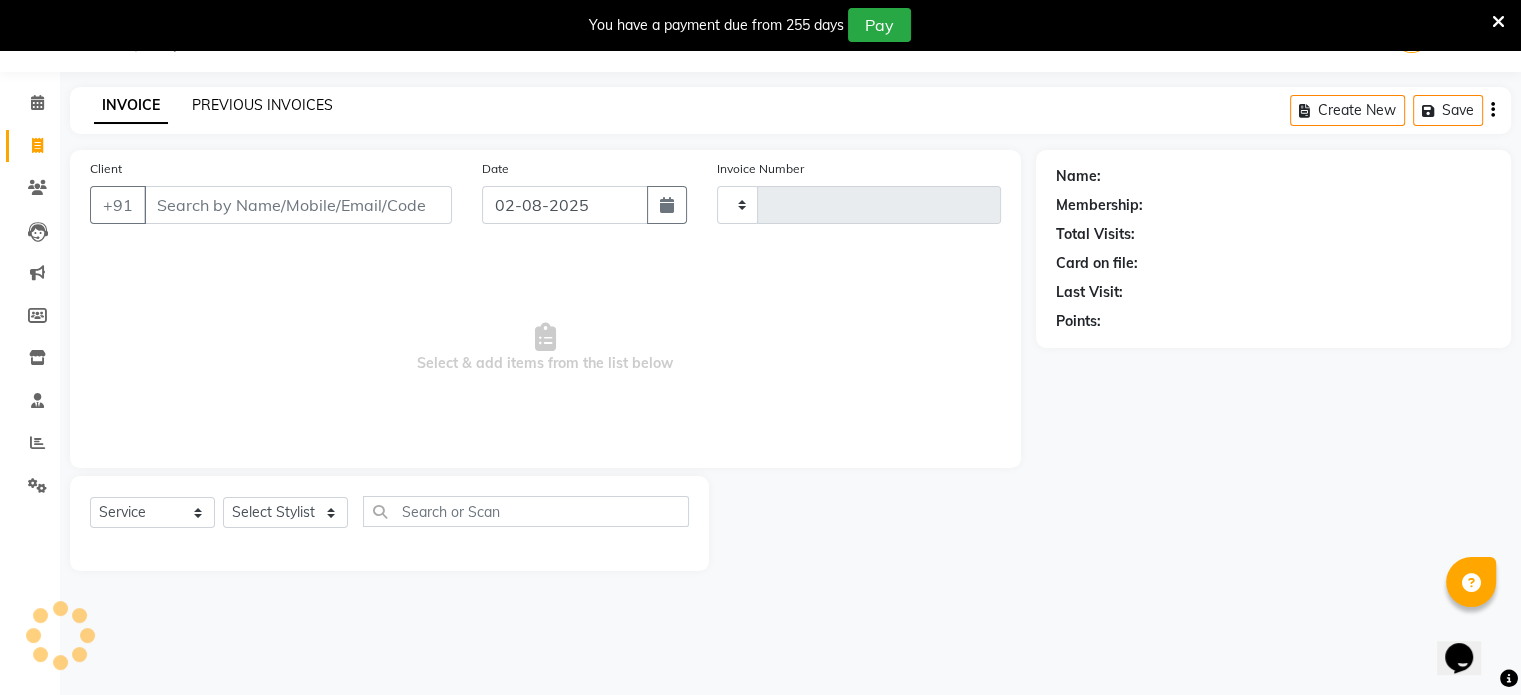 click on "PREVIOUS INVOICES" 